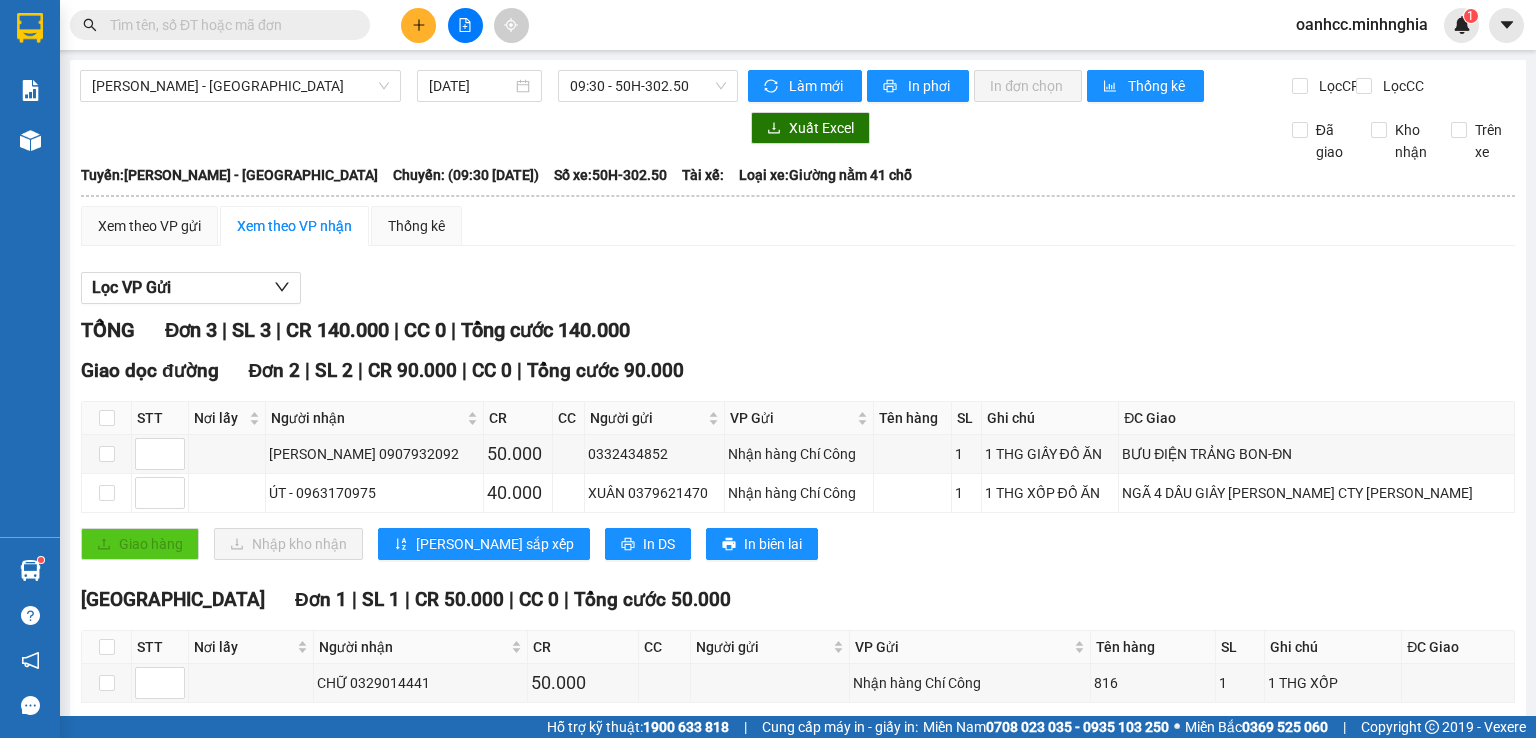 scroll, scrollTop: 0, scrollLeft: 0, axis: both 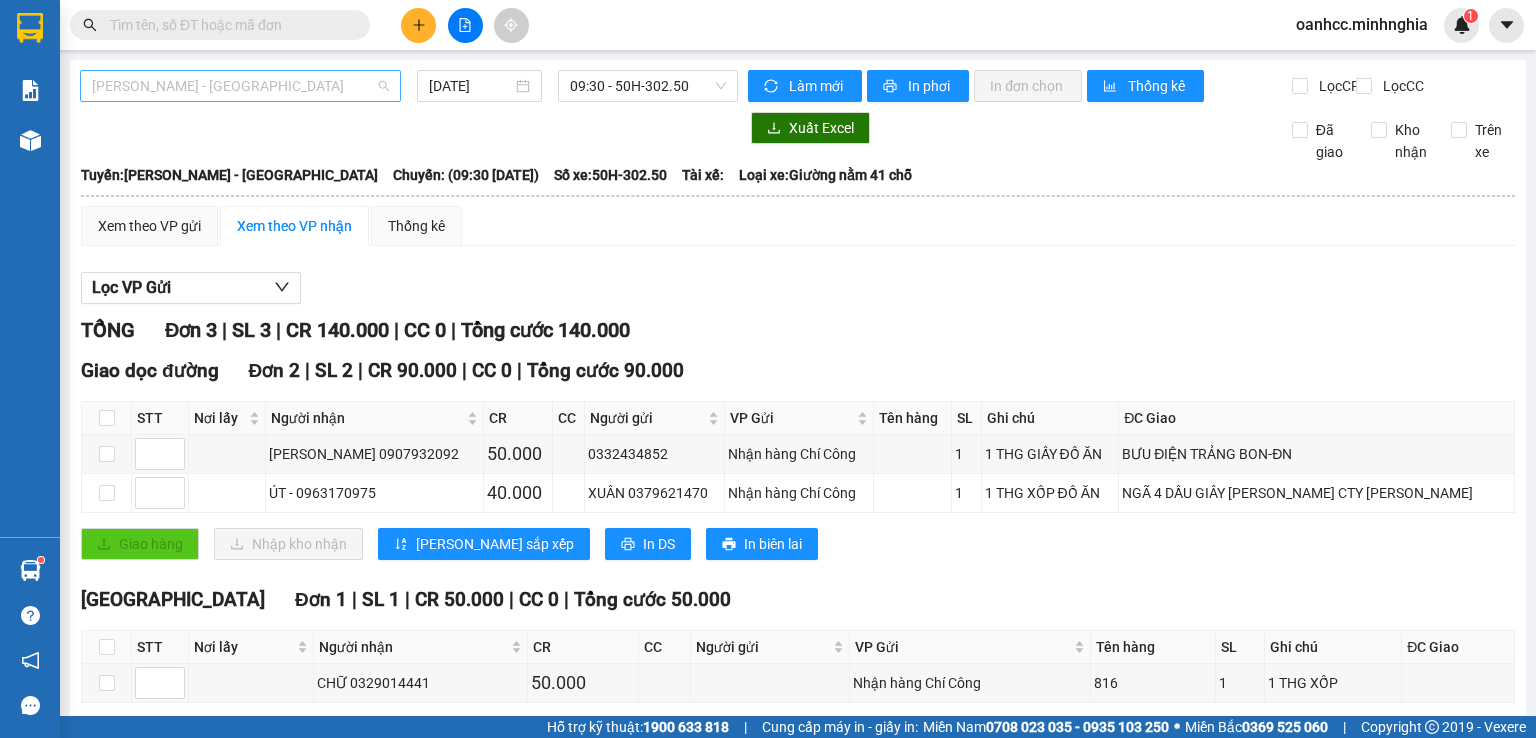 click on "[PERSON_NAME] - [GEOGRAPHIC_DATA]" at bounding box center [240, 86] 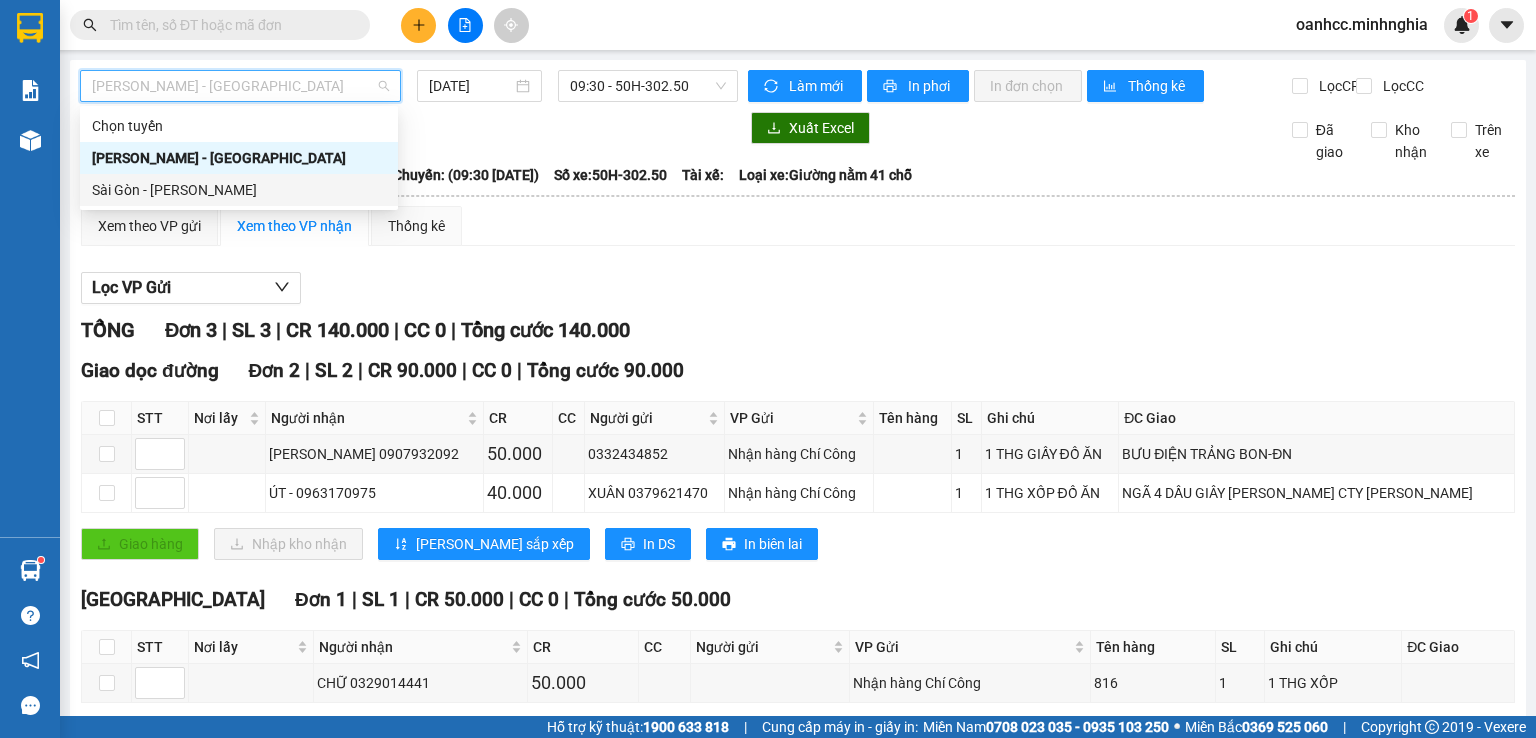 click on "Sài Gòn - [PERSON_NAME]" at bounding box center [239, 190] 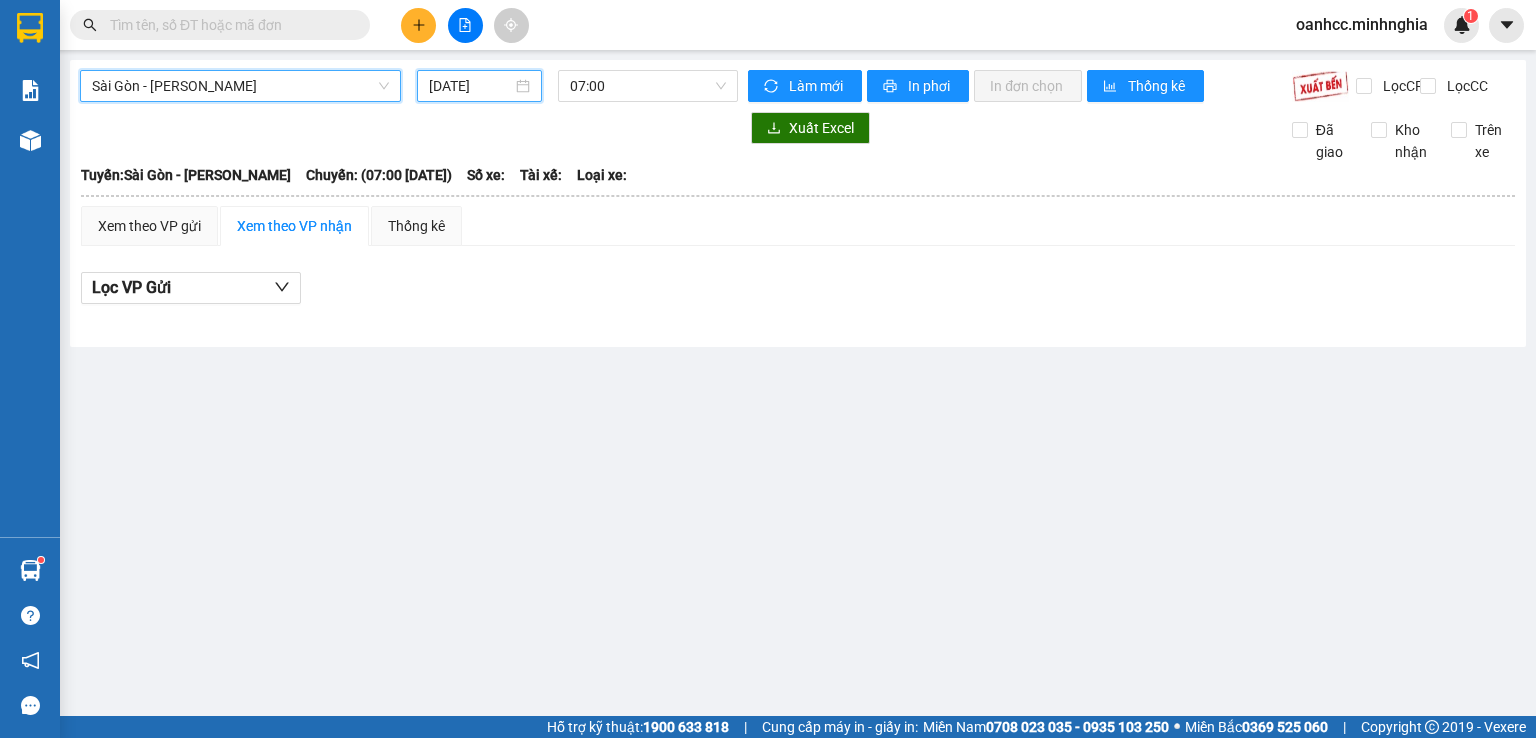 click on "[DATE]" at bounding box center [470, 86] 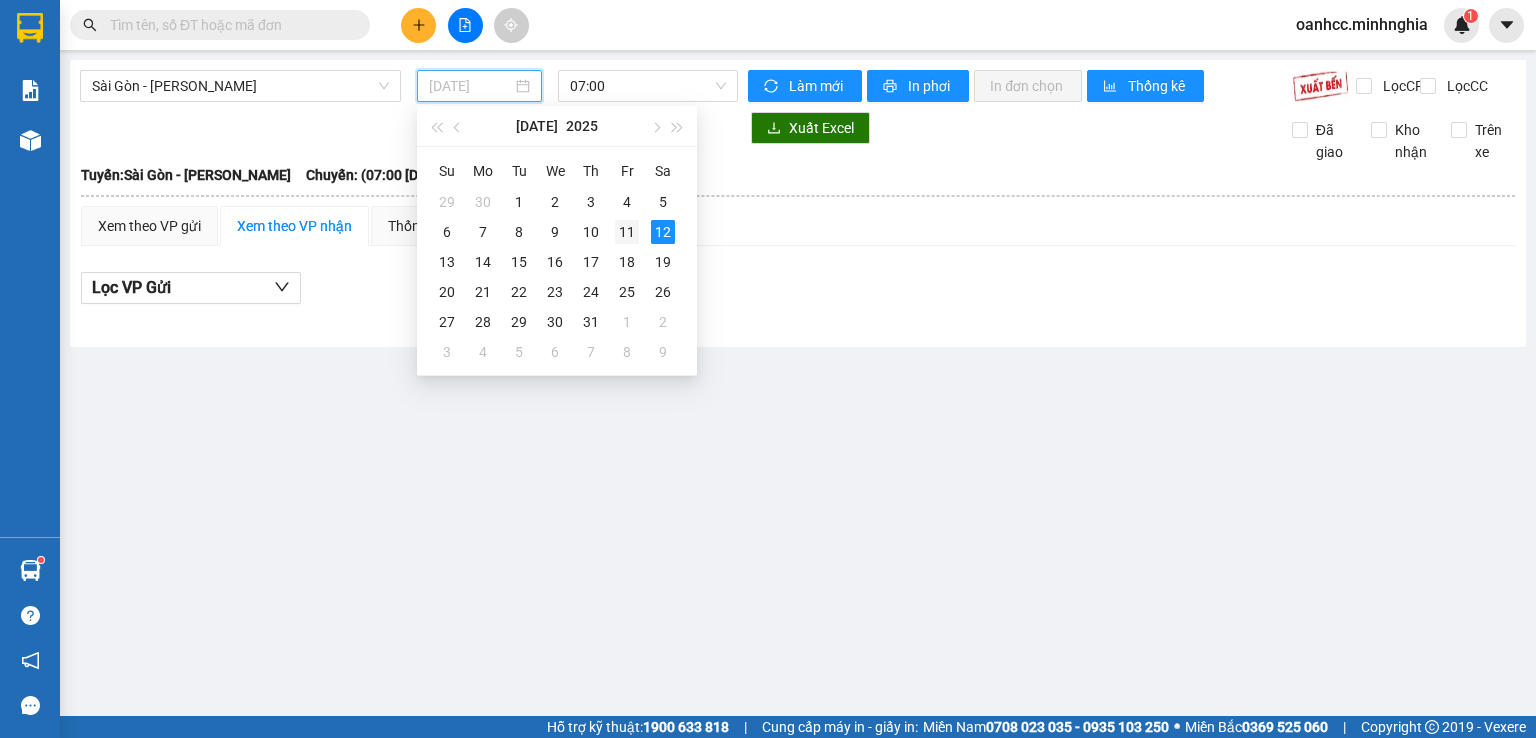click on "11" at bounding box center [627, 232] 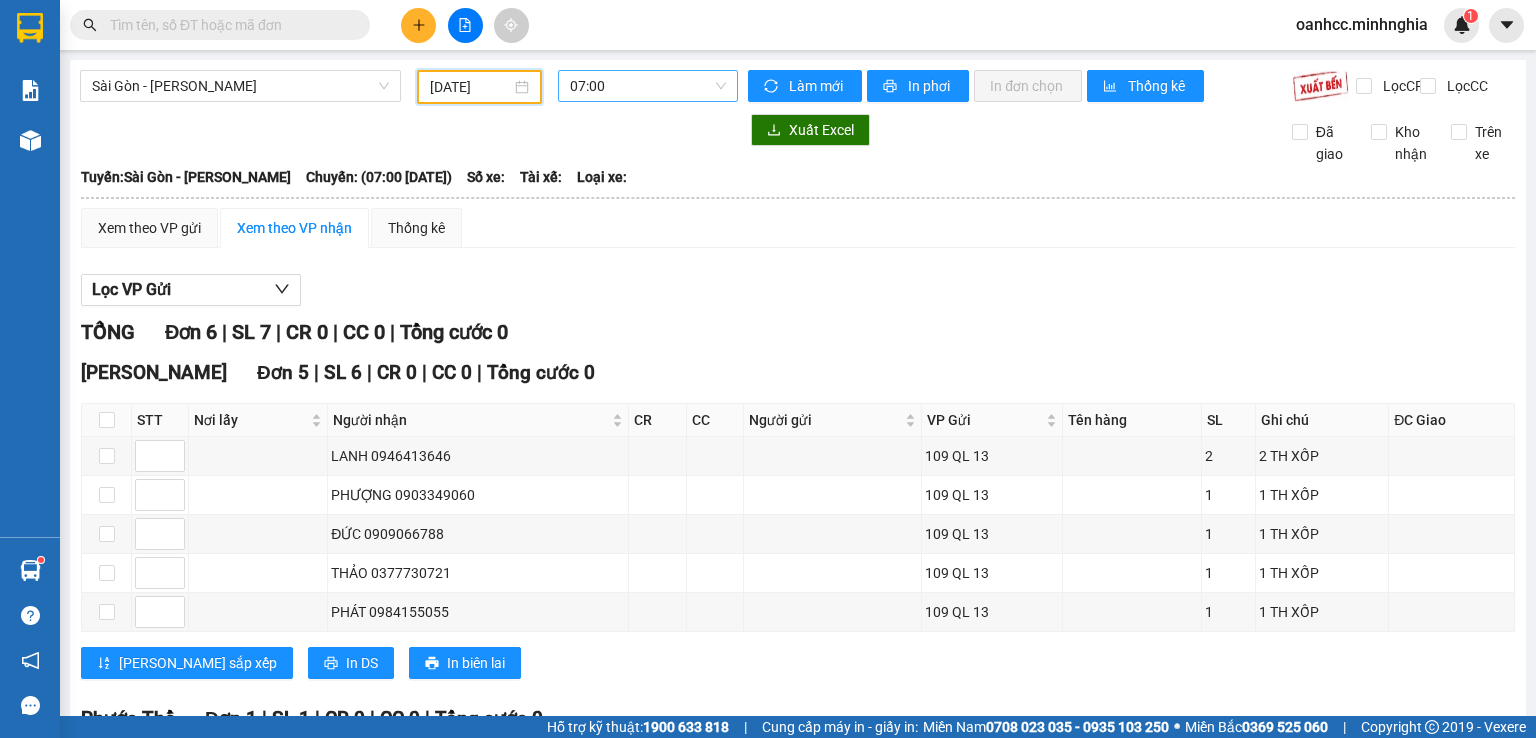 click on "07:00" at bounding box center [648, 86] 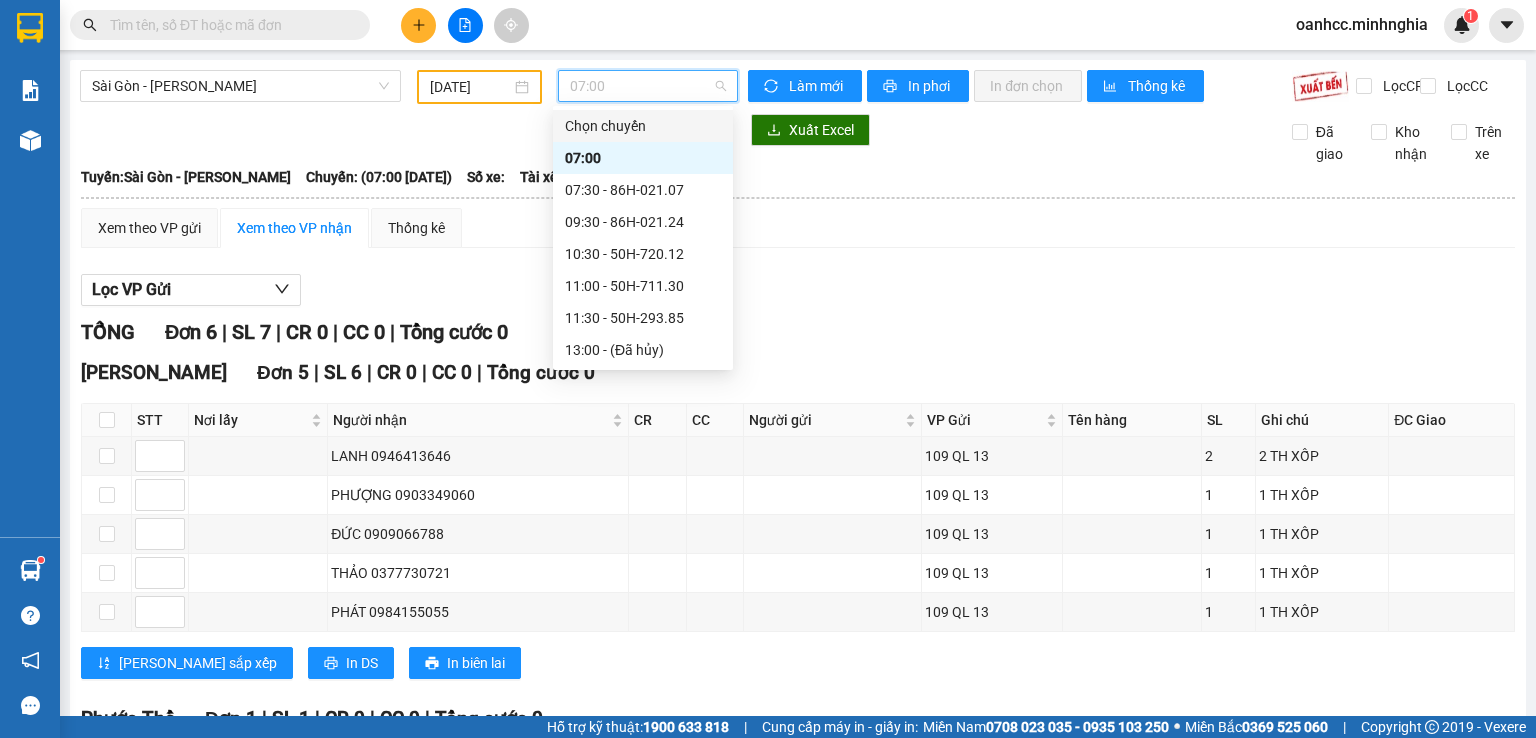 scroll, scrollTop: 256, scrollLeft: 0, axis: vertical 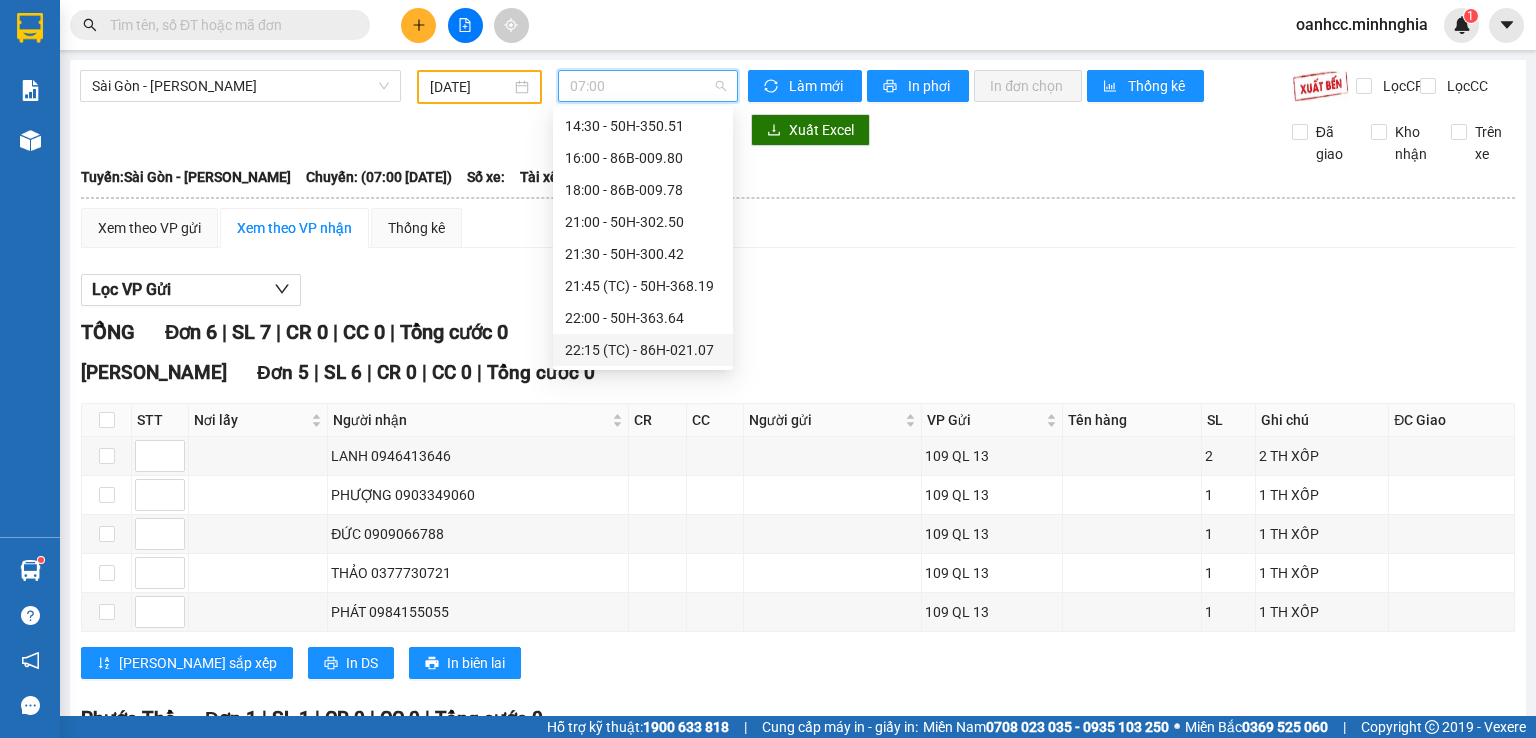 click on "22:15   (TC)   - 86H-021.07" at bounding box center (643, 350) 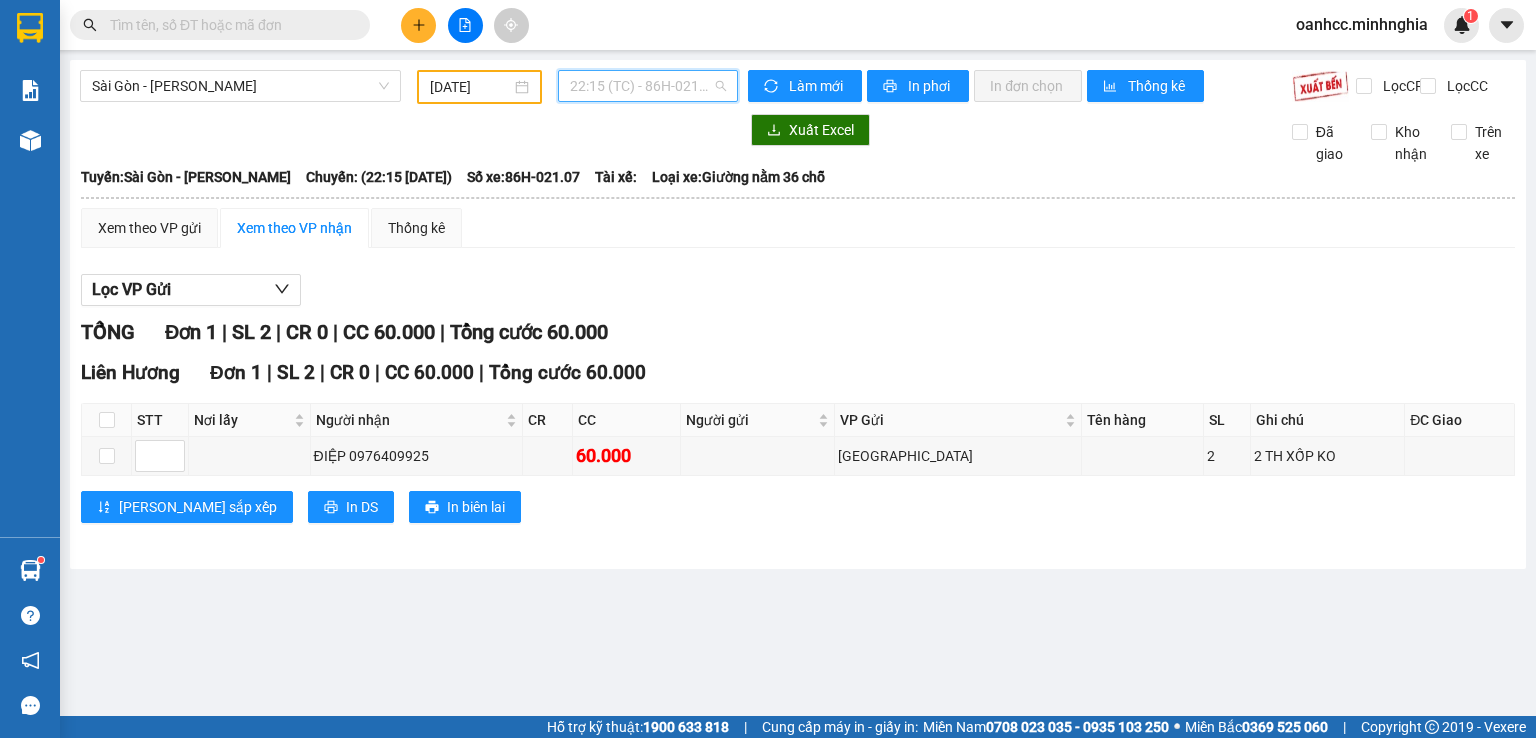 click on "22:15   (TC)   - 86H-021.07" at bounding box center [648, 86] 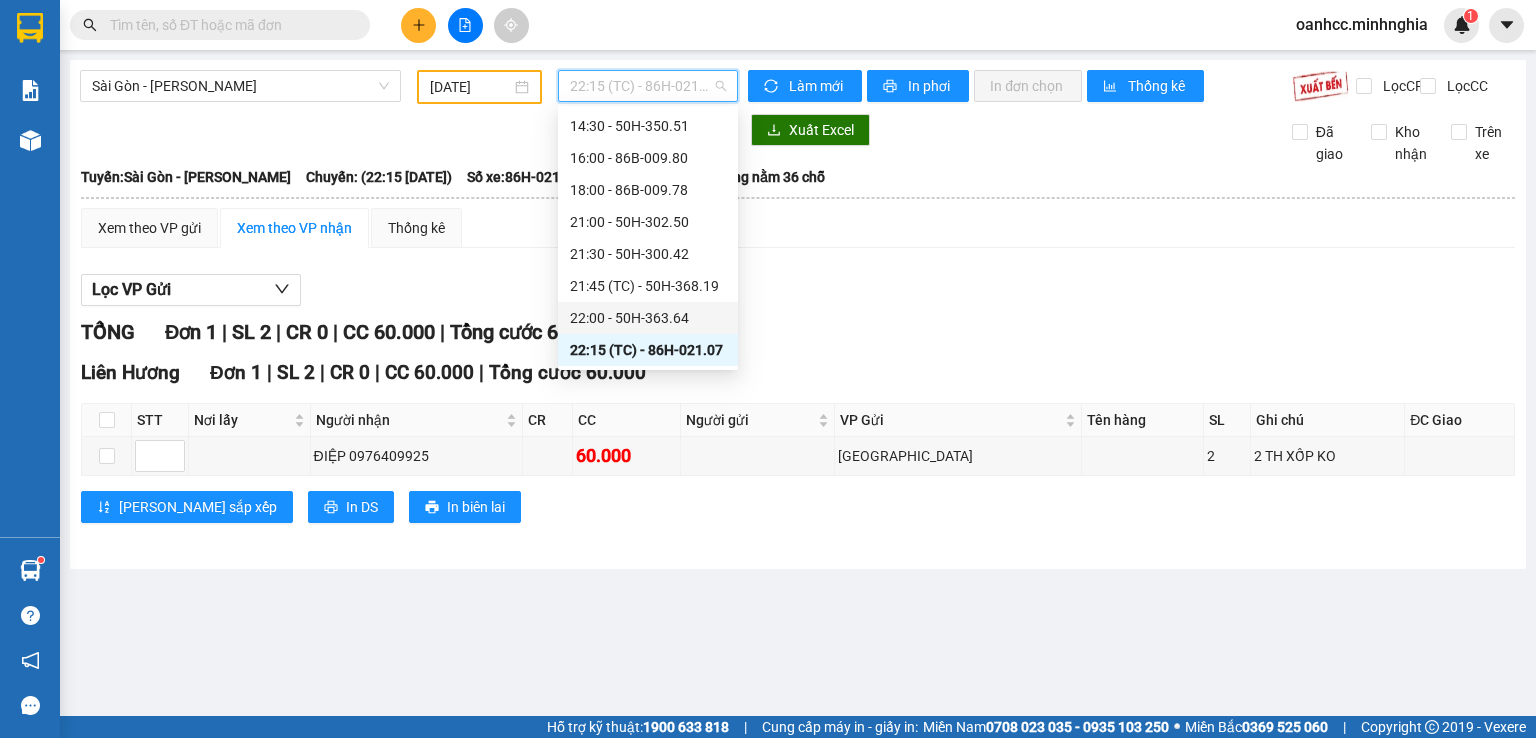 click on "22:00     - 50H-363.64" at bounding box center [648, 318] 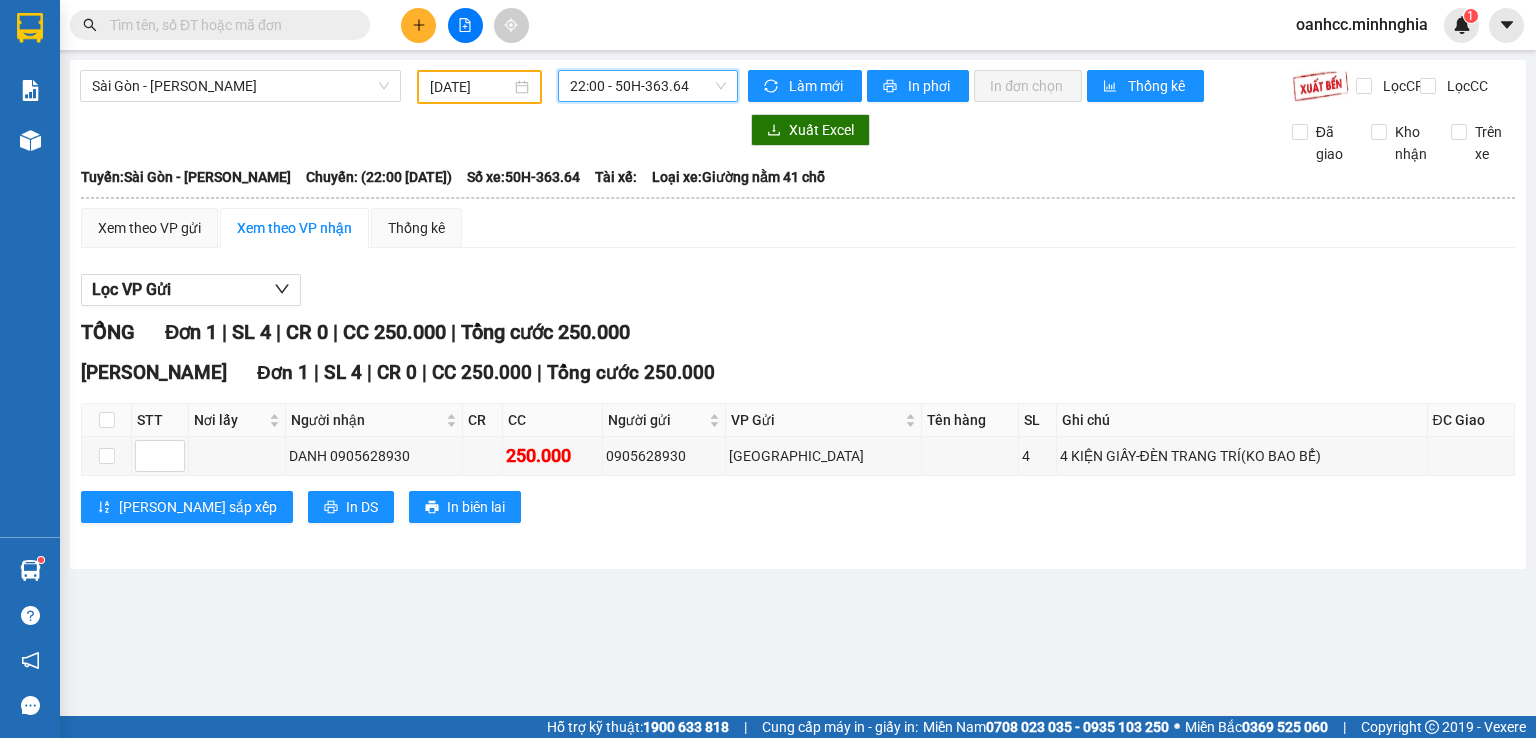 click on "22:00     - 50H-363.64" at bounding box center (648, 86) 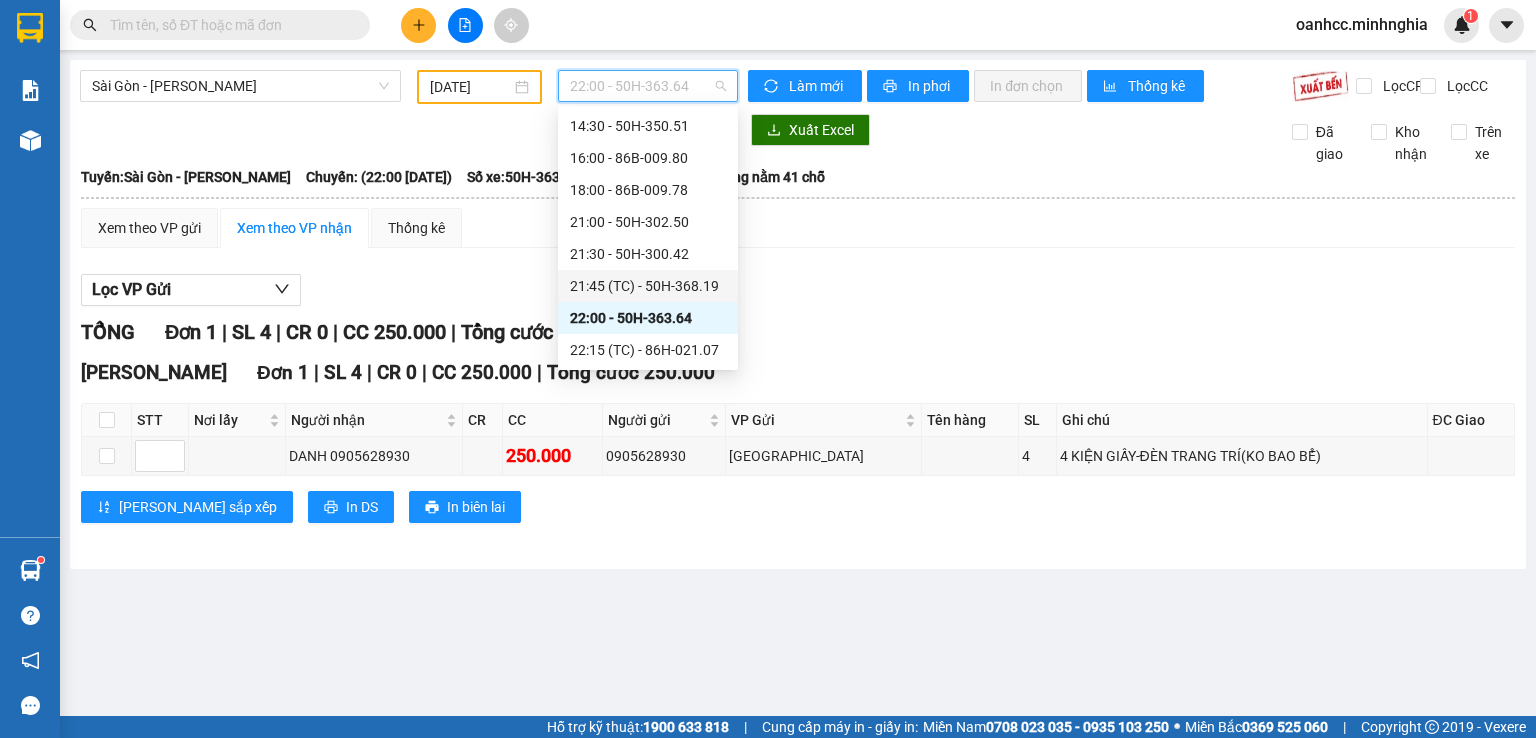 click on "21:45   (TC)   - 50H-368.19" at bounding box center (648, 286) 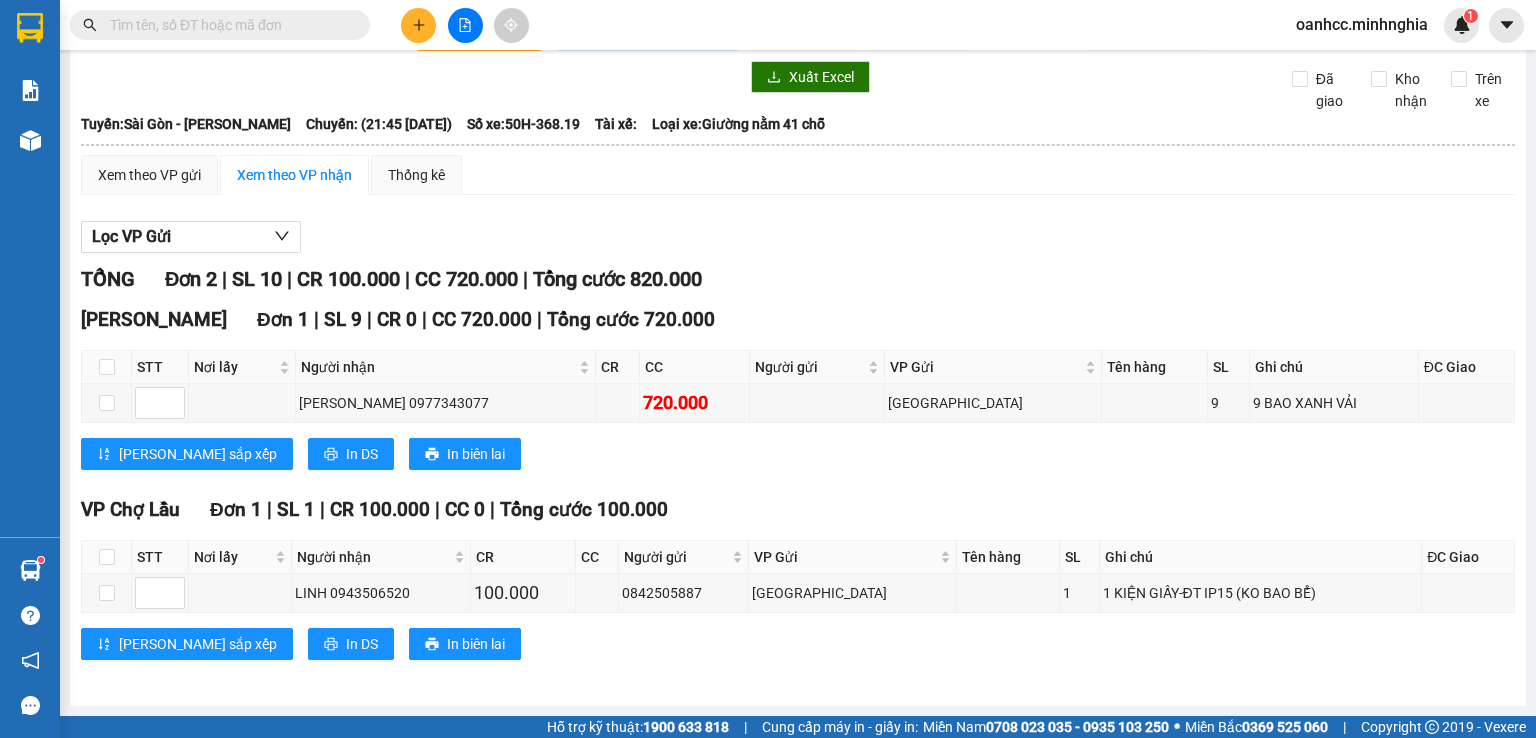 scroll, scrollTop: 0, scrollLeft: 0, axis: both 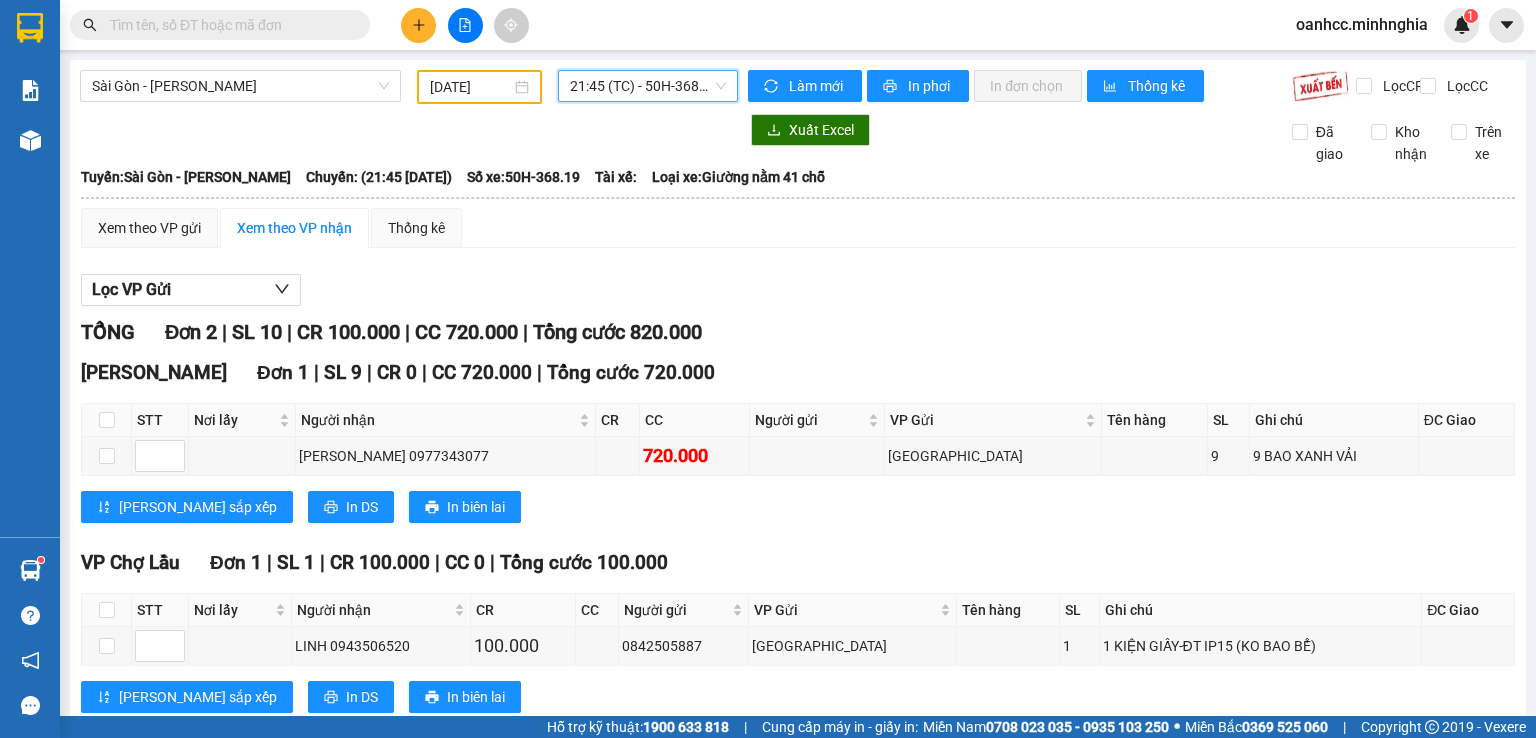 click on "21:45   (TC)   - 50H-368.19" at bounding box center (648, 86) 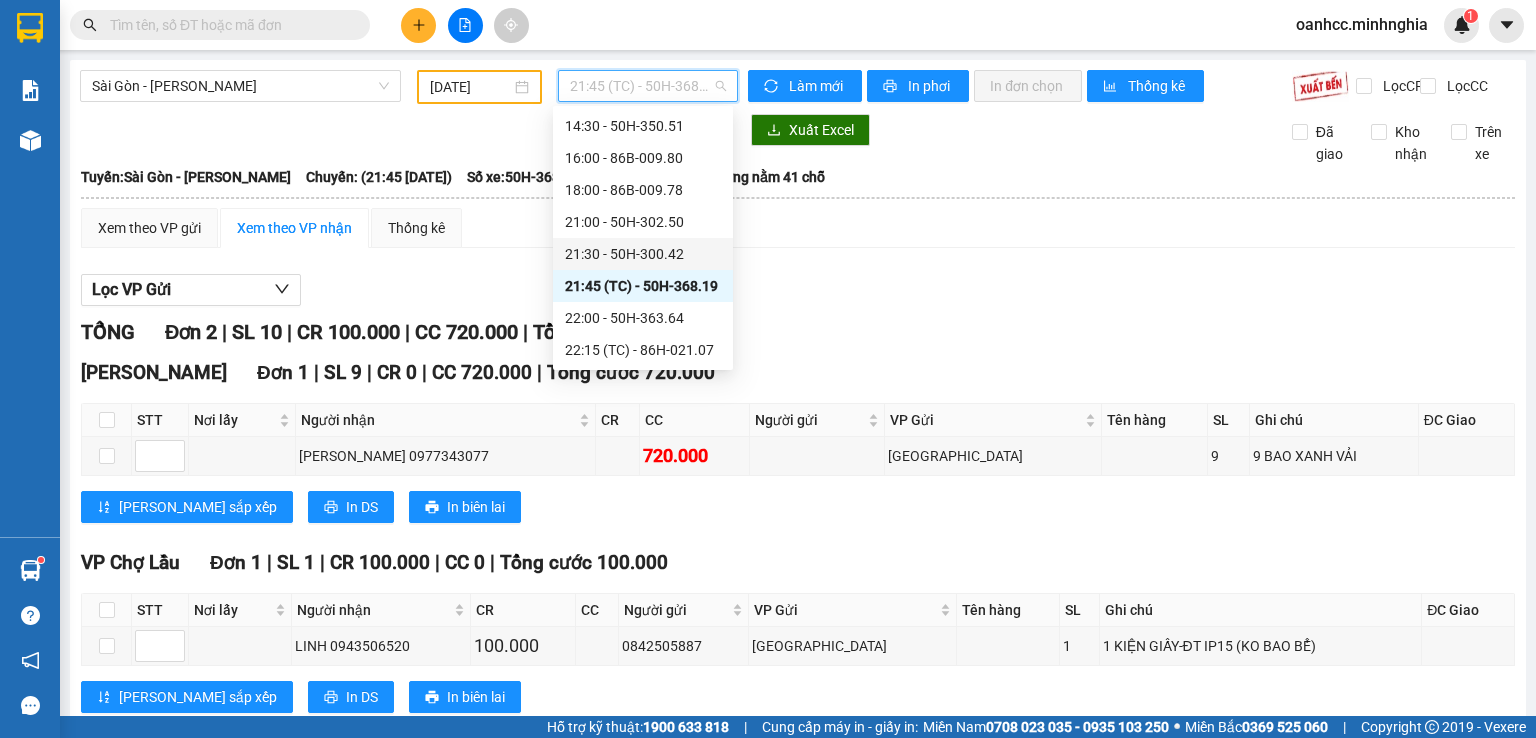 click on "21:30     - 50H-300.42" at bounding box center [643, 254] 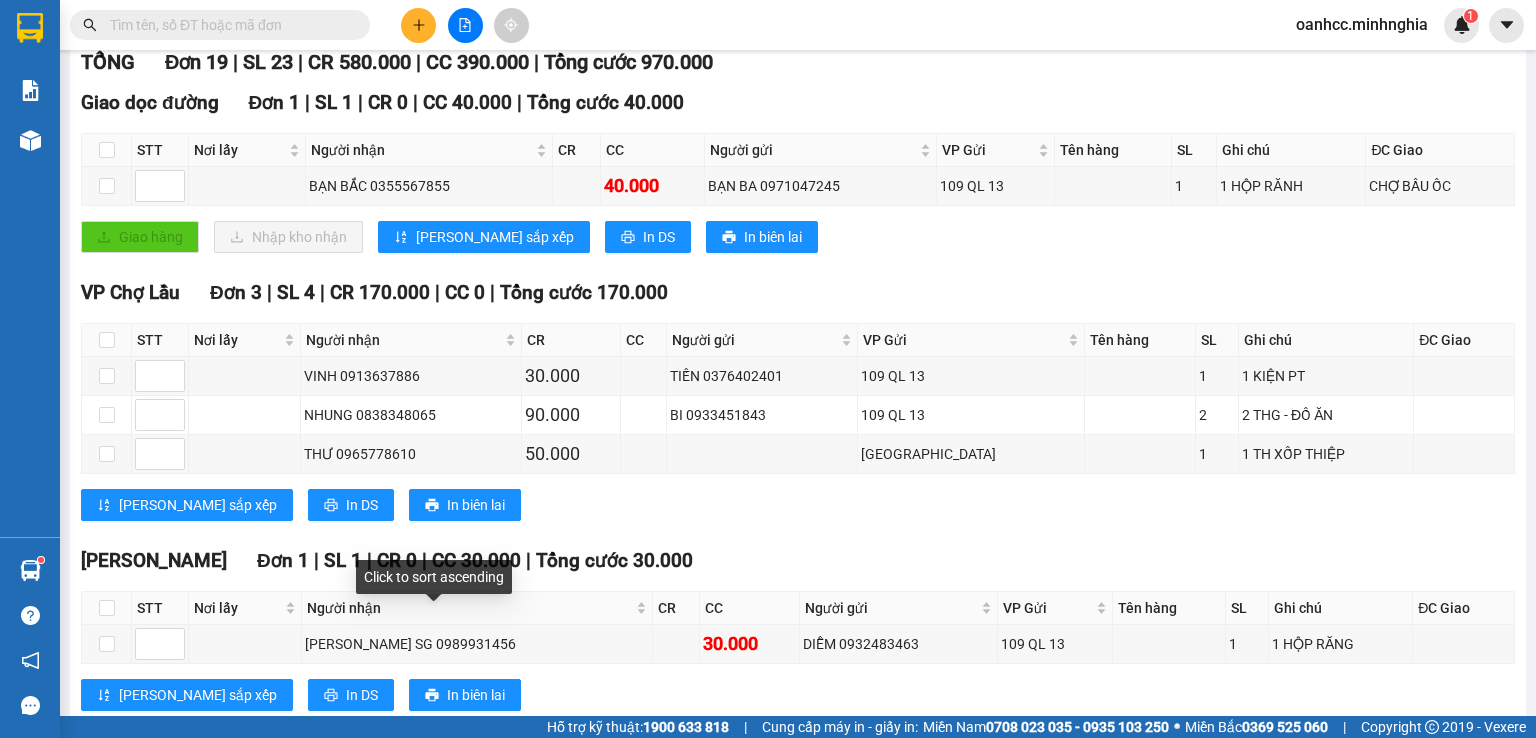 scroll, scrollTop: 0, scrollLeft: 0, axis: both 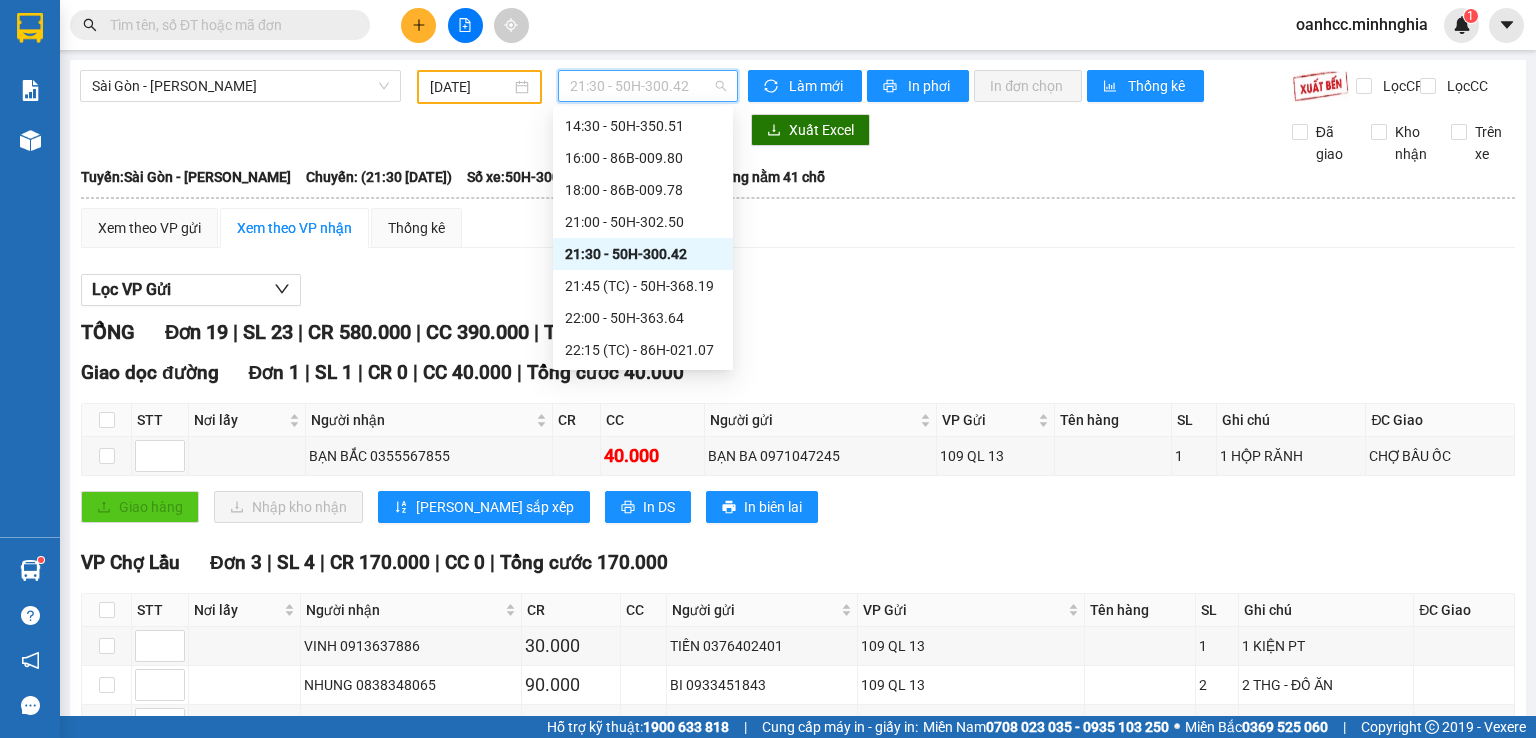 click on "21:30     - 50H-300.42" at bounding box center (648, 86) 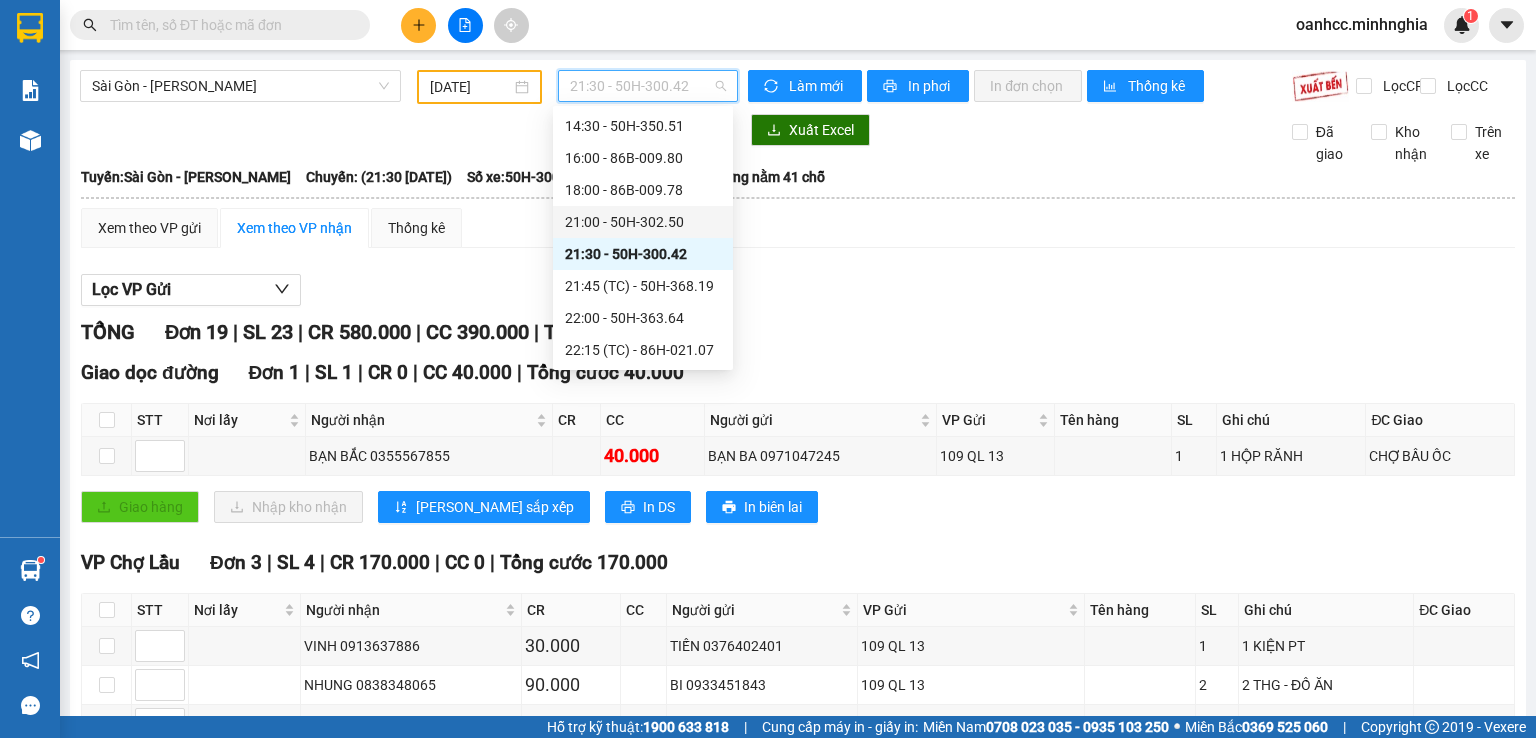click on "21:00     - 50H-302.50" at bounding box center [643, 222] 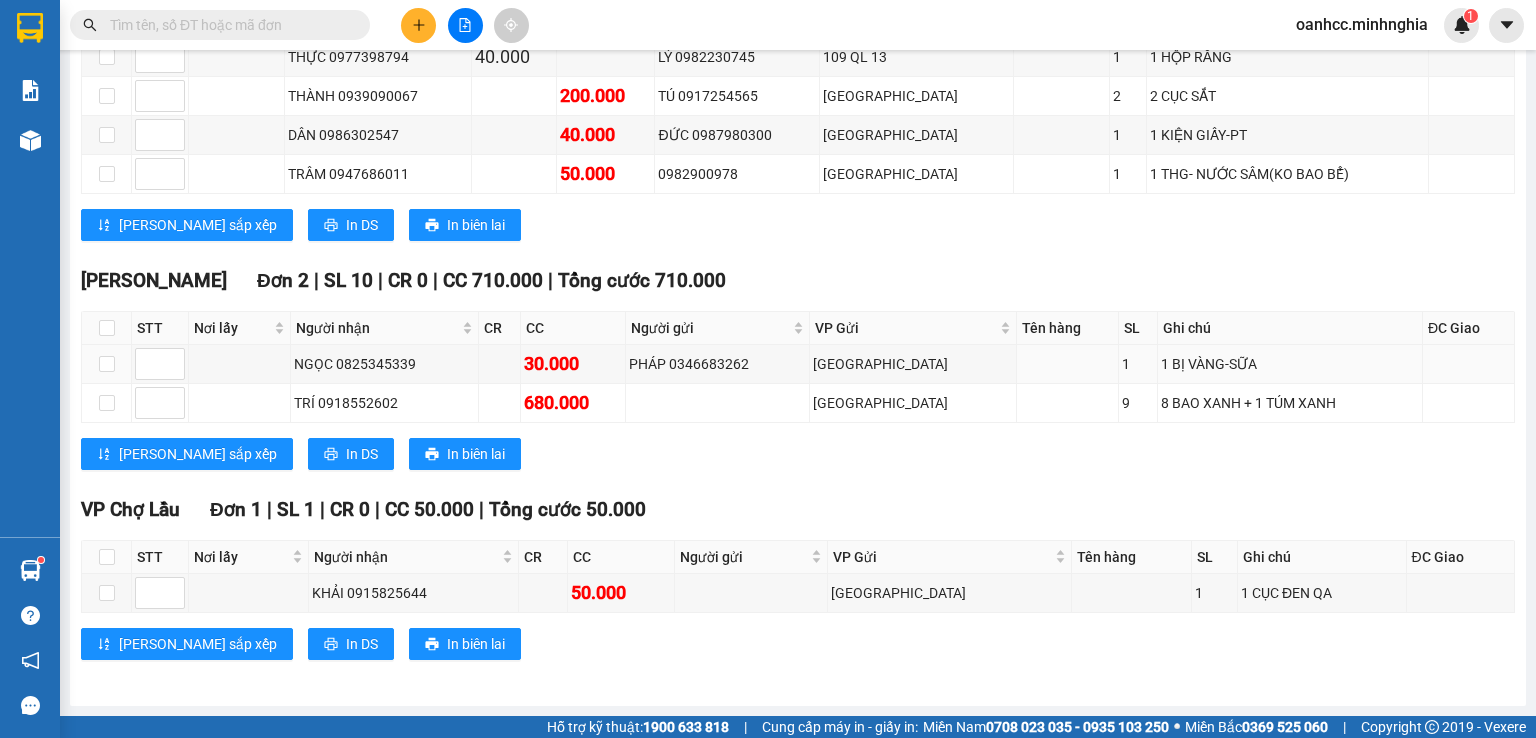 scroll, scrollTop: 0, scrollLeft: 0, axis: both 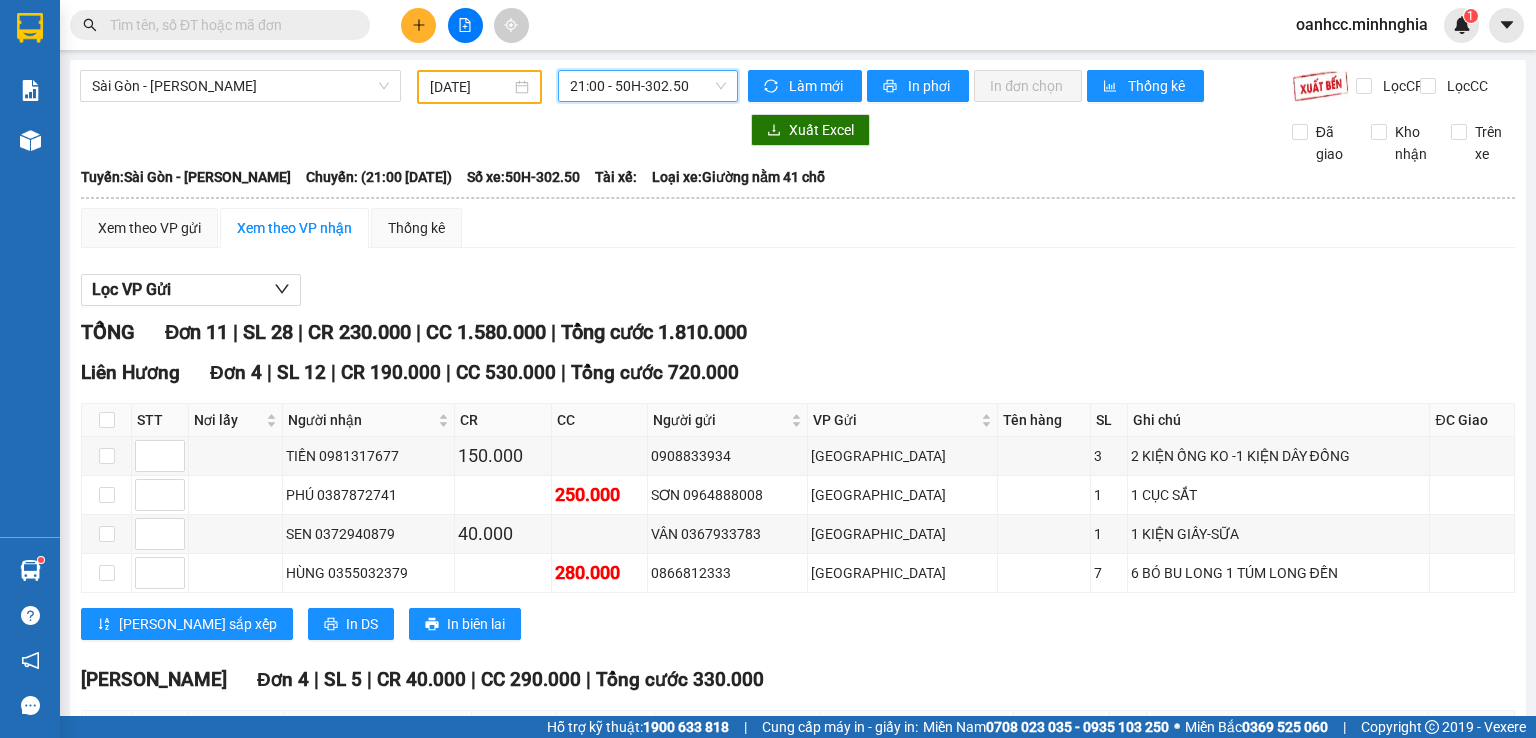 click on "21:00     - 50H-302.50" at bounding box center (648, 86) 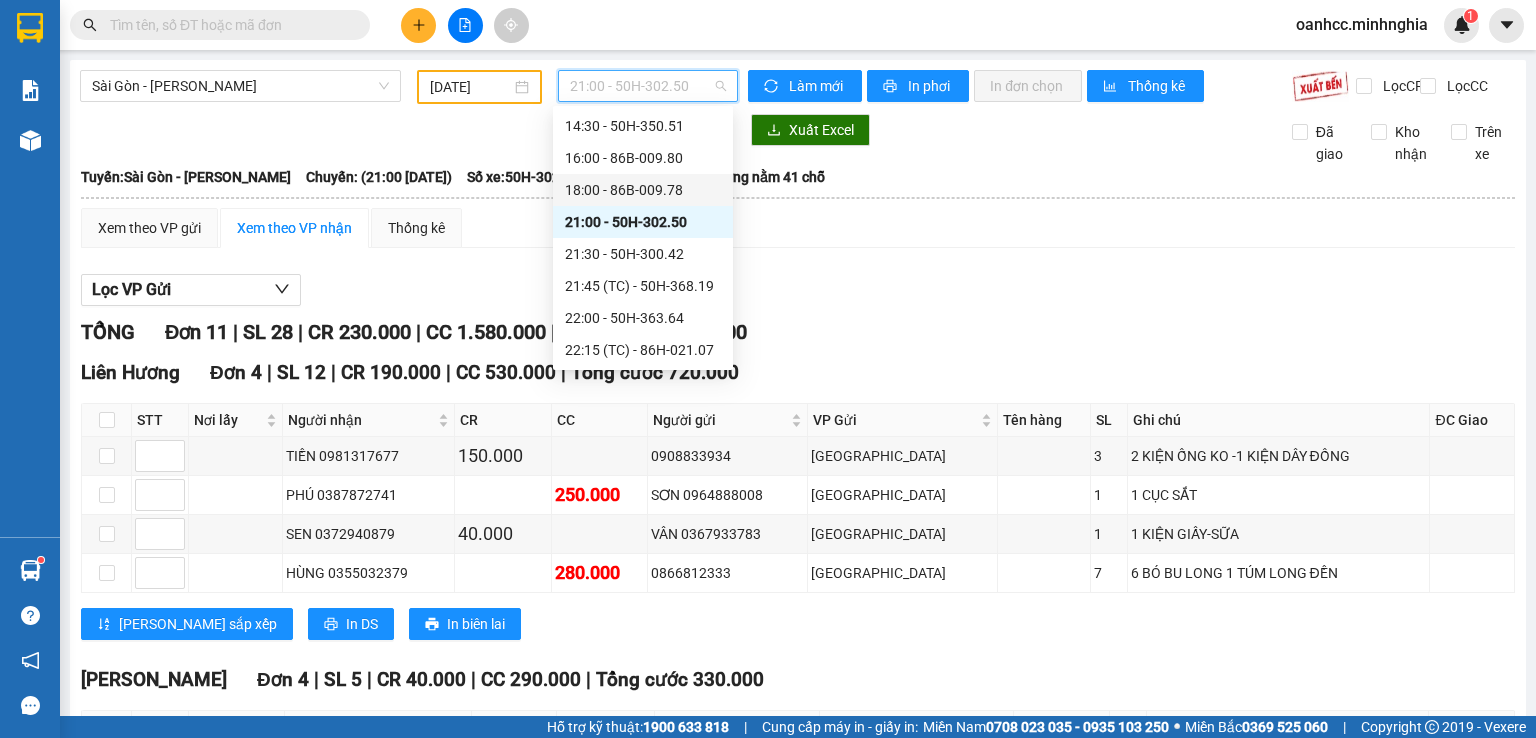click on "18:00     - 86B-009.78" at bounding box center (643, 190) 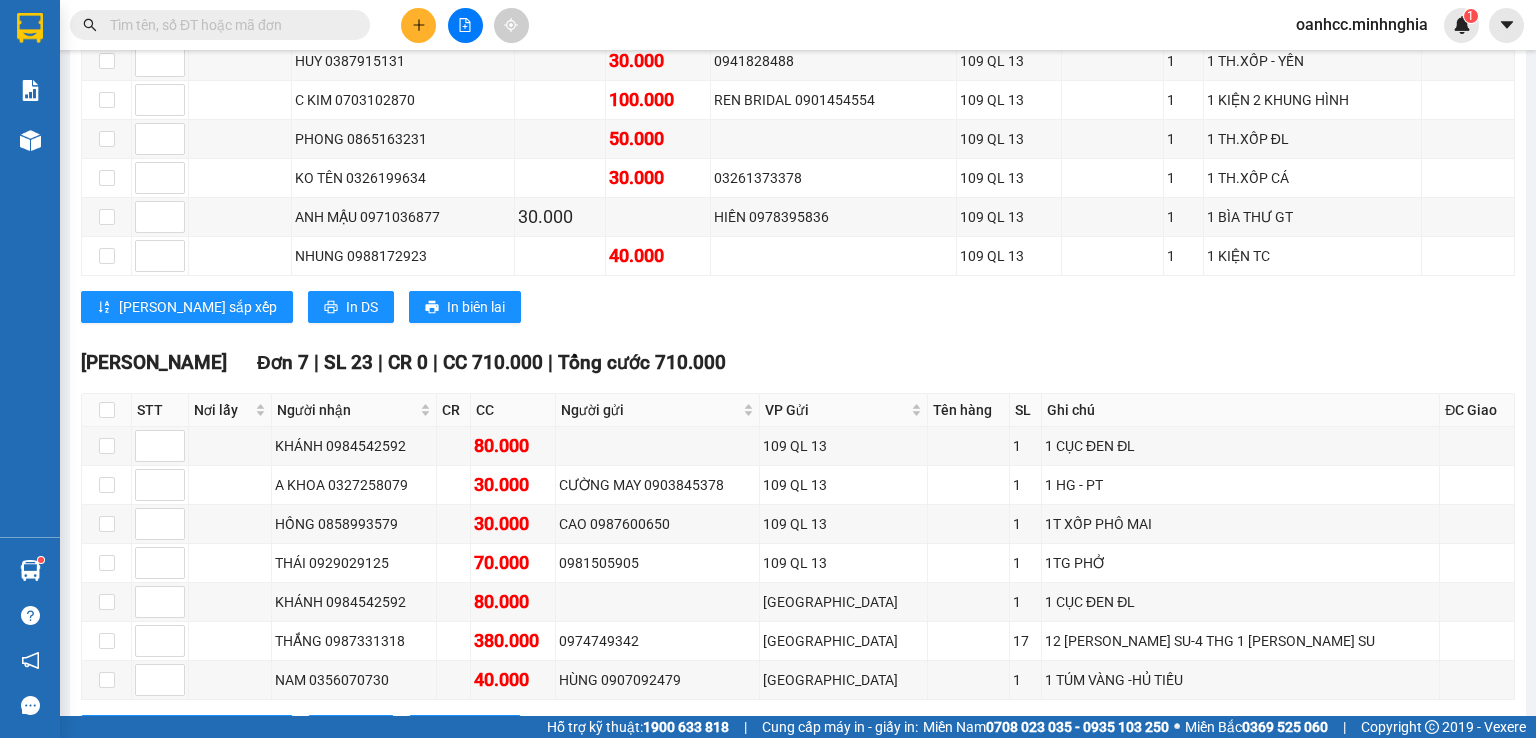 scroll, scrollTop: 0, scrollLeft: 0, axis: both 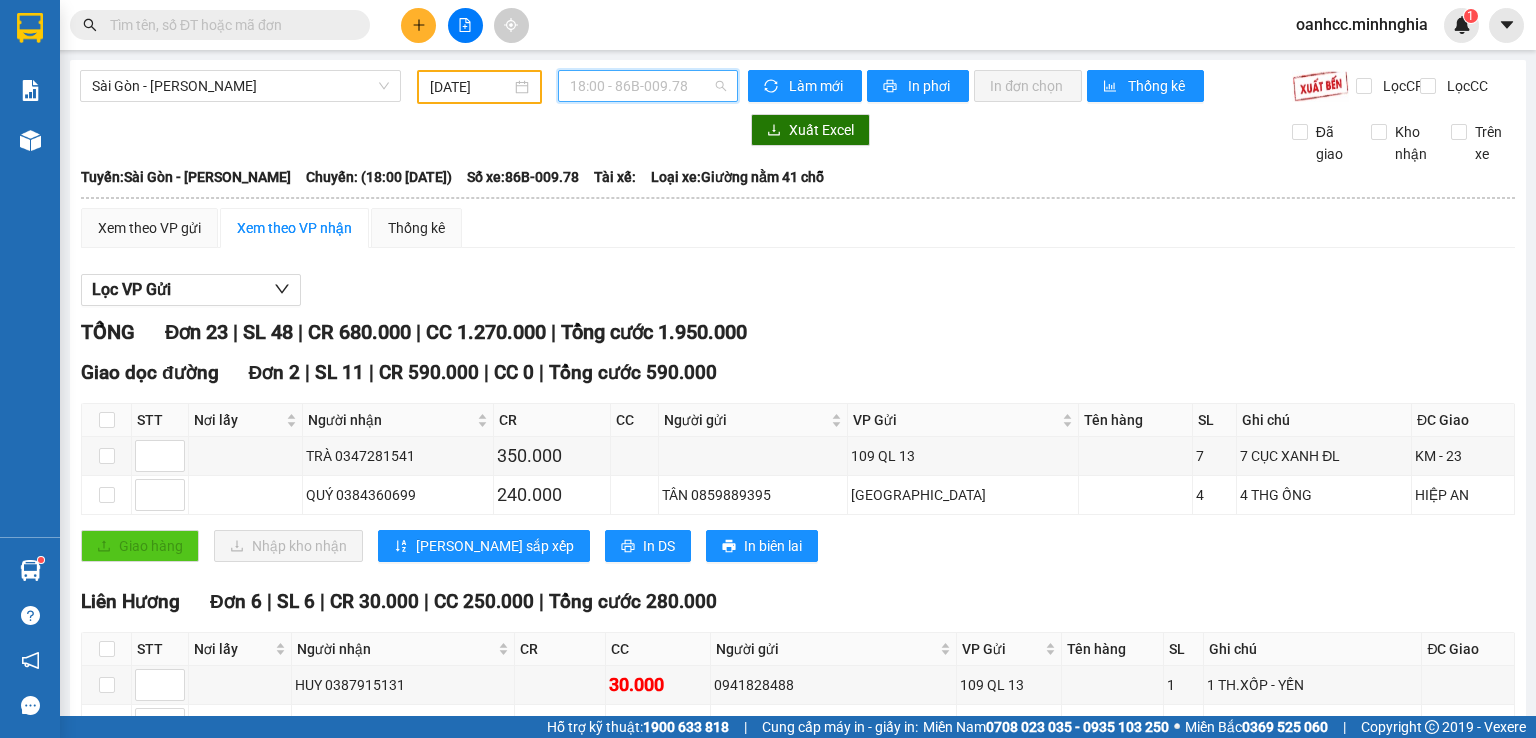 click on "18:00     - 86B-009.78" at bounding box center (648, 86) 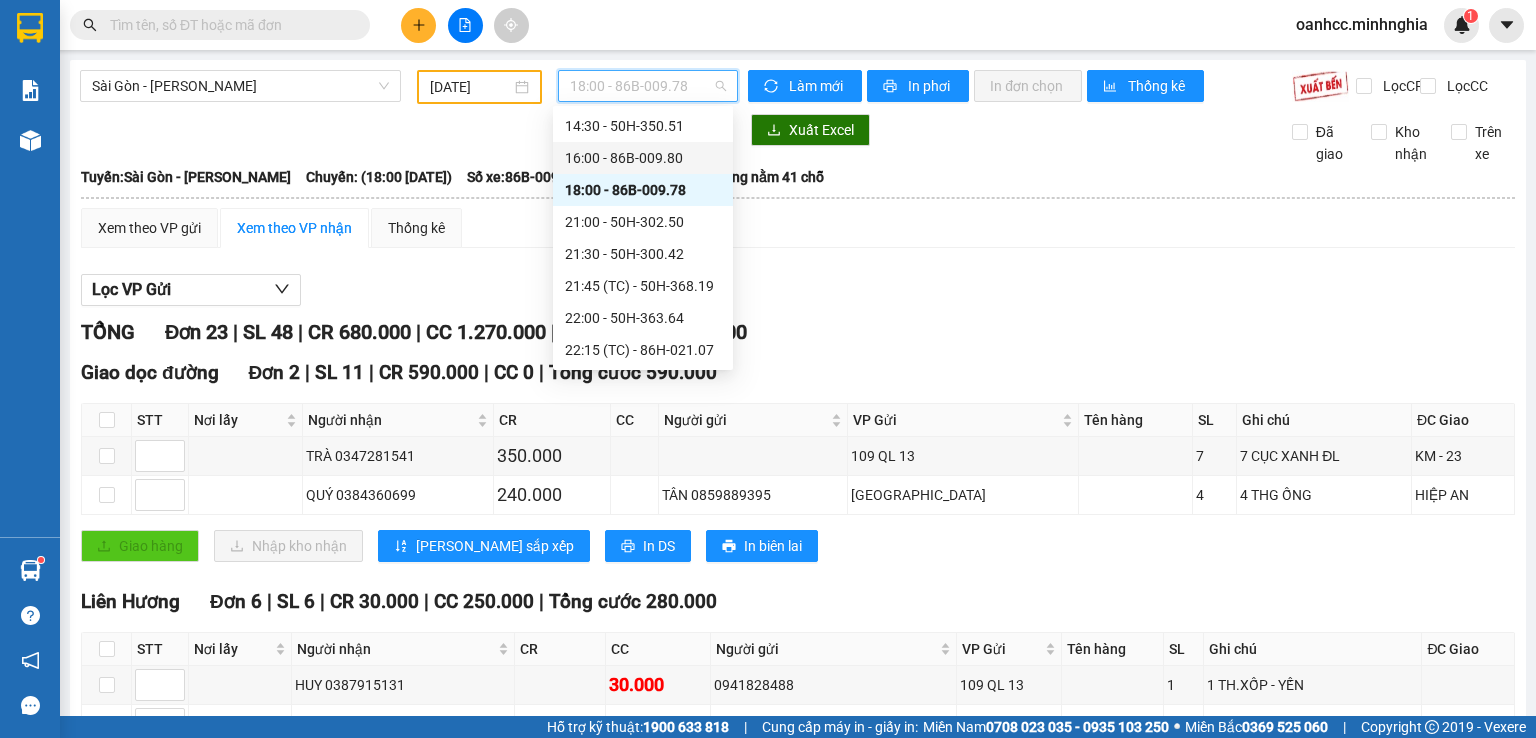 click on "16:00     - 86B-009.80" at bounding box center (643, 158) 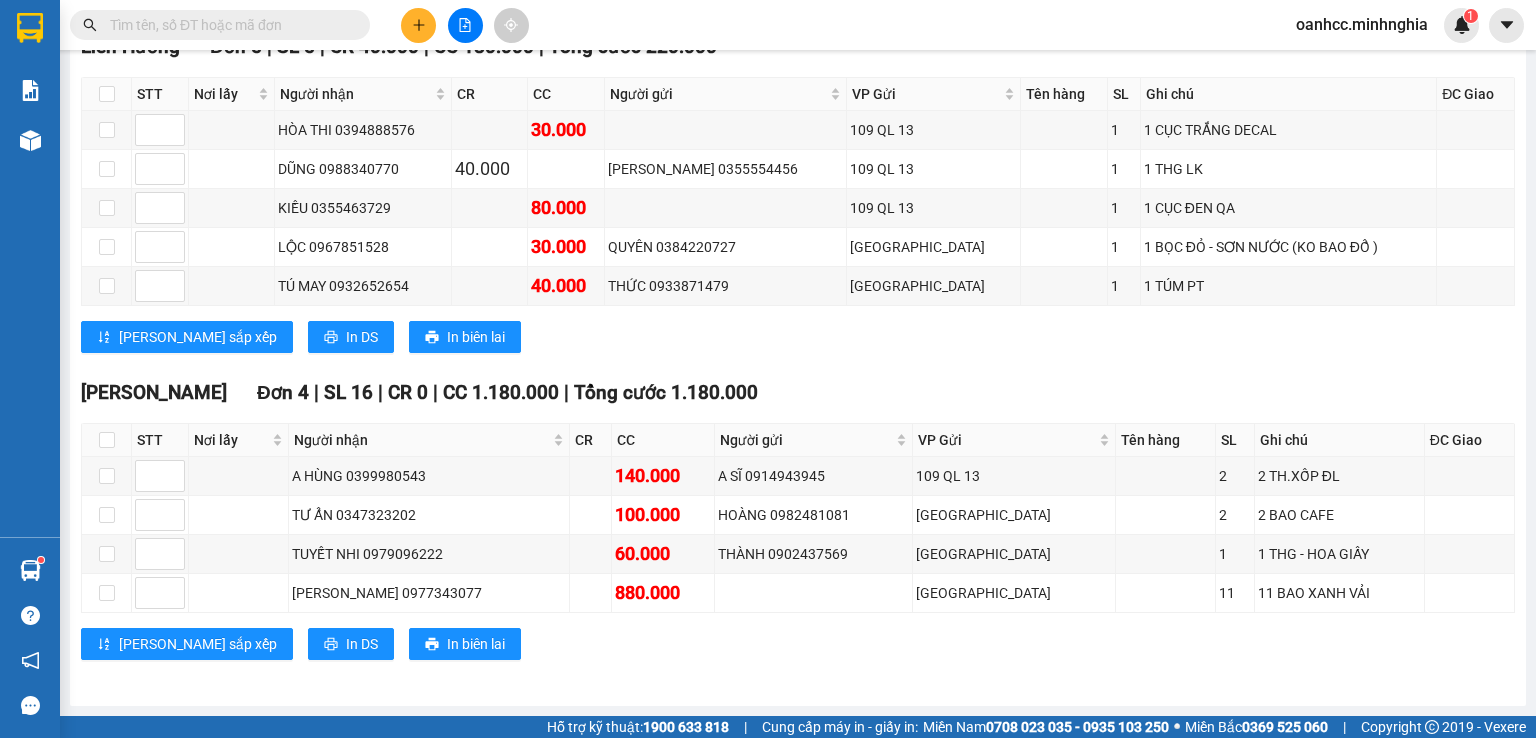 scroll, scrollTop: 0, scrollLeft: 0, axis: both 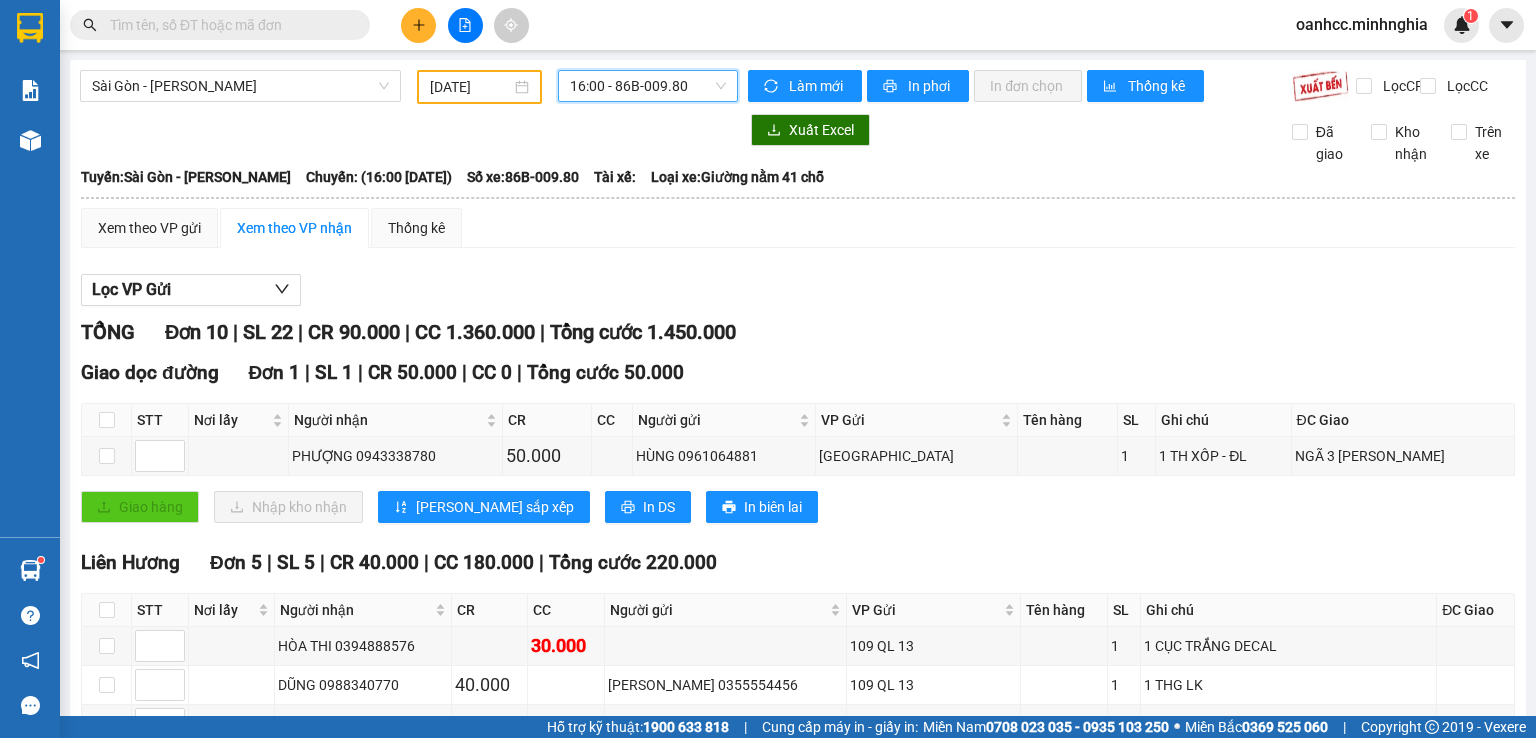click on "16:00     - 86B-009.80" at bounding box center [648, 86] 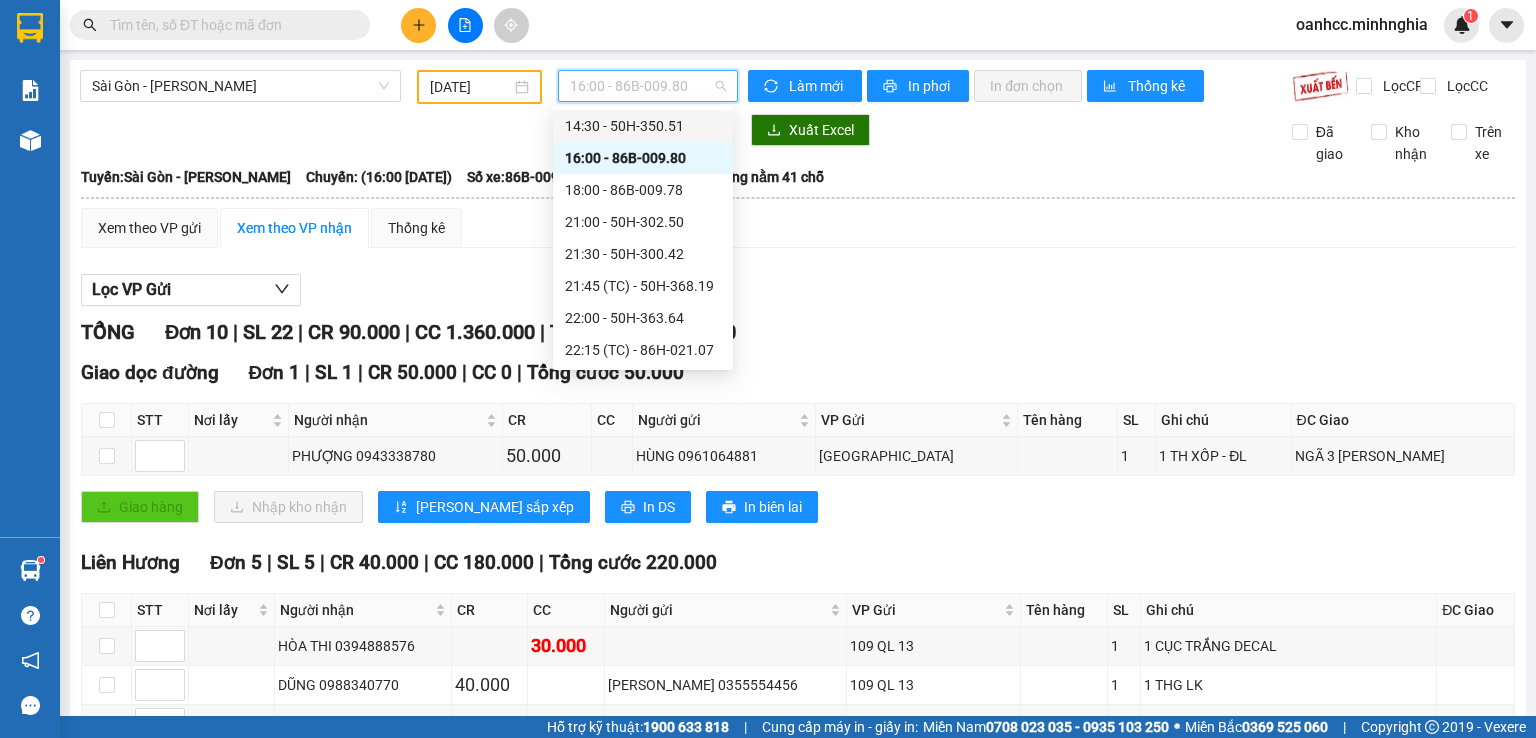 click on "14:30     - 50H-350.51" at bounding box center (643, 126) 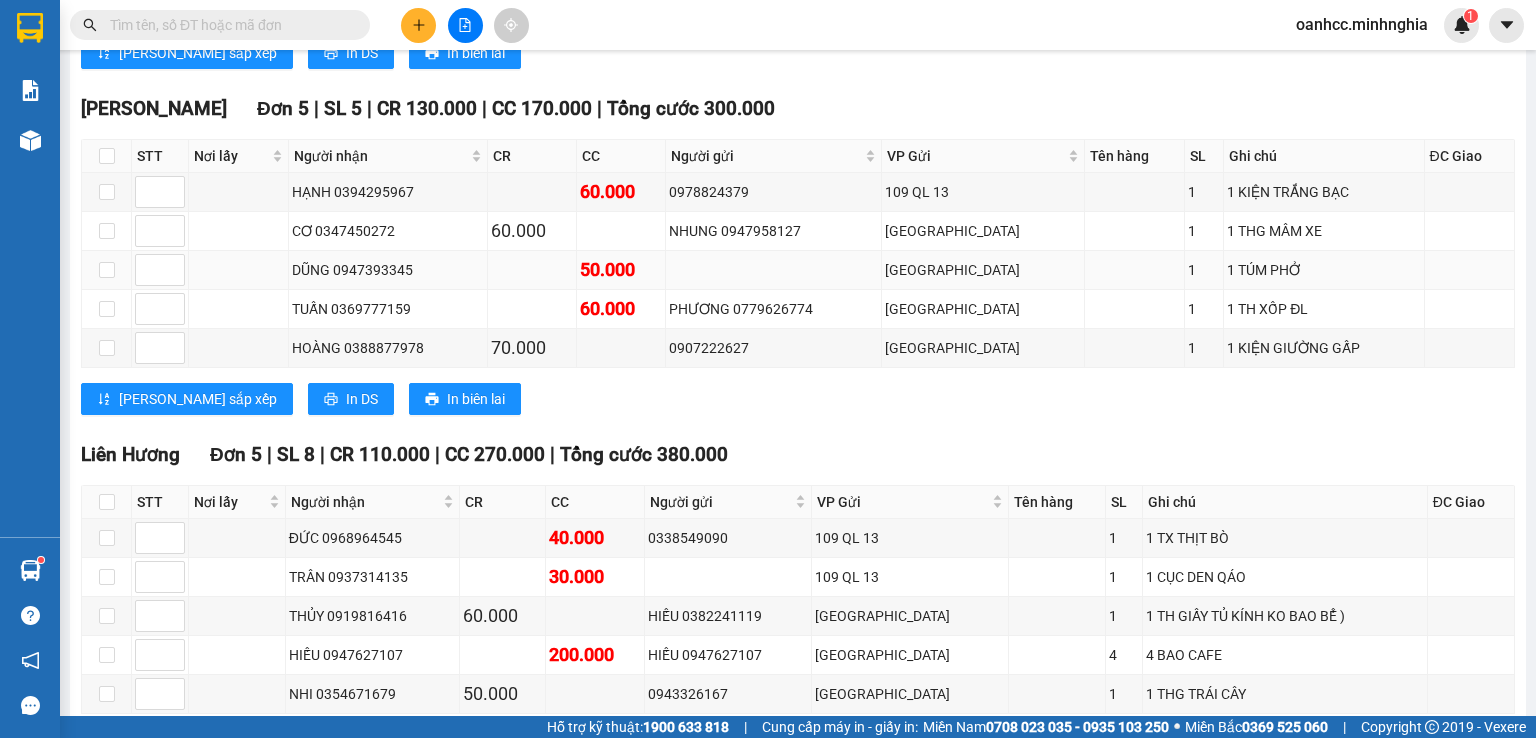 scroll, scrollTop: 1200, scrollLeft: 0, axis: vertical 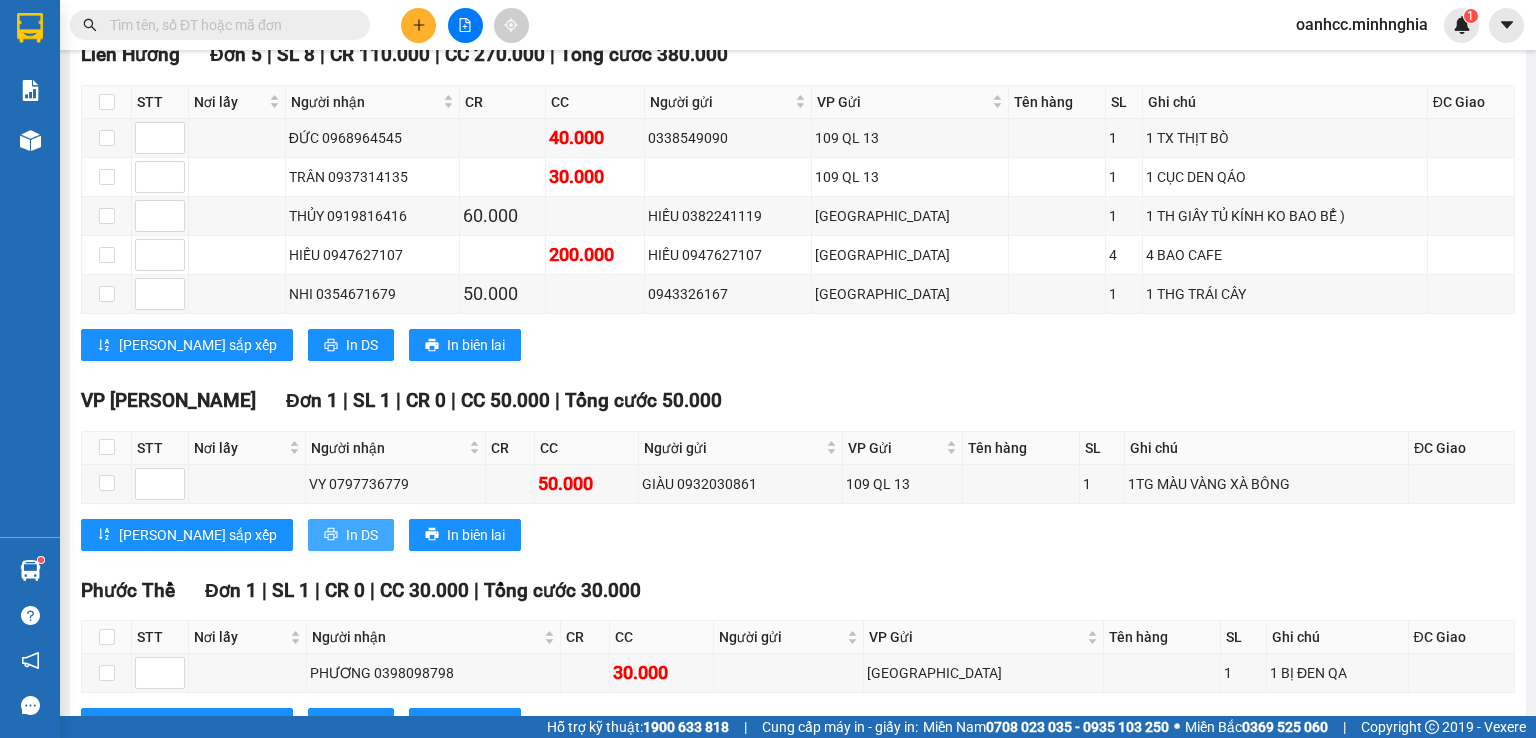 click on "In DS" at bounding box center (362, 535) 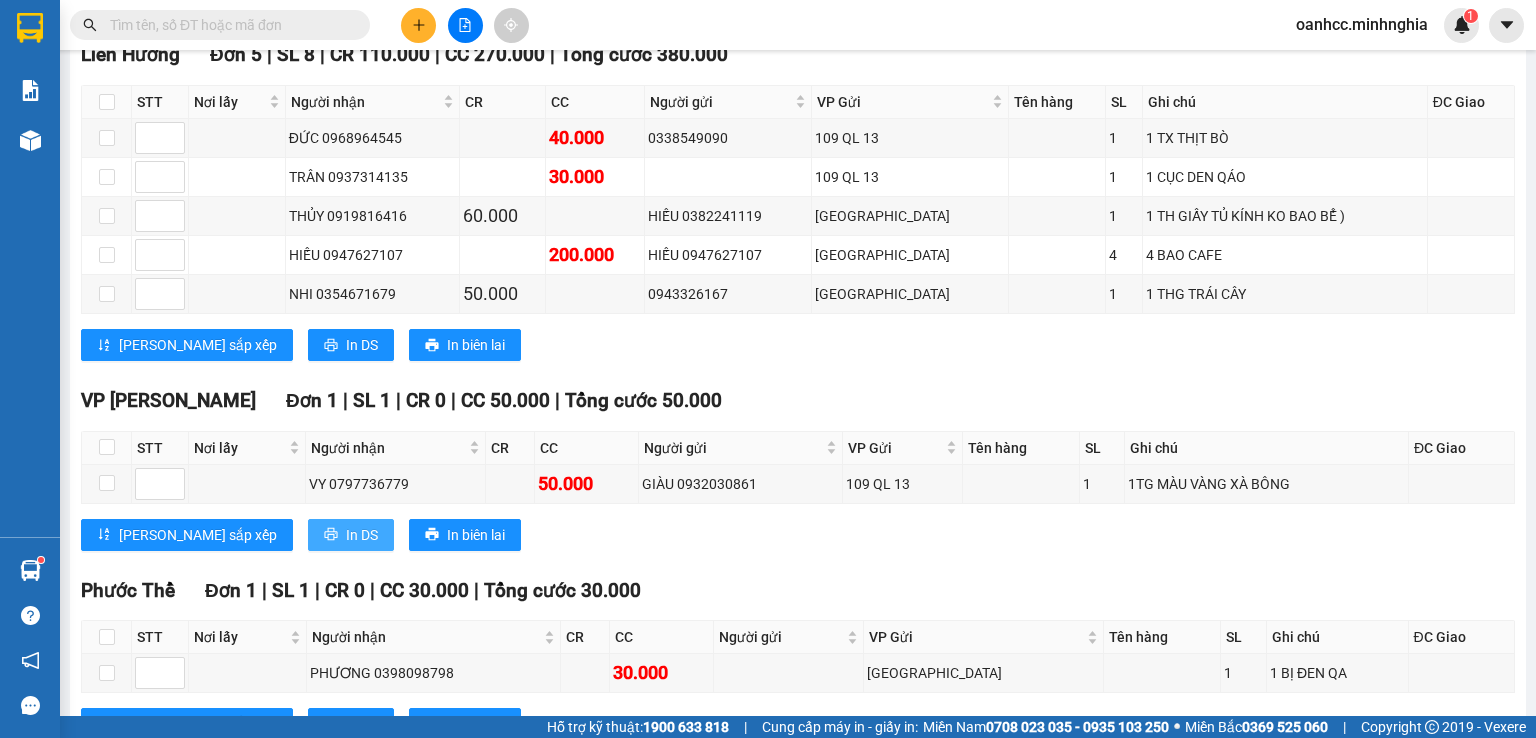 scroll, scrollTop: 0, scrollLeft: 0, axis: both 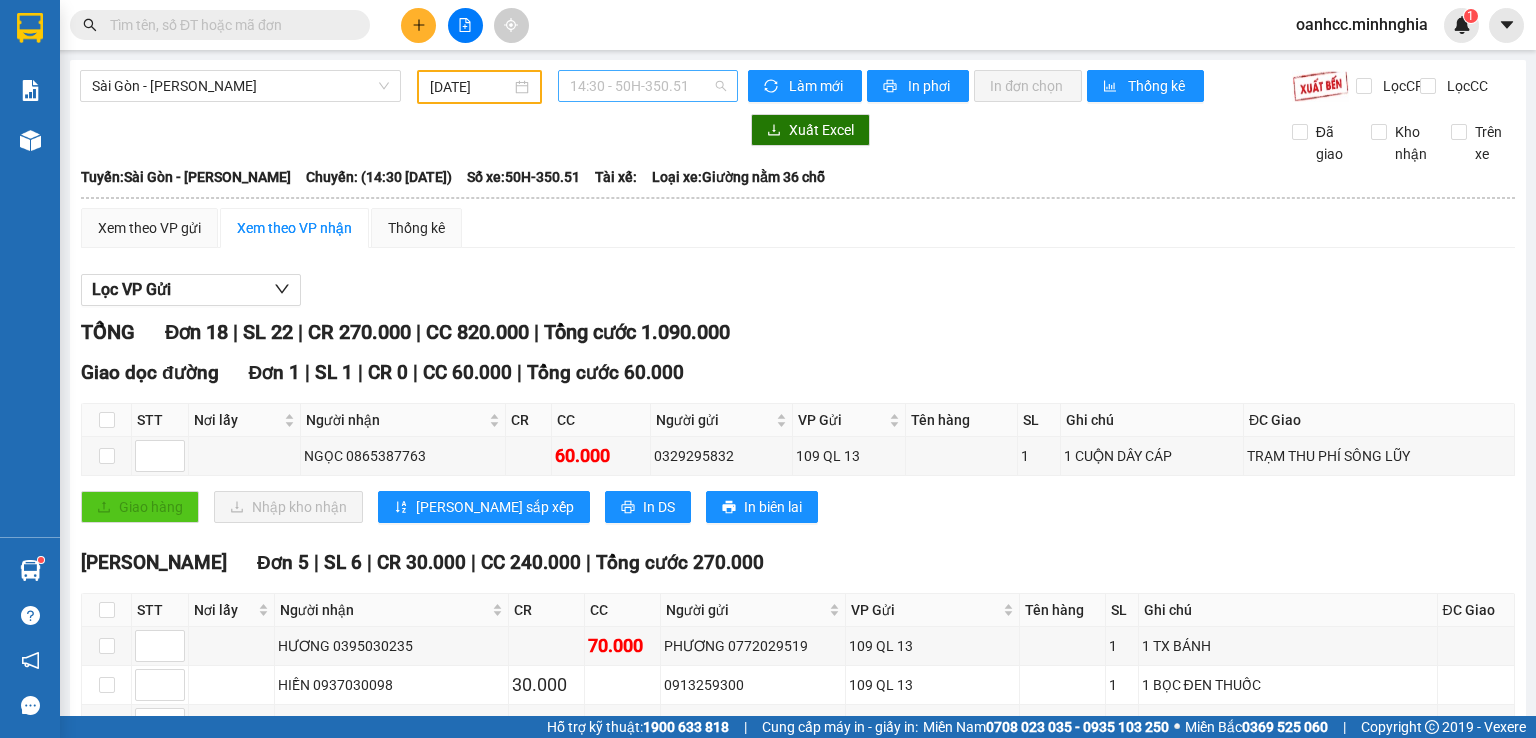 click on "14:30     - 50H-350.51" at bounding box center [648, 86] 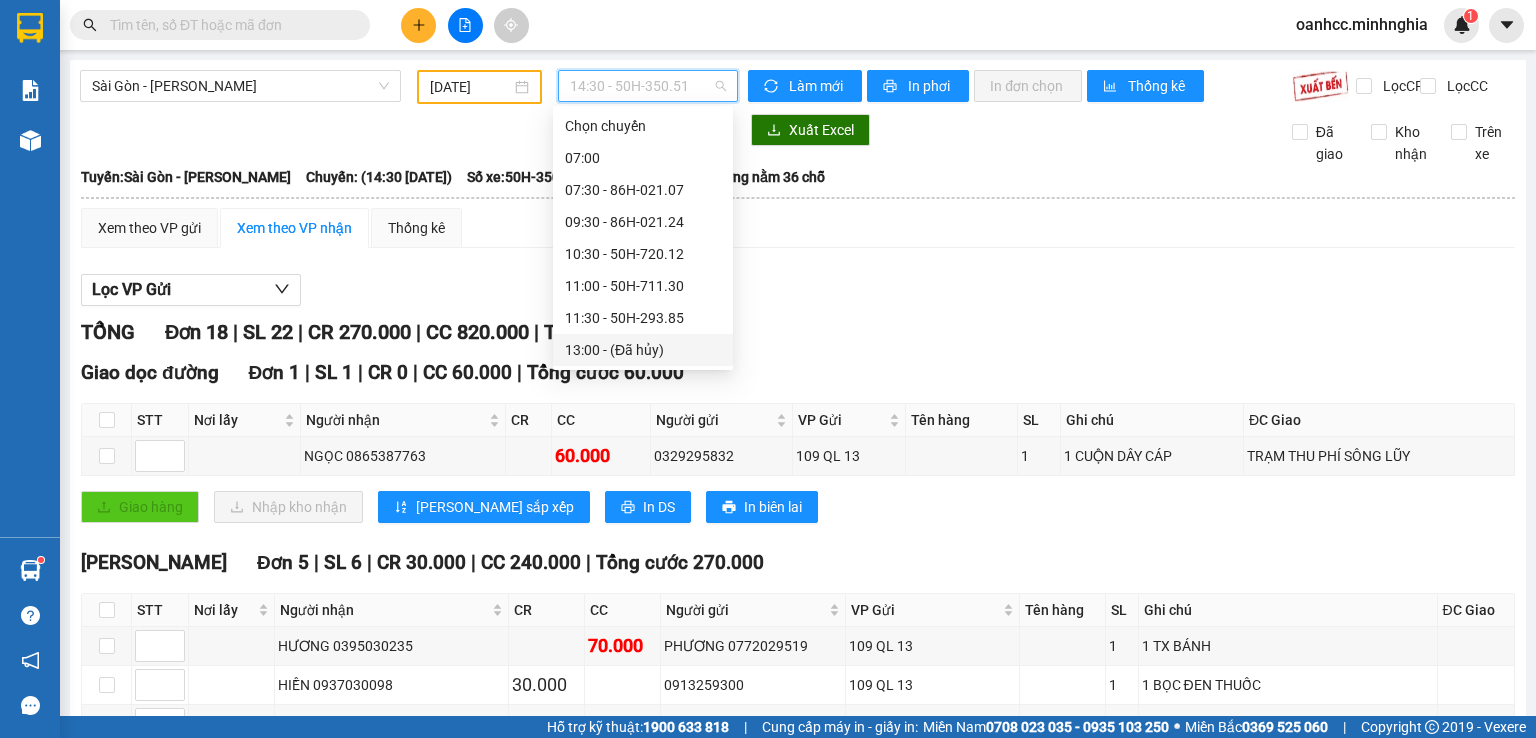 scroll, scrollTop: 200, scrollLeft: 0, axis: vertical 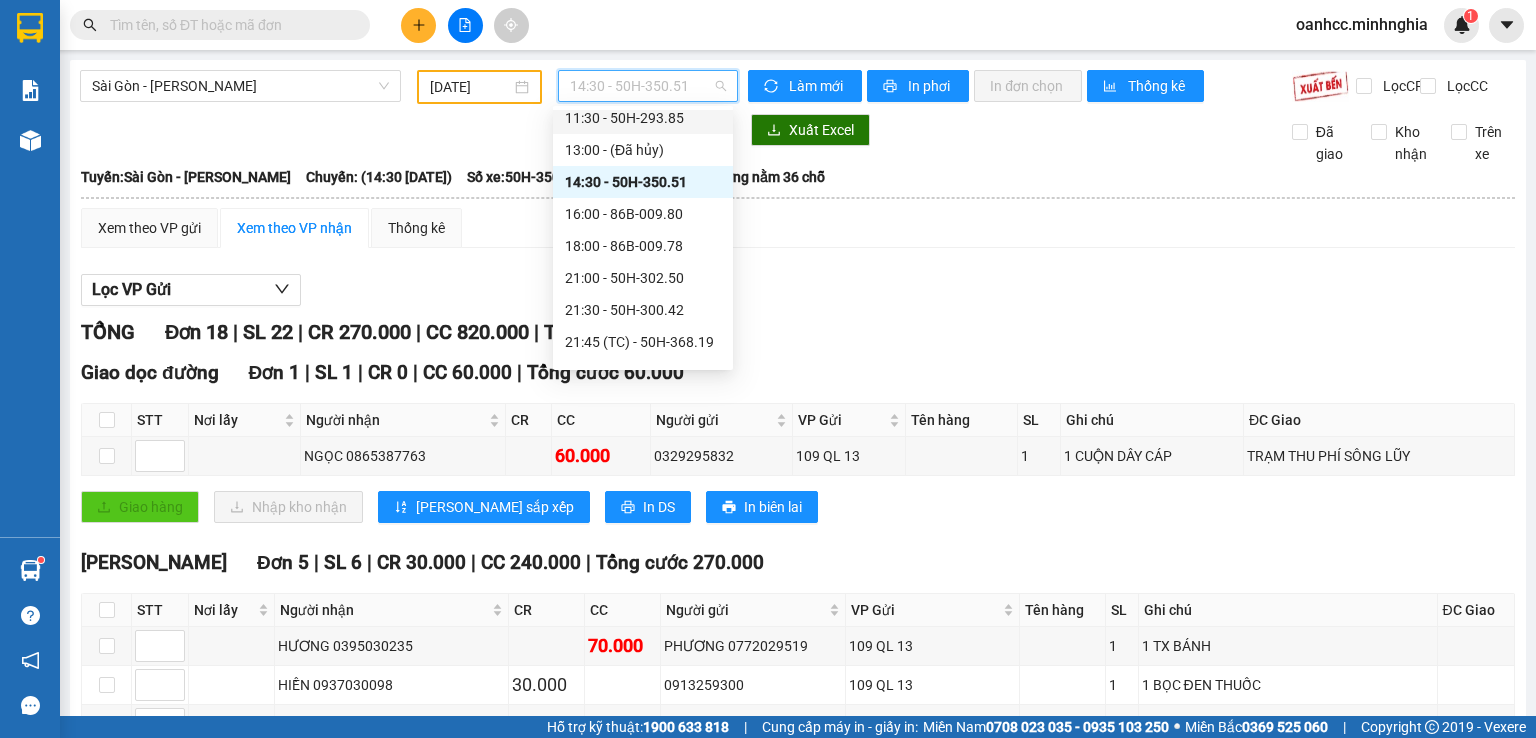click on "11:30     - 50H-293.85" at bounding box center [643, 118] 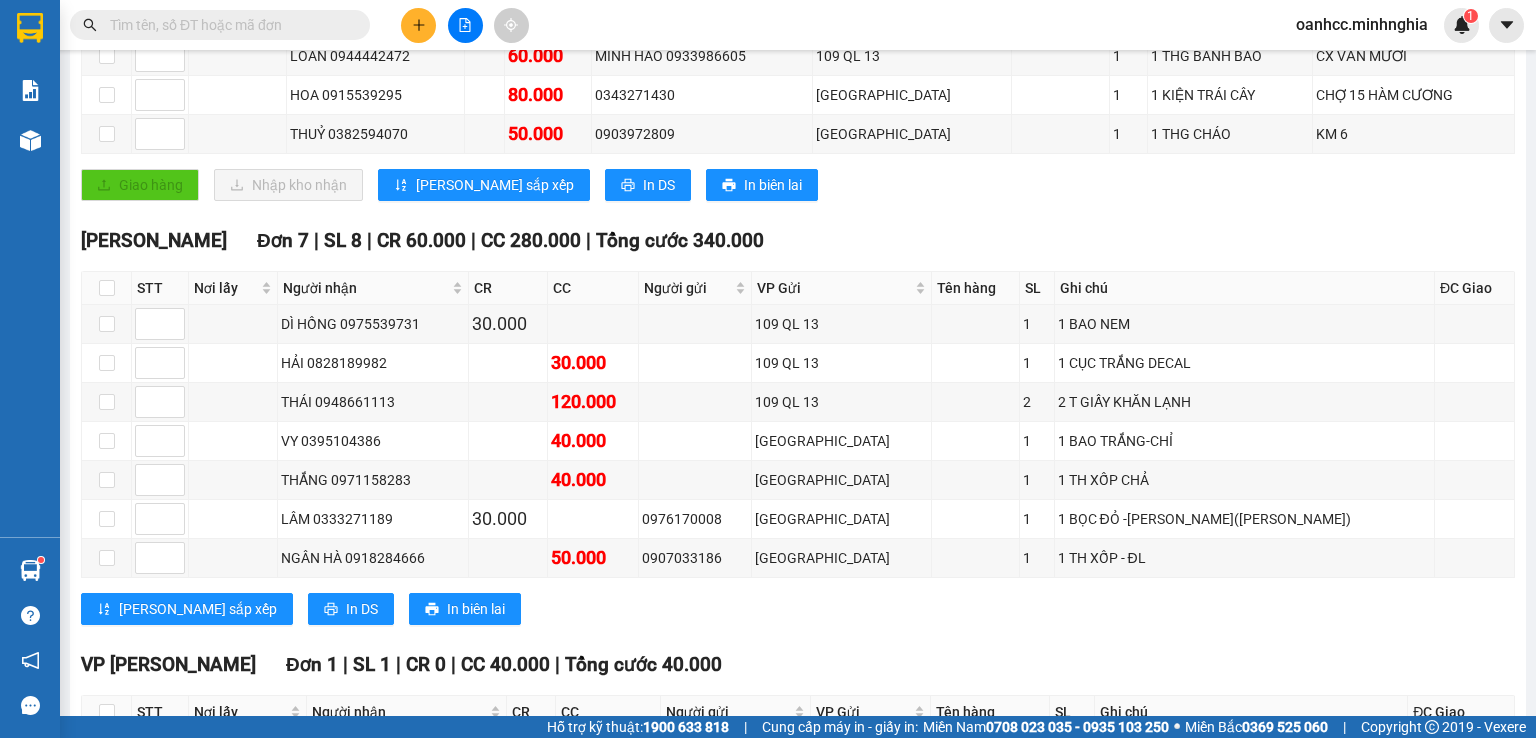 scroll, scrollTop: 600, scrollLeft: 0, axis: vertical 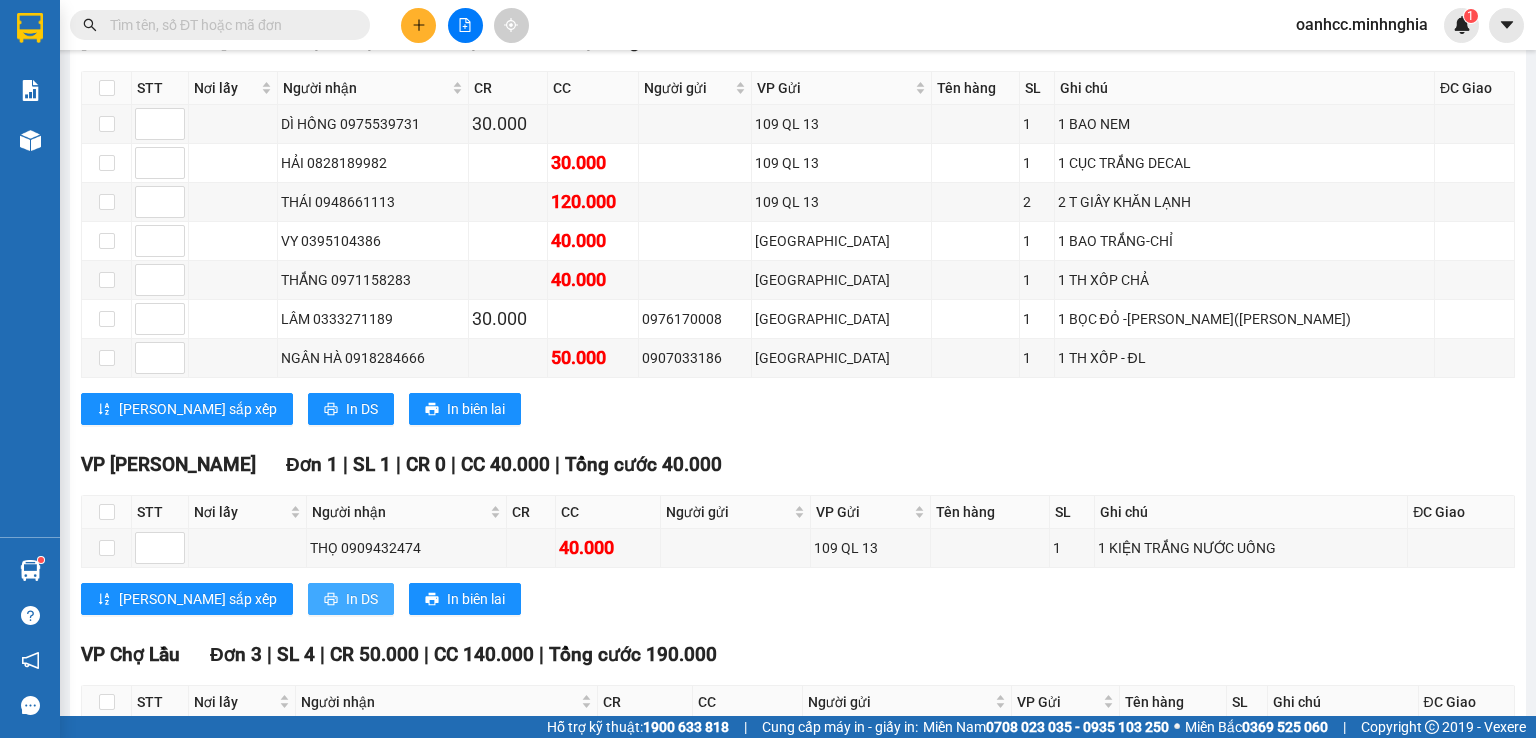 click on "In DS" at bounding box center (362, 599) 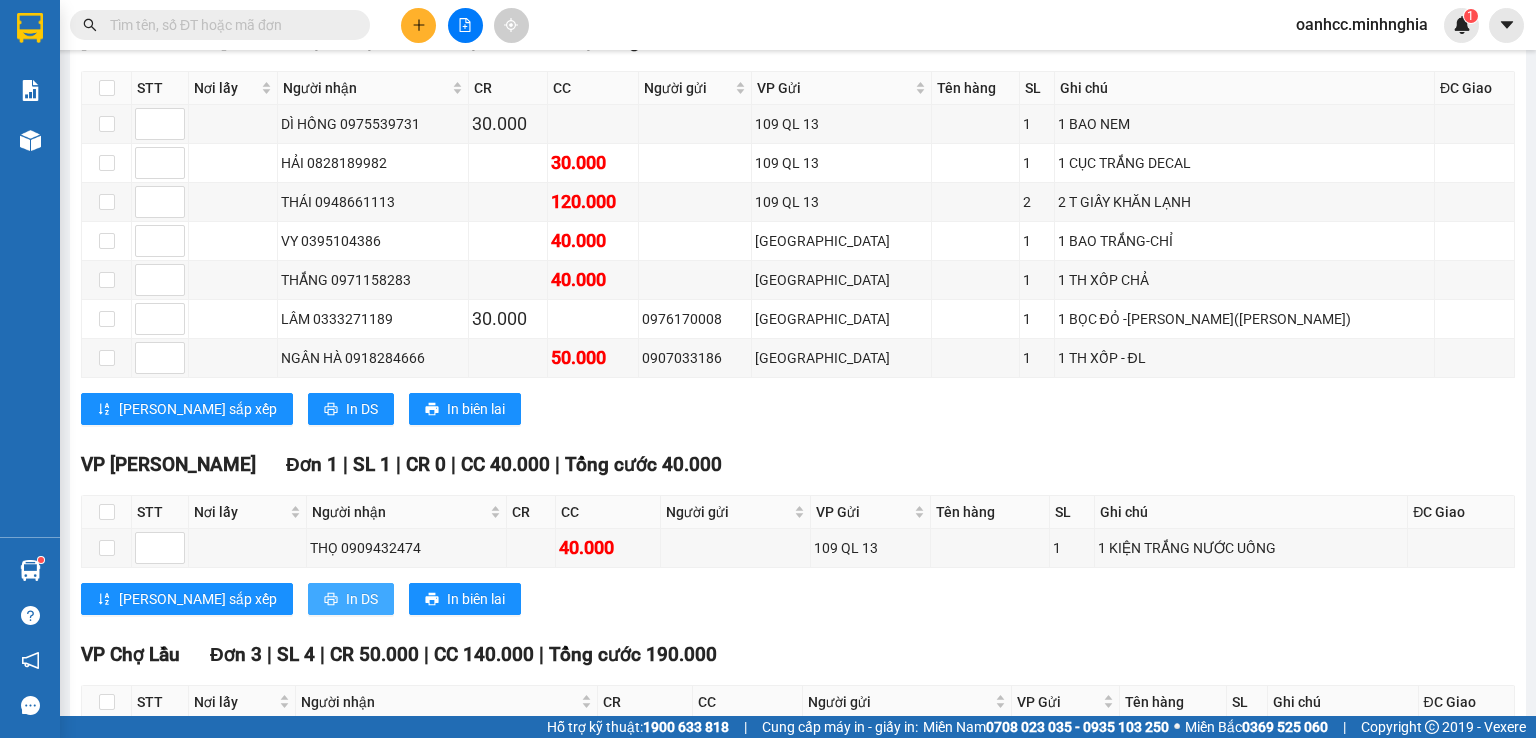 scroll, scrollTop: 0, scrollLeft: 0, axis: both 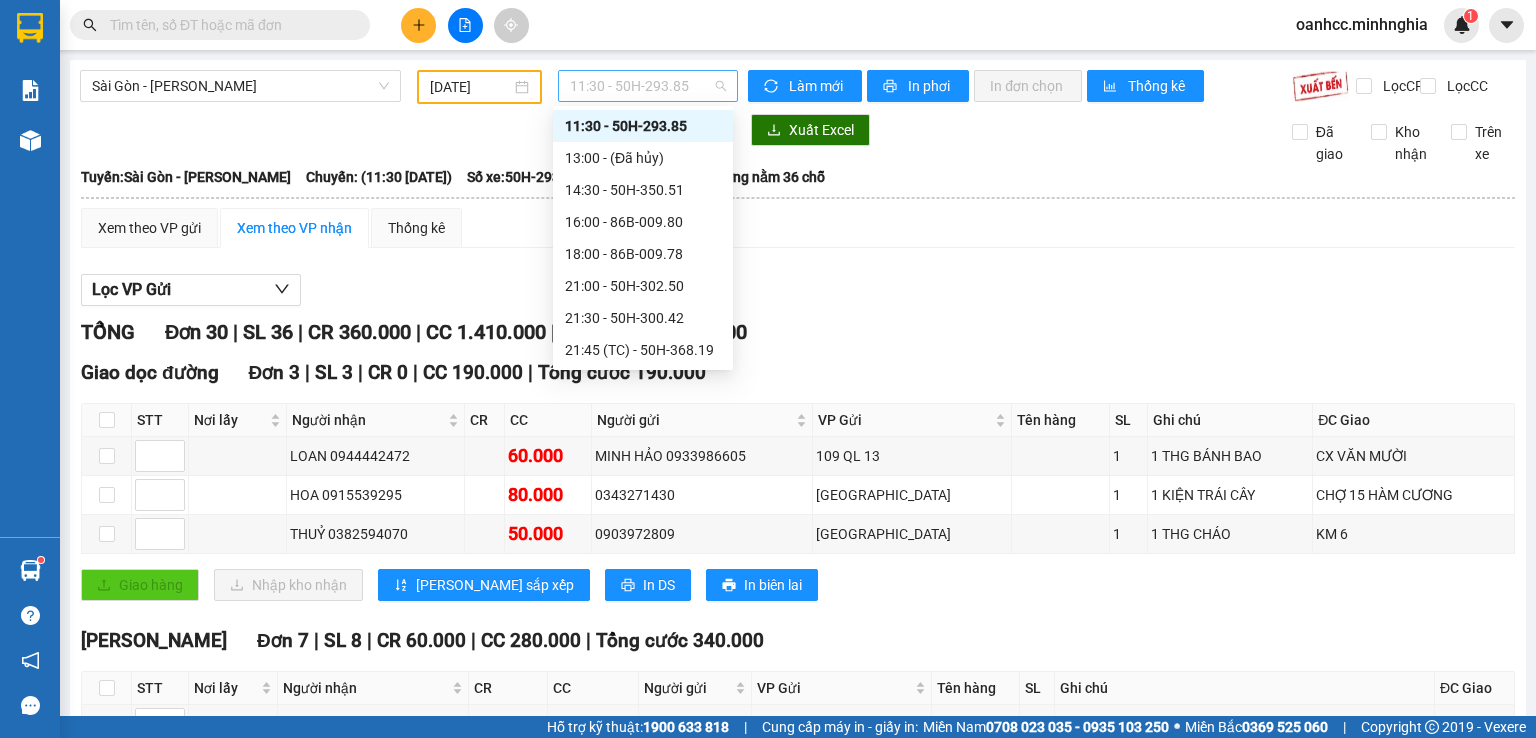 click on "11:30     - 50H-293.85" at bounding box center (648, 86) 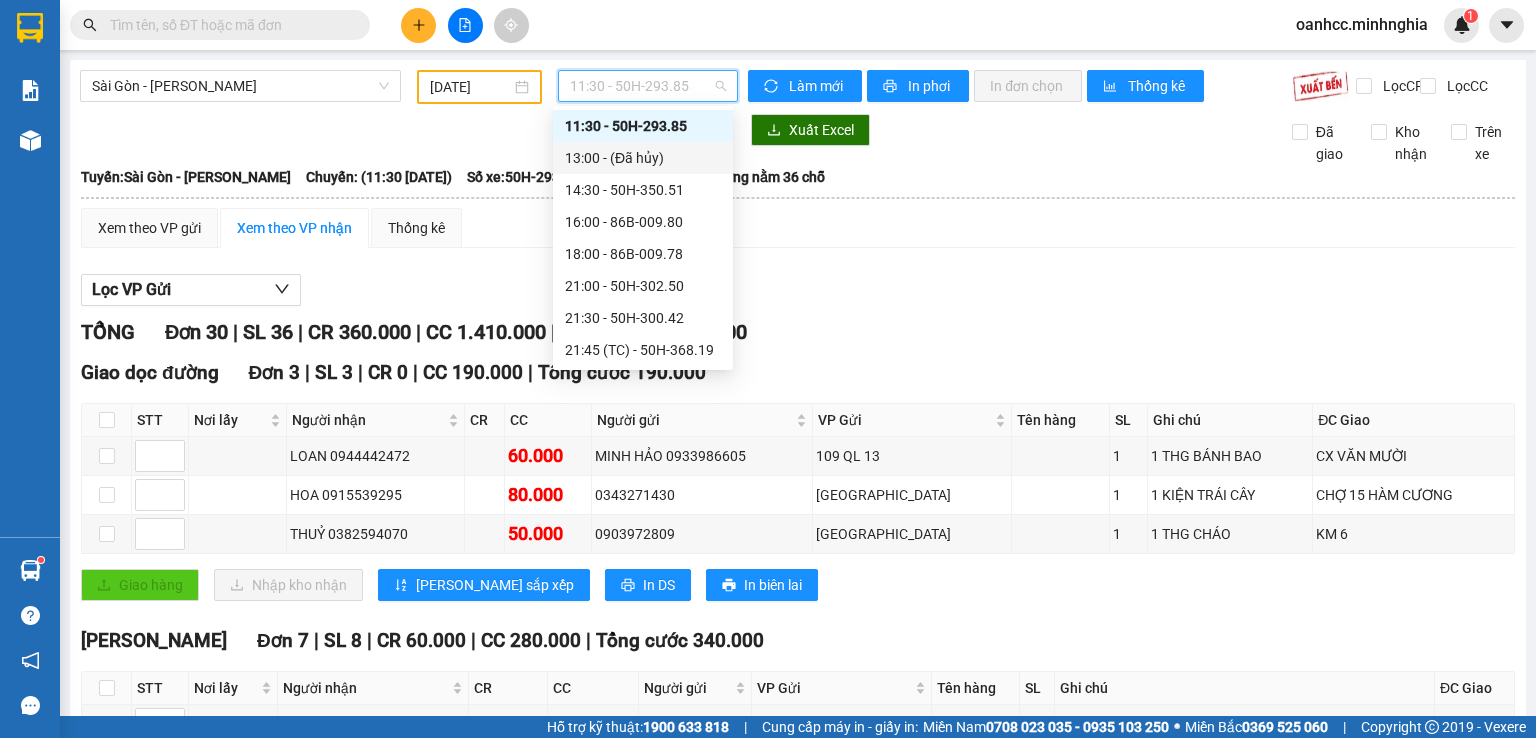 scroll, scrollTop: 0, scrollLeft: 0, axis: both 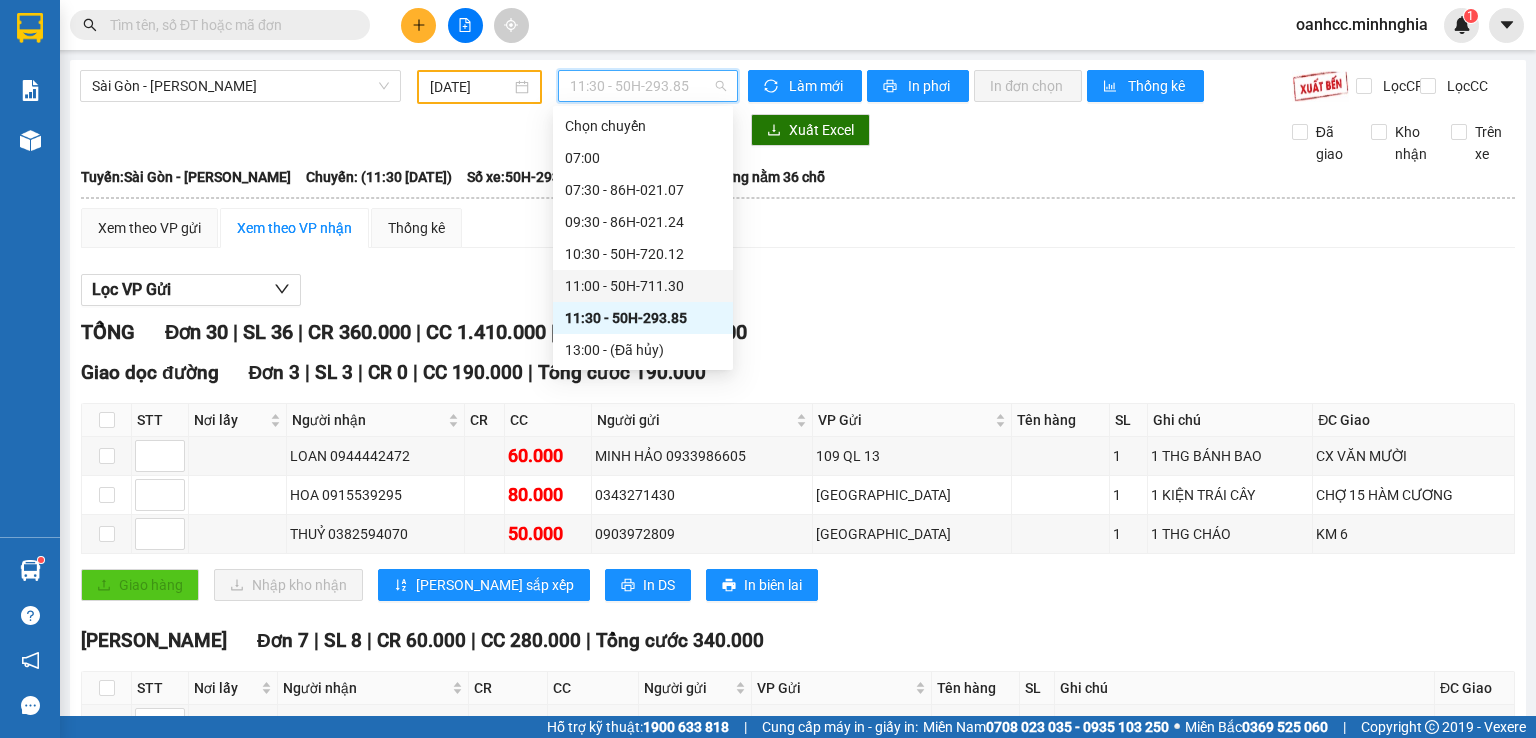 click on "11:00     - 50H-711.30" at bounding box center (643, 286) 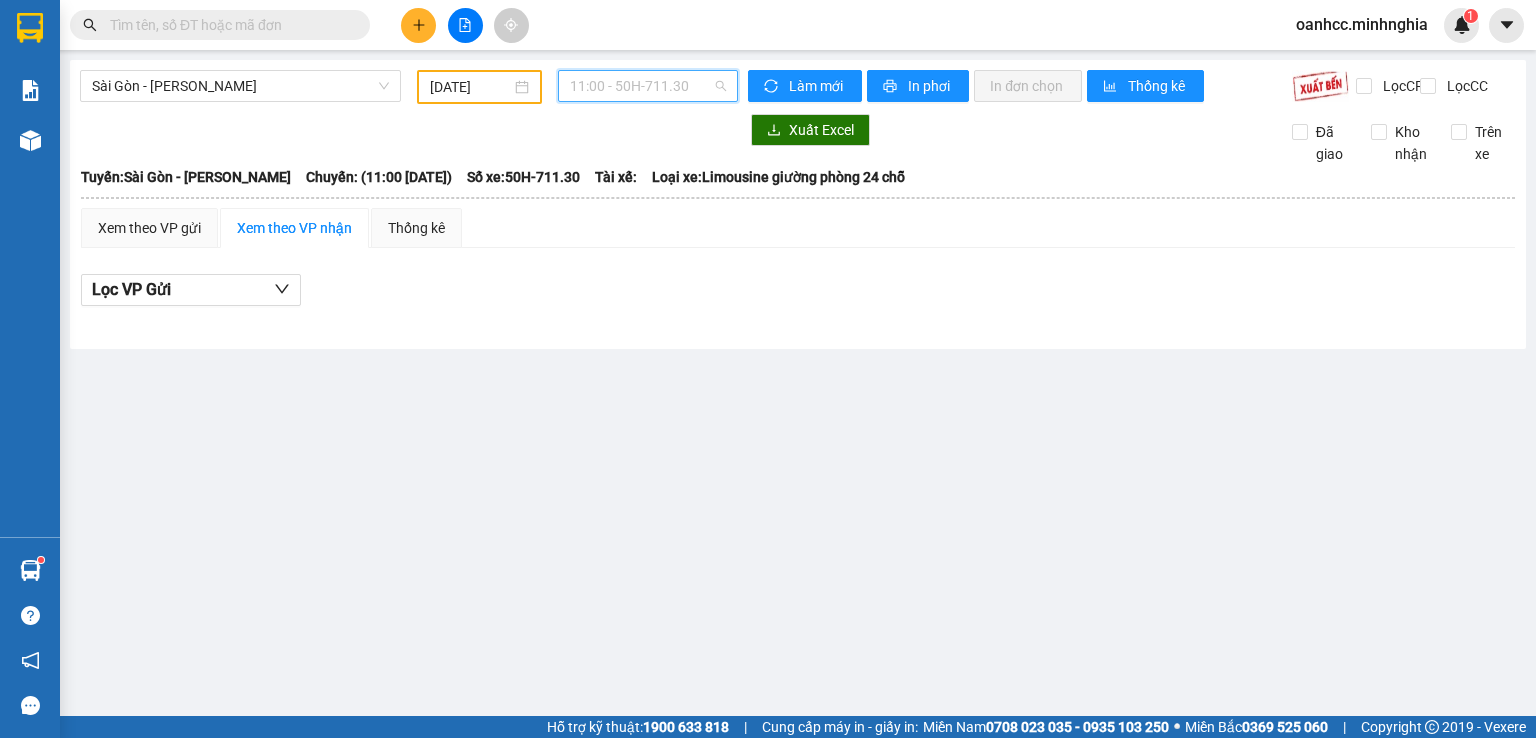 click on "11:00     - 50H-711.30" at bounding box center [648, 86] 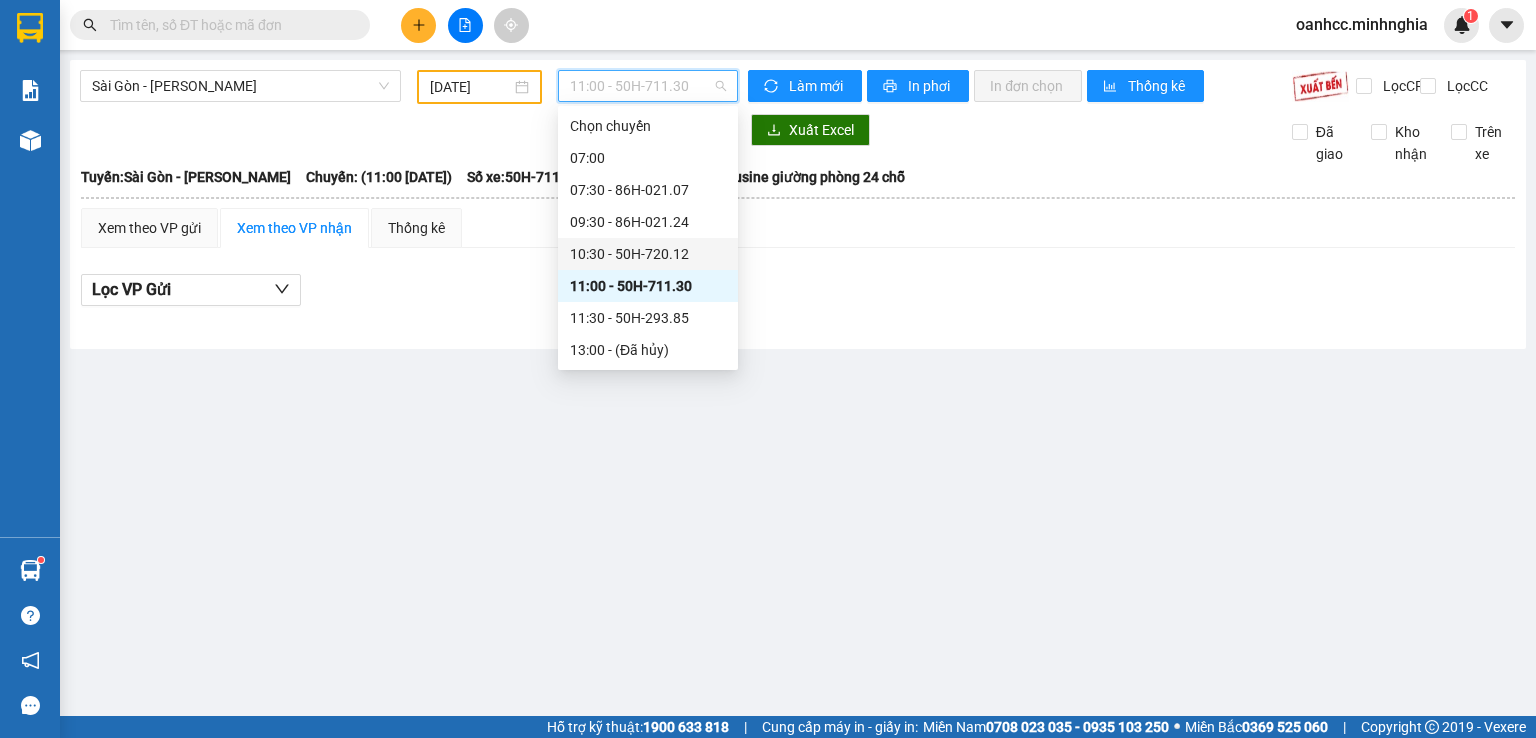 click on "10:30     - 50H-720.12" at bounding box center [648, 254] 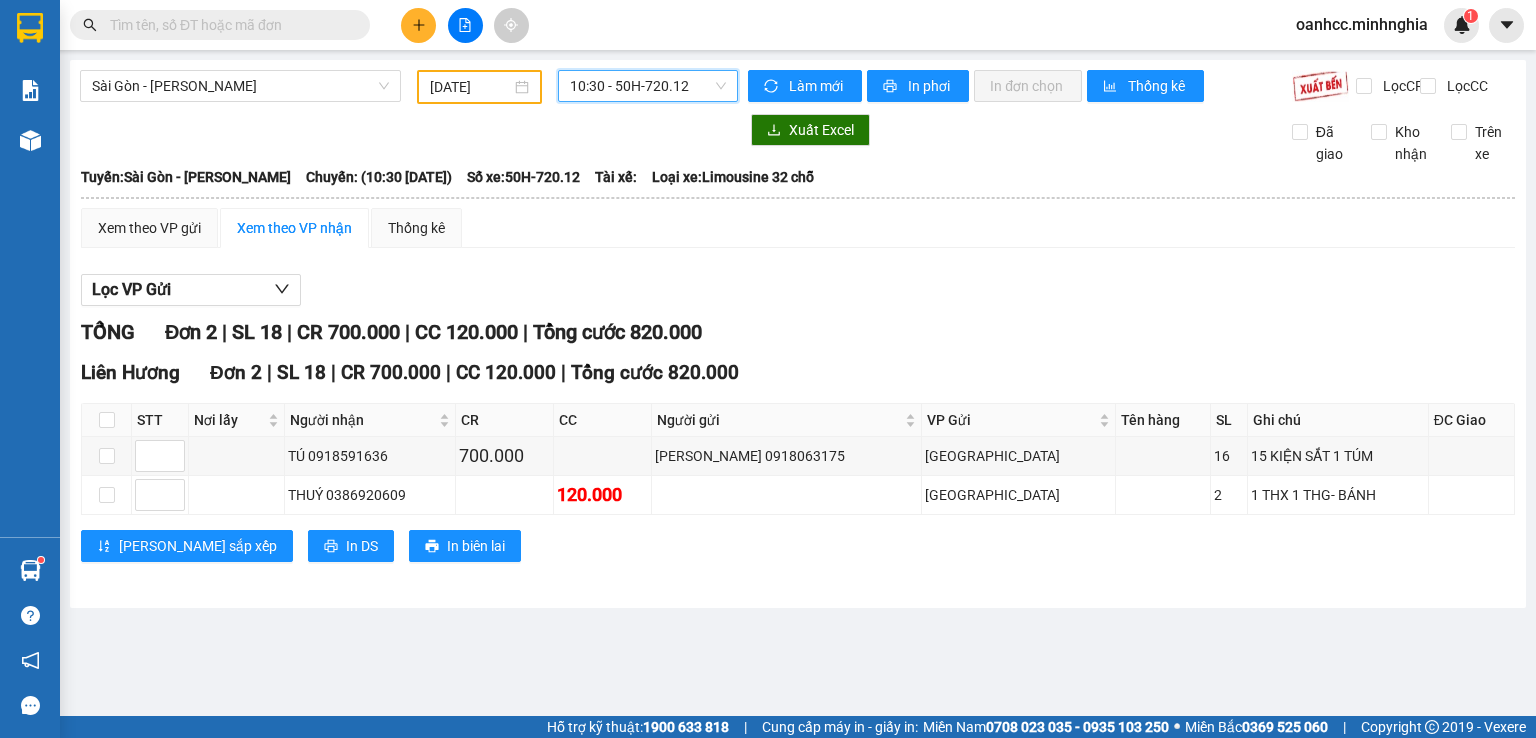 click on "10:30     - 50H-720.12" at bounding box center (648, 86) 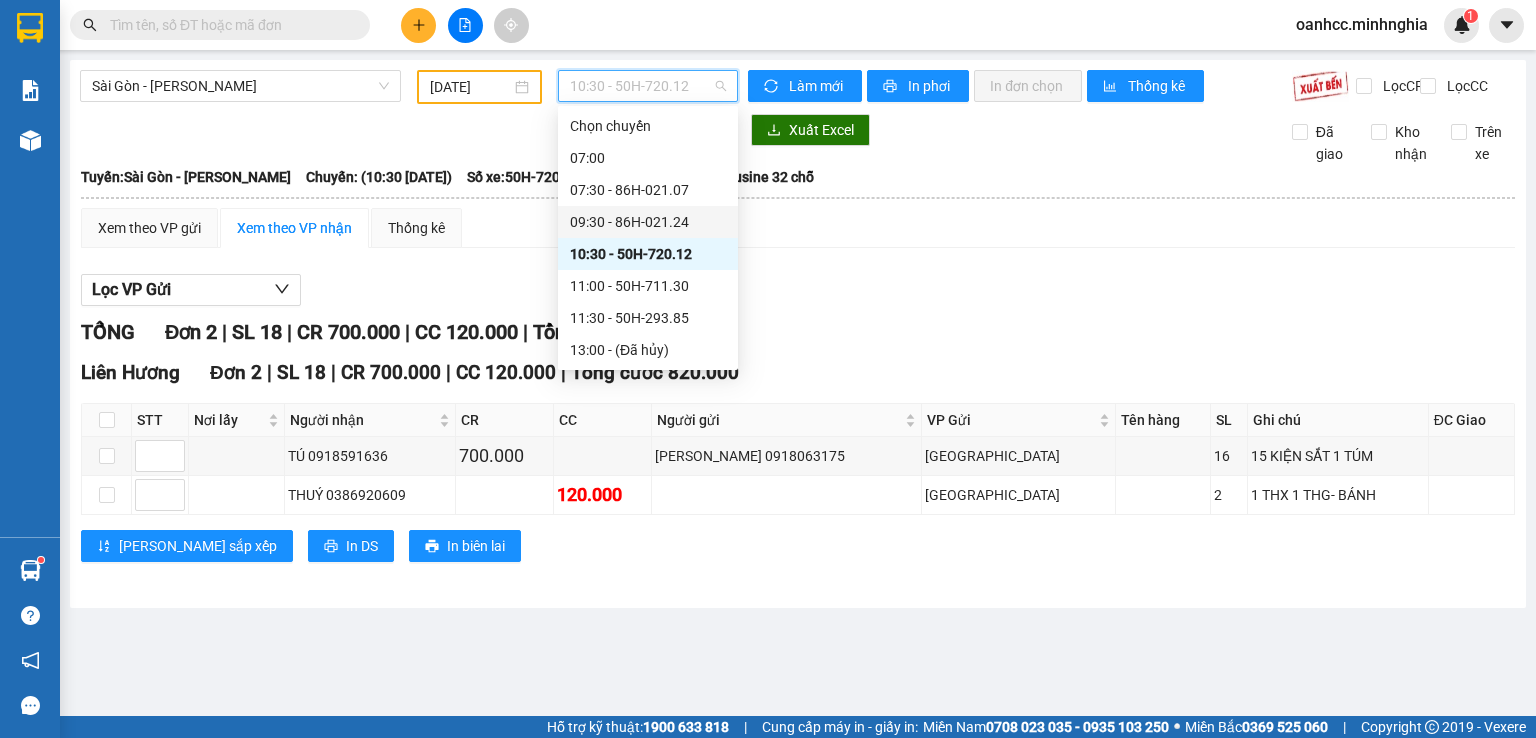 click on "09:30     - 86H-021.24" at bounding box center (648, 222) 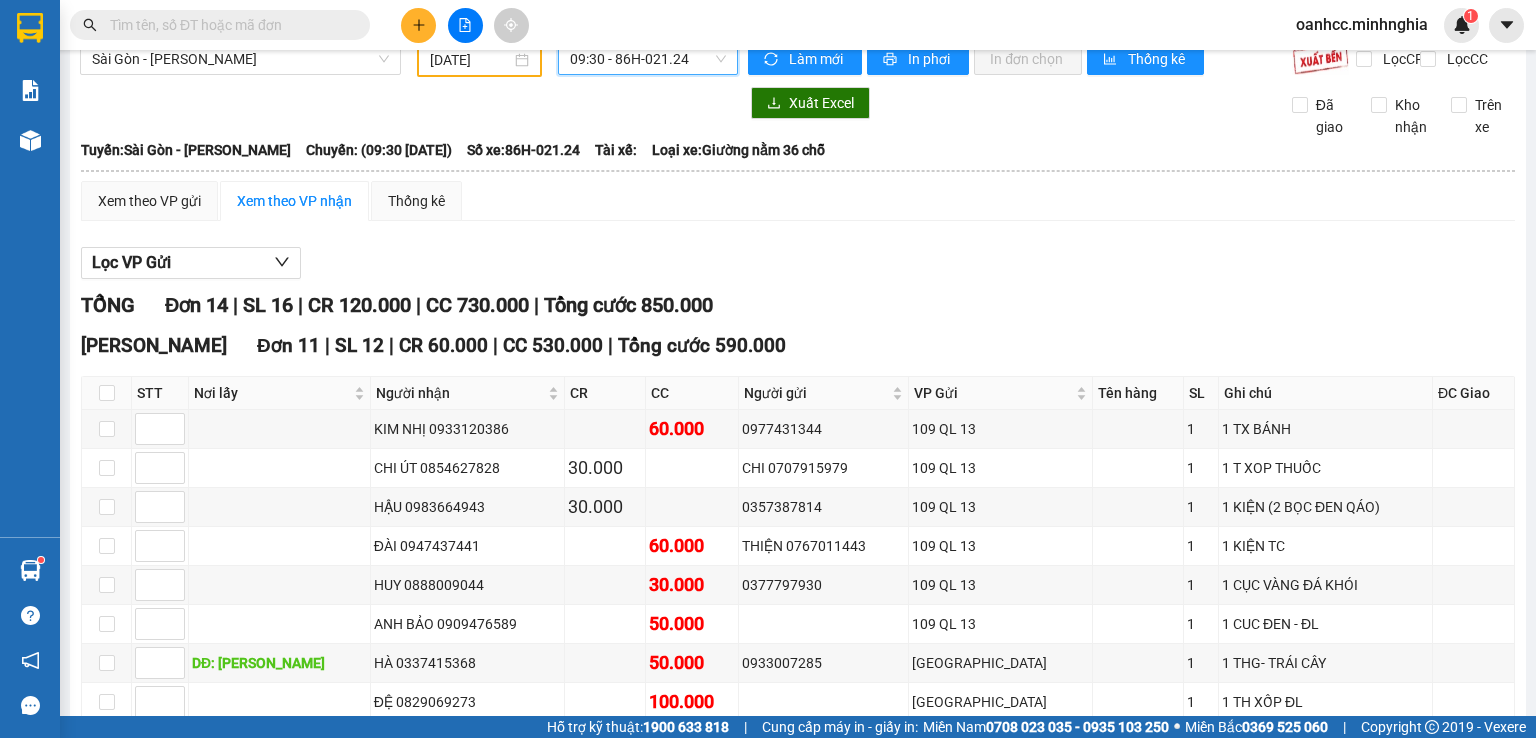 scroll, scrollTop: 0, scrollLeft: 0, axis: both 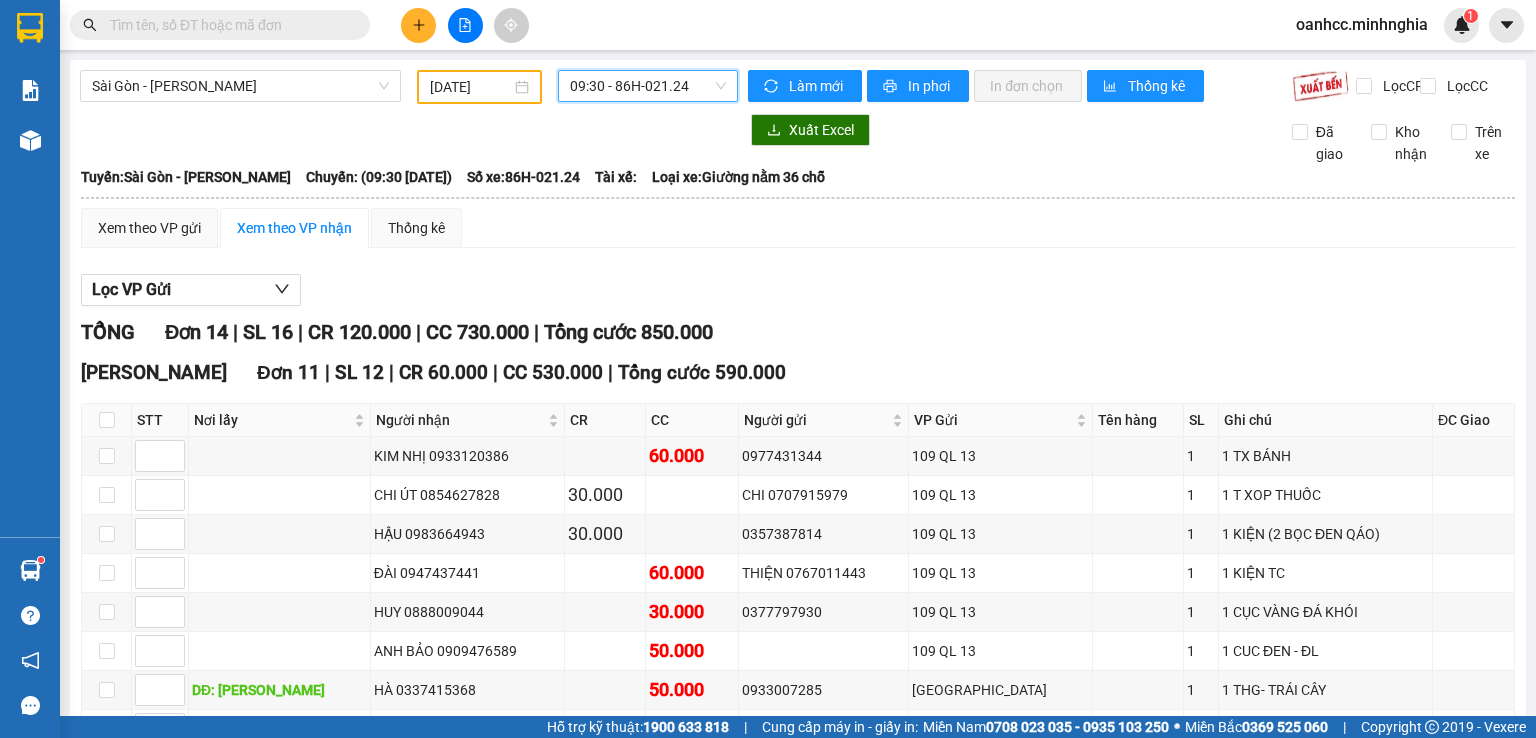 click on "09:30     - 86H-021.24" at bounding box center [648, 86] 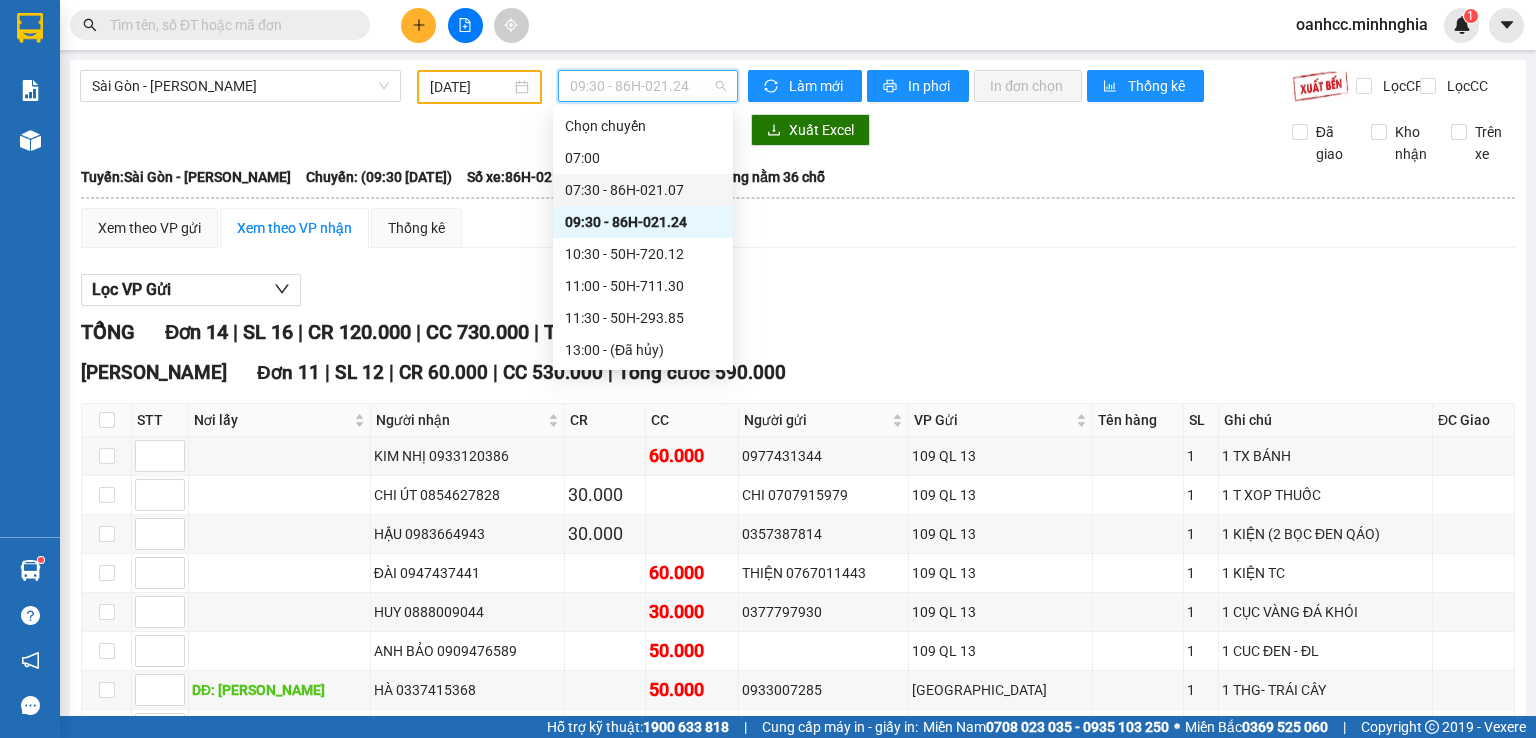 click on "07:30     - 86H-021.07" at bounding box center [643, 190] 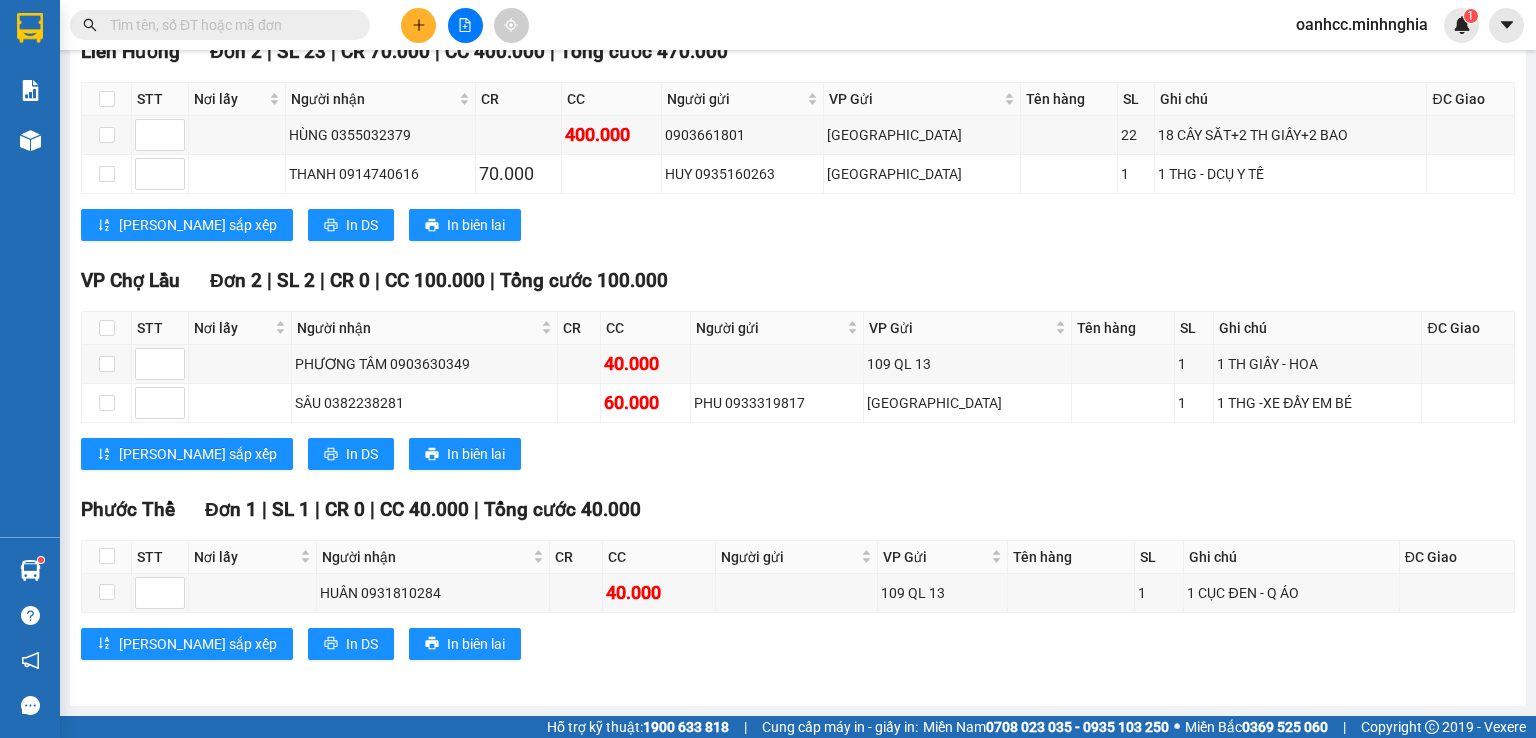 scroll, scrollTop: 0, scrollLeft: 0, axis: both 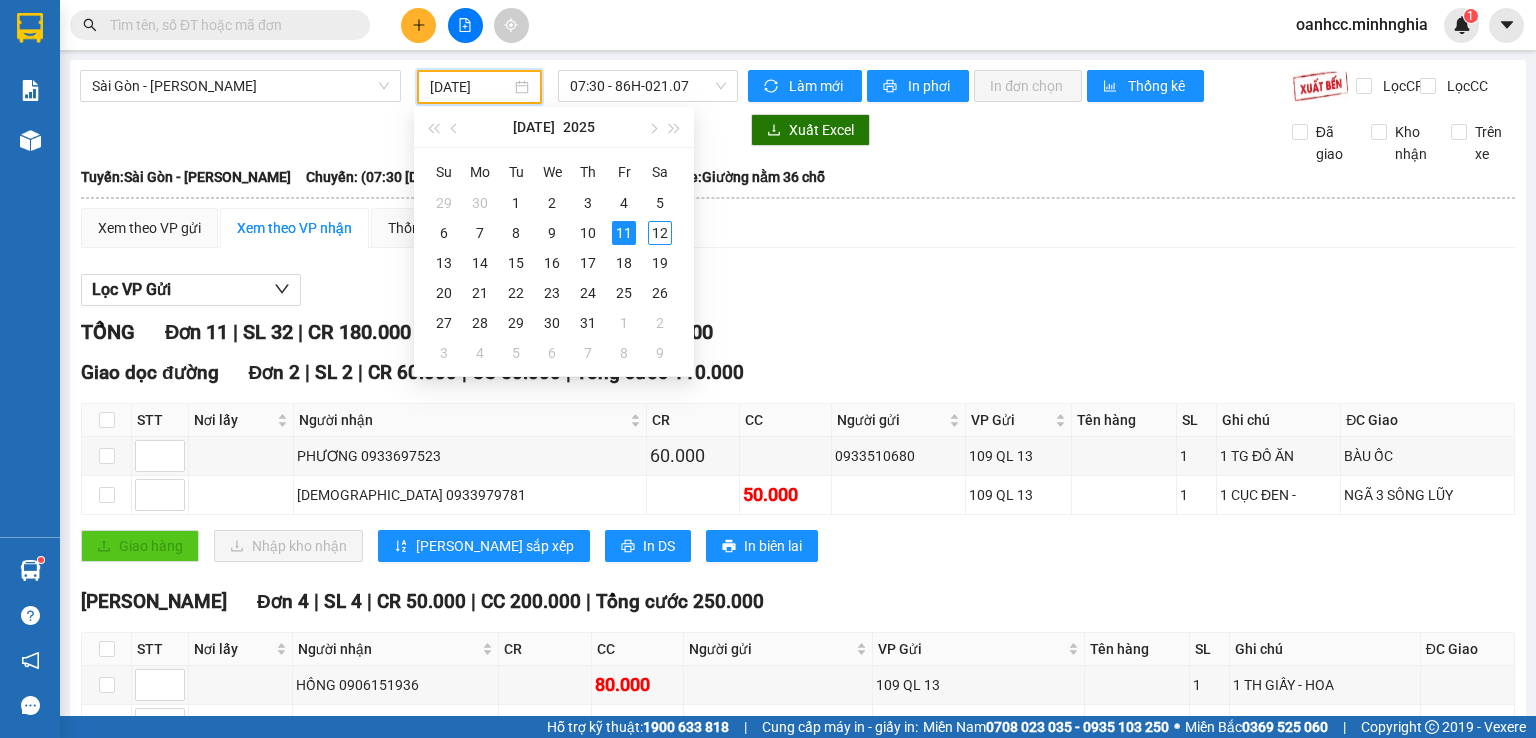 click on "[DATE]" at bounding box center [470, 87] 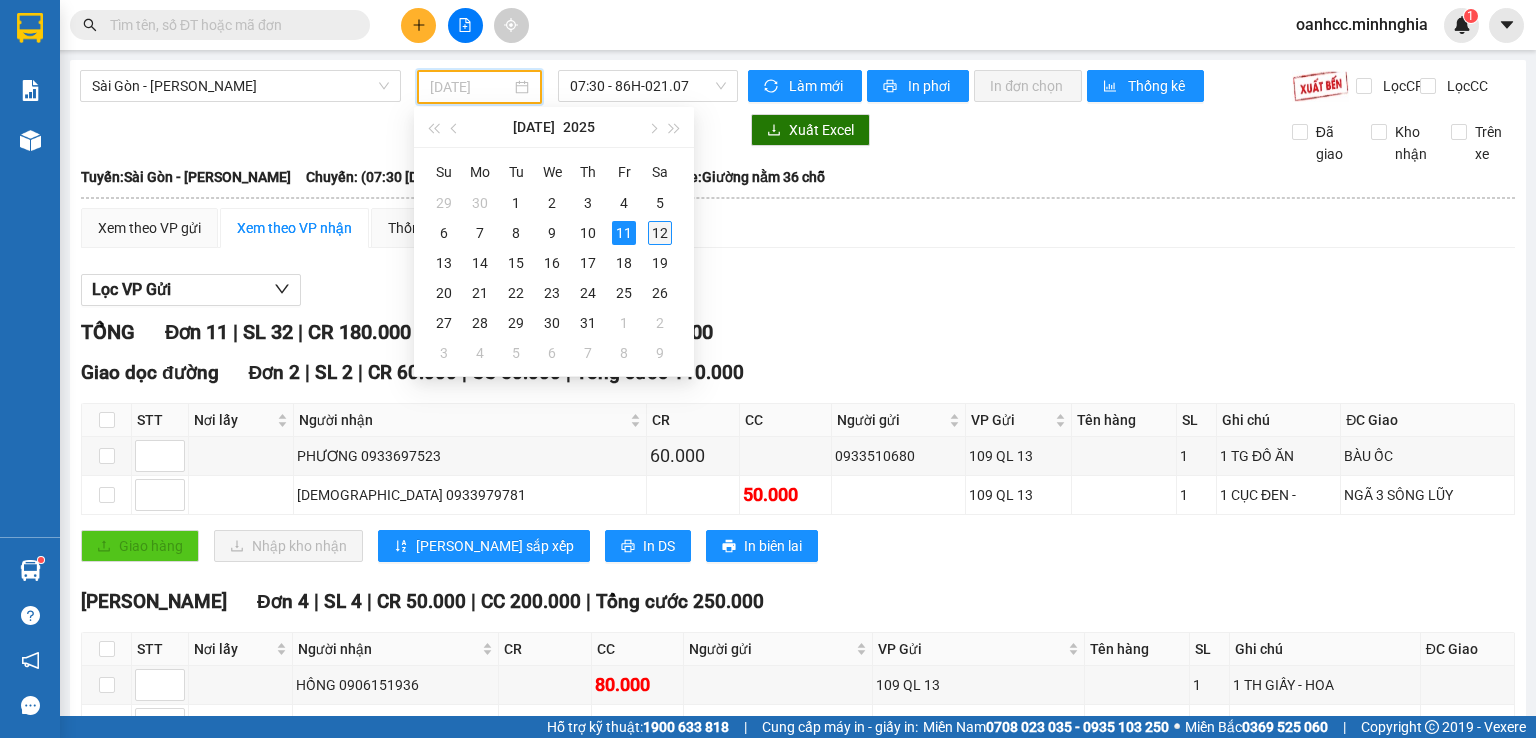 click on "12" at bounding box center [660, 233] 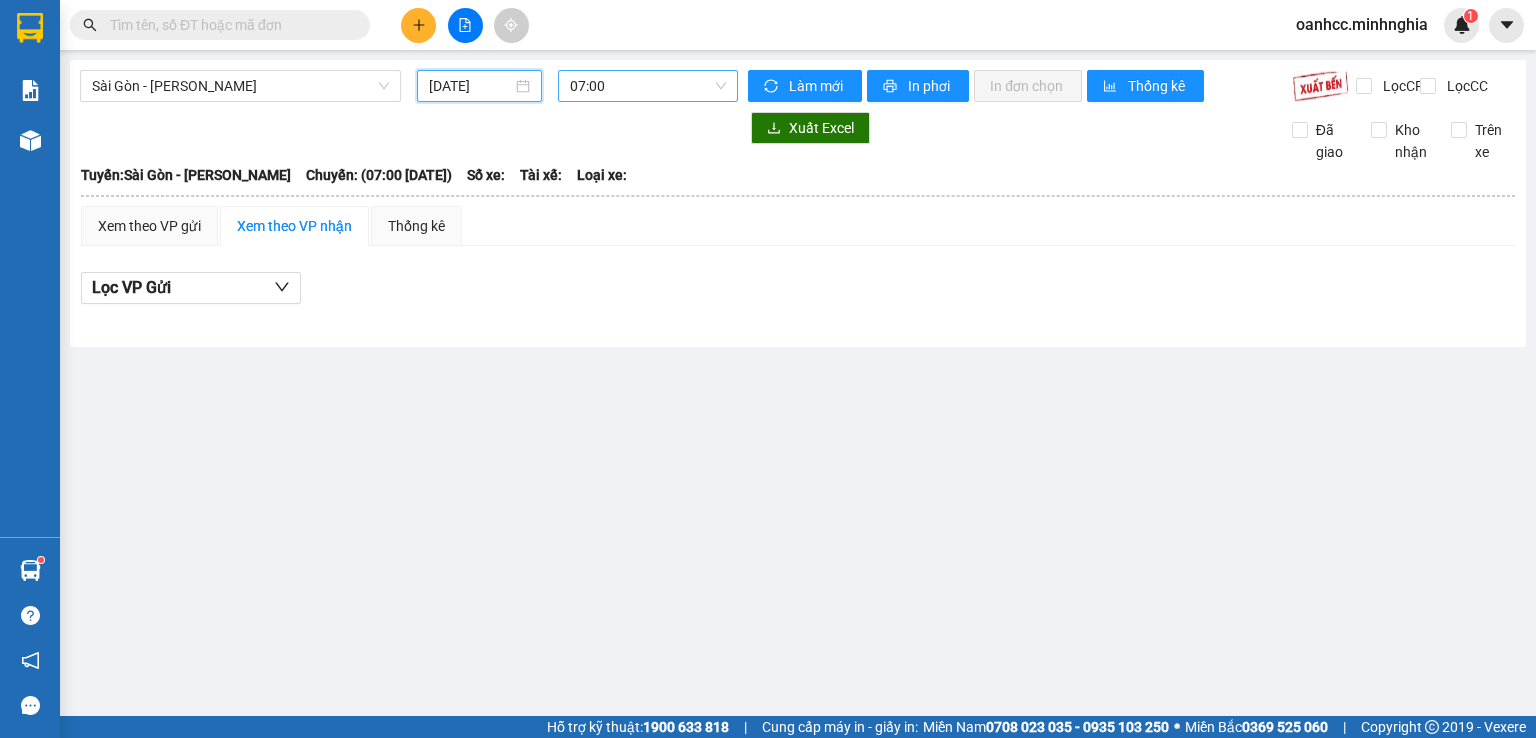 click on "07:00" at bounding box center (648, 86) 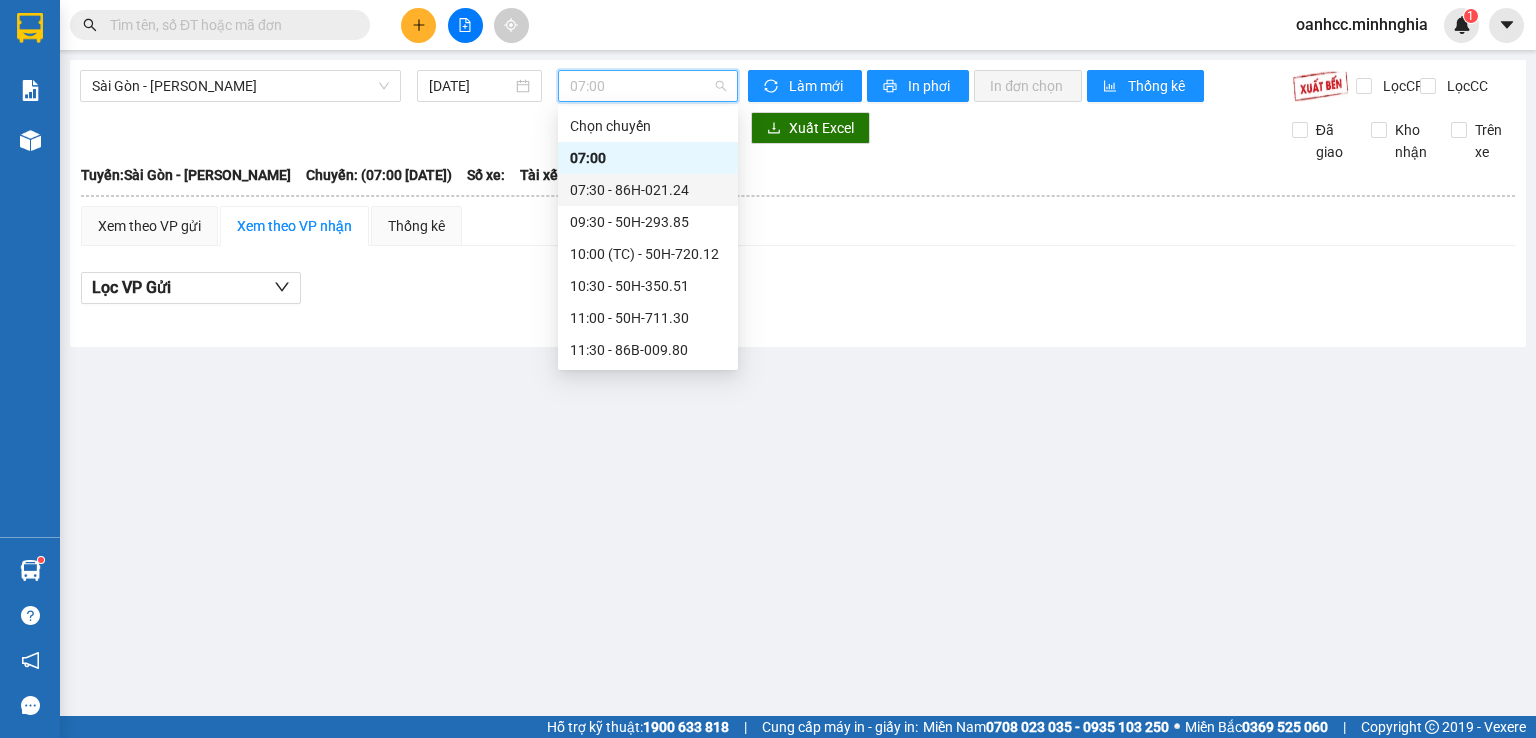 click on "07:30     - 86H-021.24" at bounding box center [648, 190] 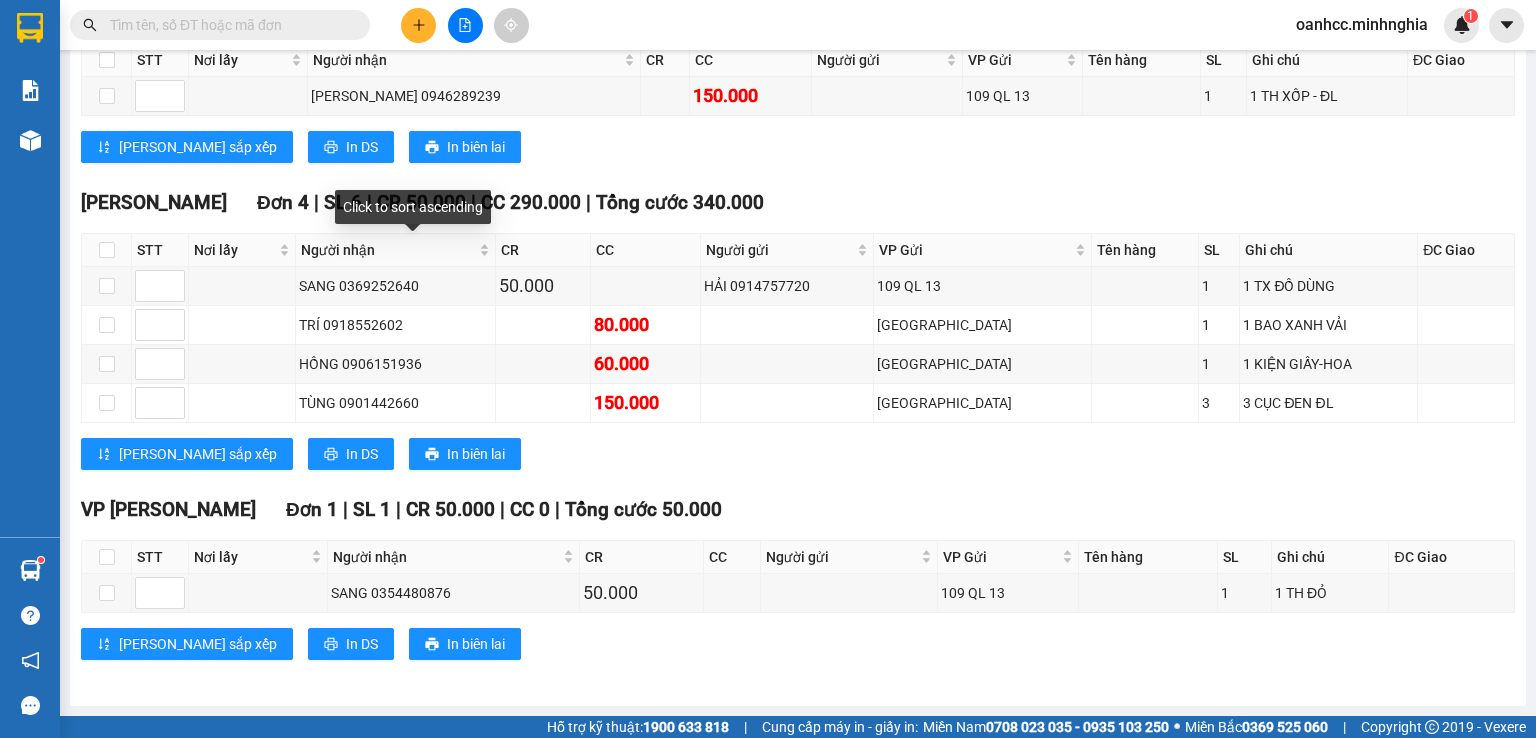 scroll, scrollTop: 0, scrollLeft: 0, axis: both 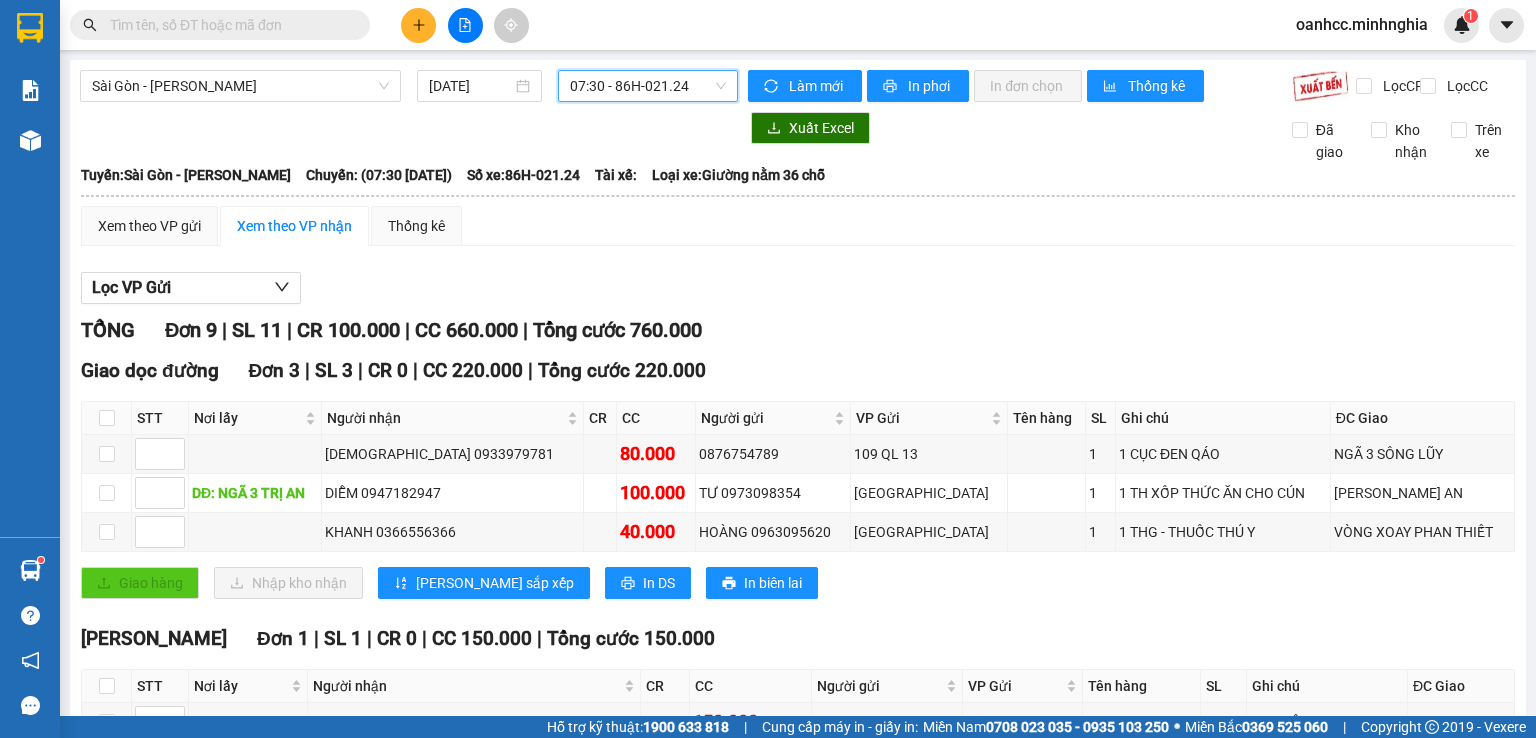 click on "07:30     - 86H-021.24" at bounding box center [648, 86] 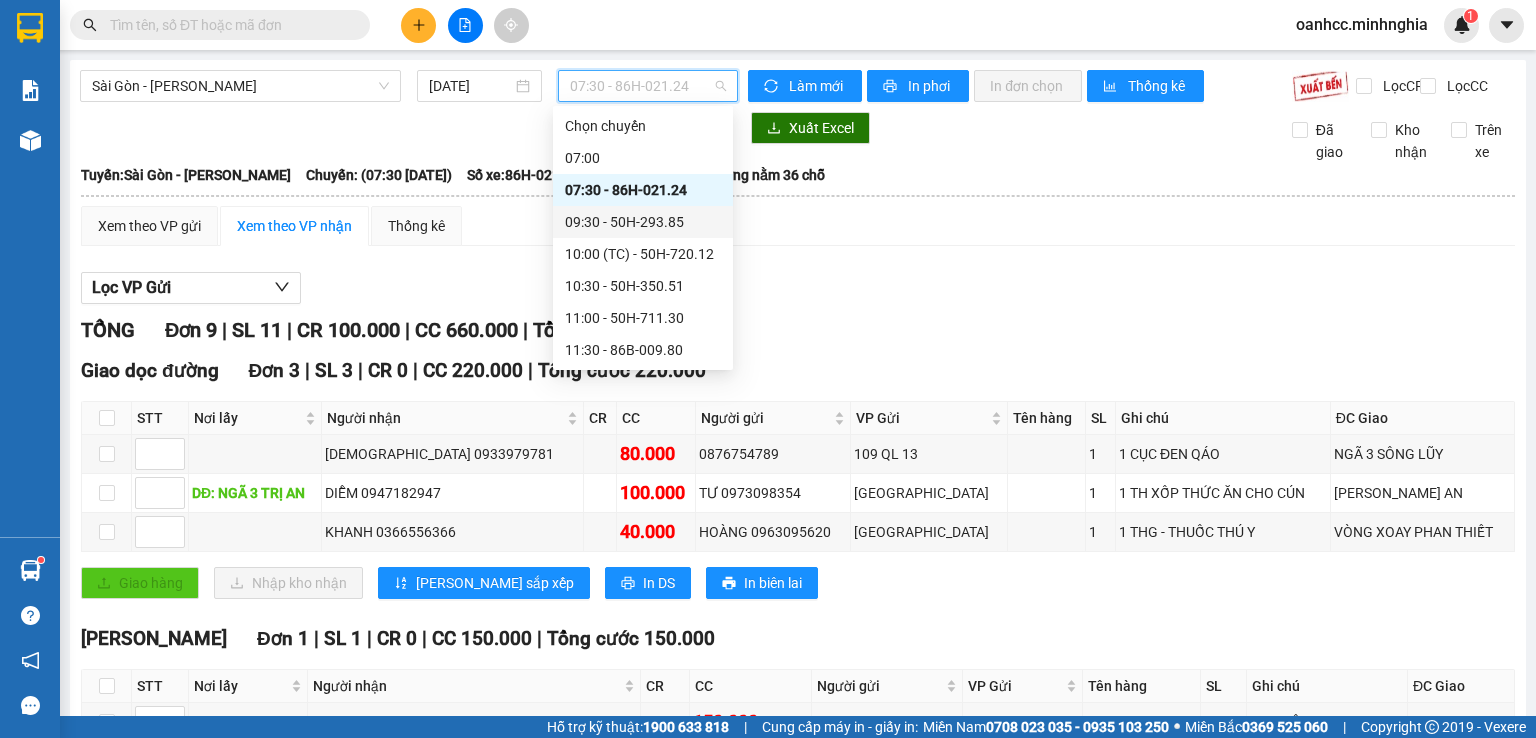 click on "09:30     - 50H-293.85" at bounding box center (643, 222) 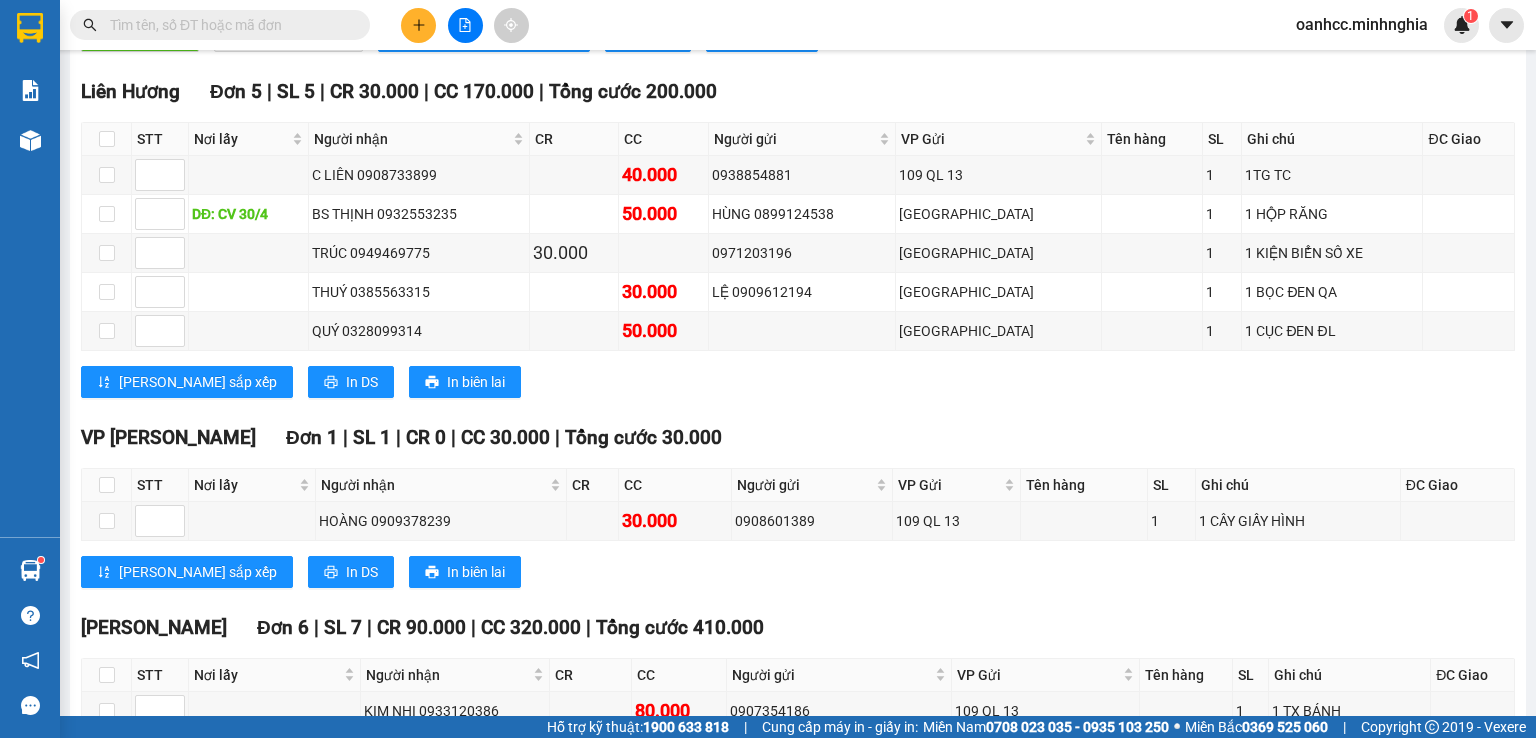 scroll, scrollTop: 0, scrollLeft: 0, axis: both 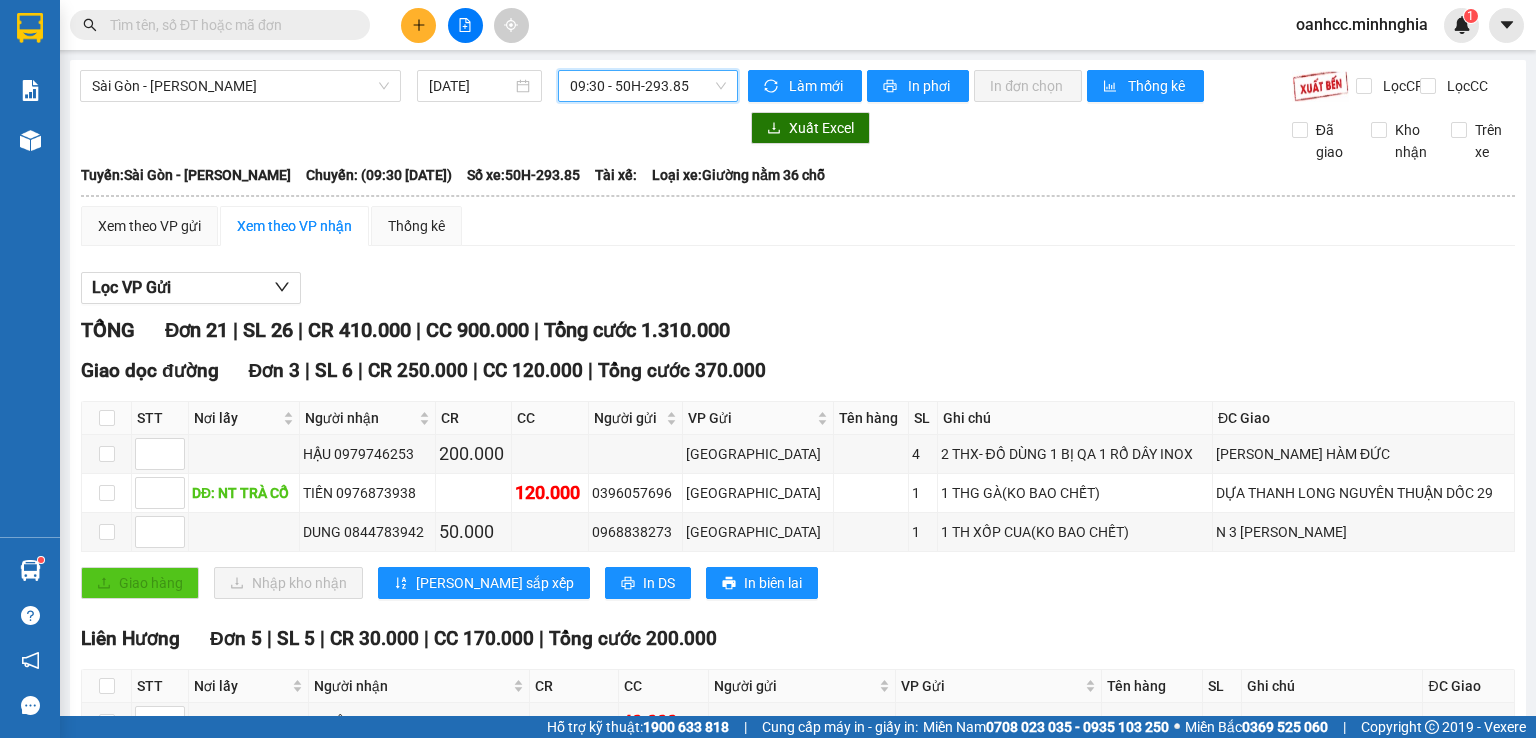click on "09:30     - 50H-293.85" at bounding box center (648, 86) 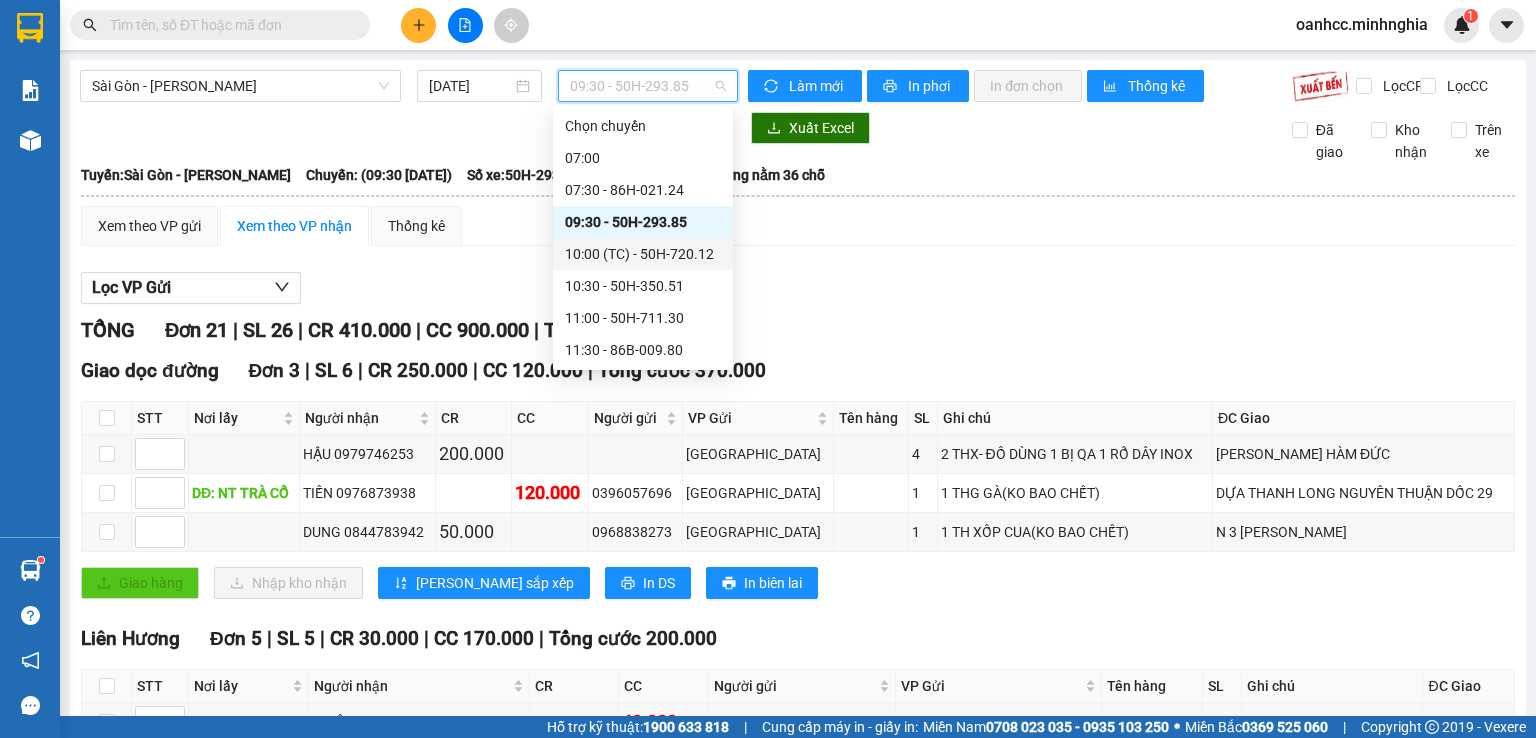 click on "10:00   (TC)   - 50H-720.12" at bounding box center [643, 254] 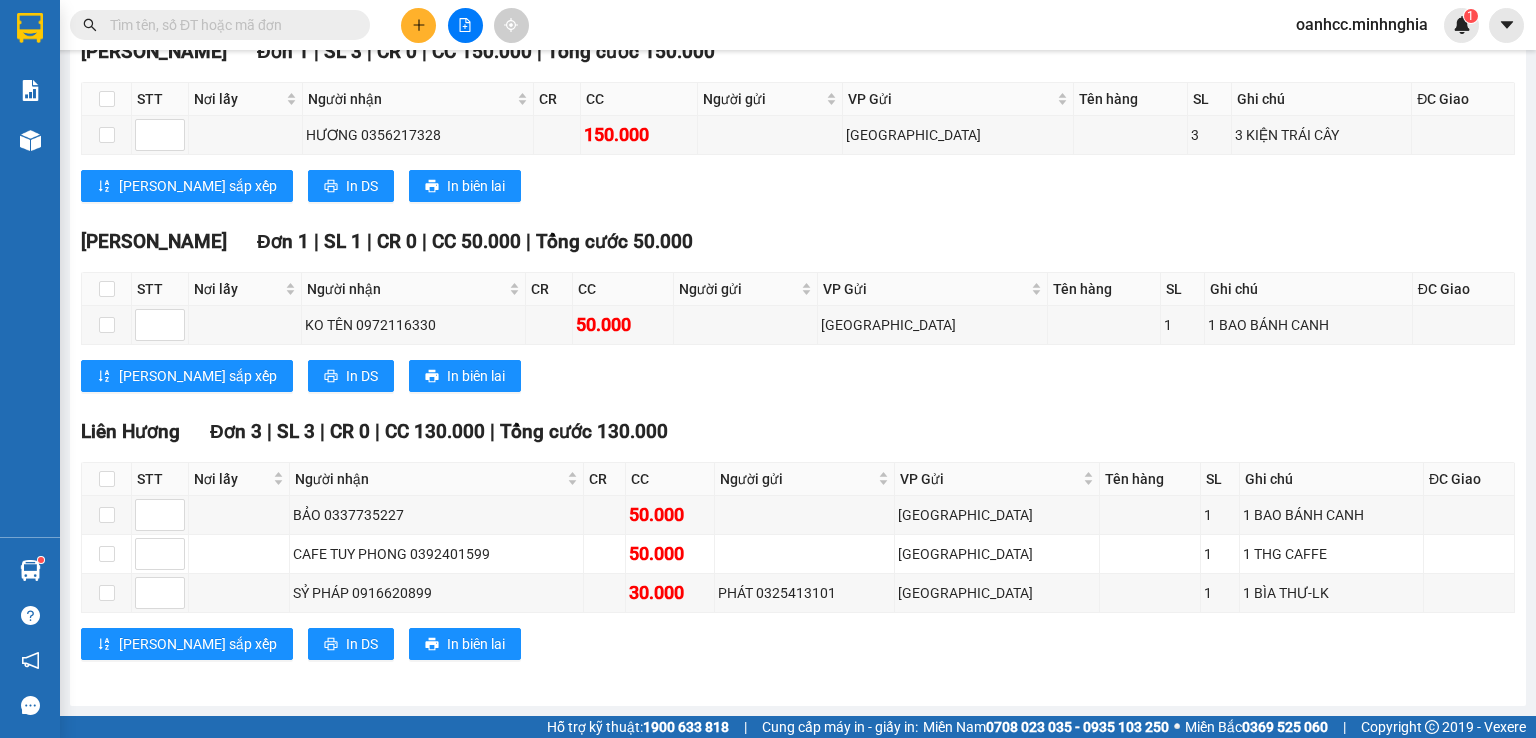 scroll, scrollTop: 0, scrollLeft: 0, axis: both 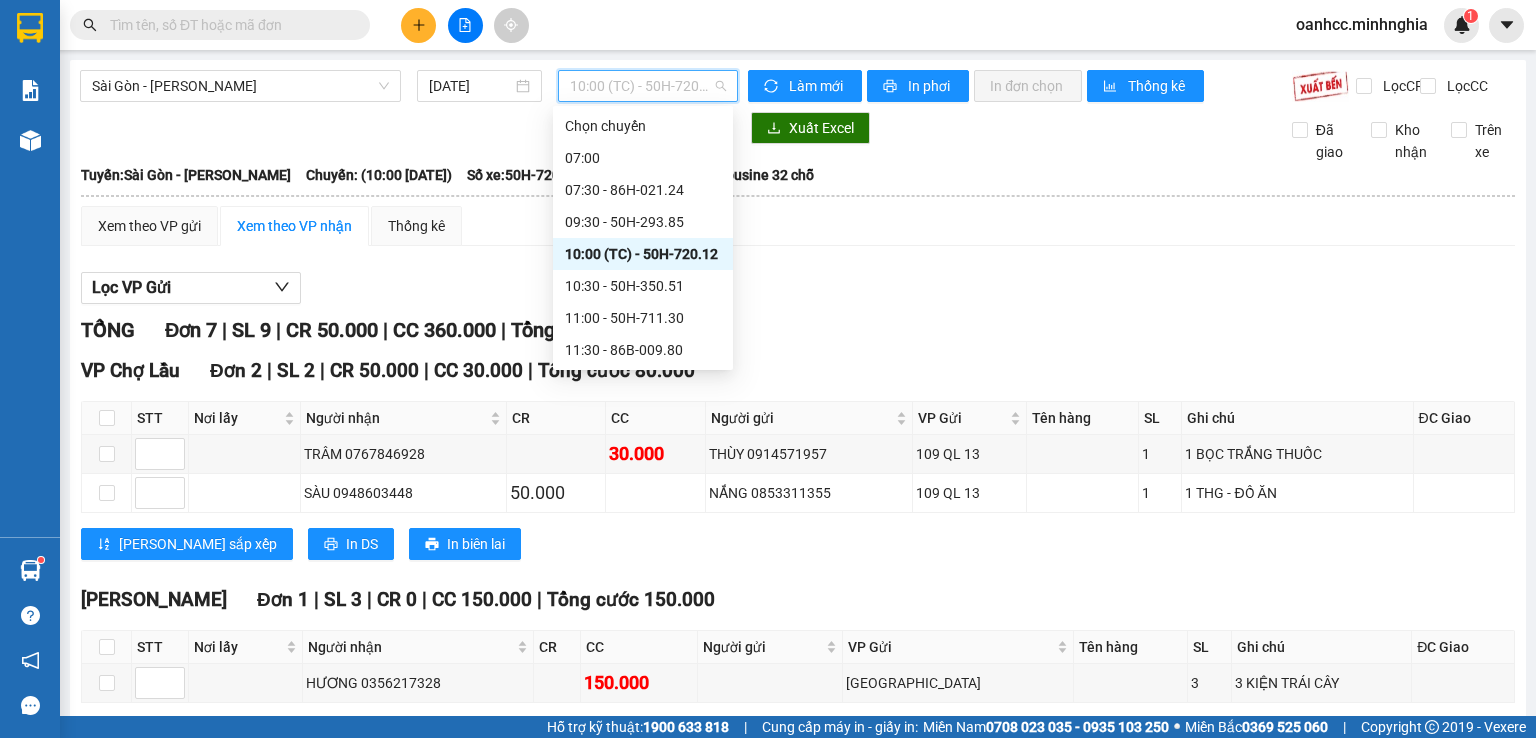 click on "10:00   (TC)   - 50H-720.12" at bounding box center [648, 86] 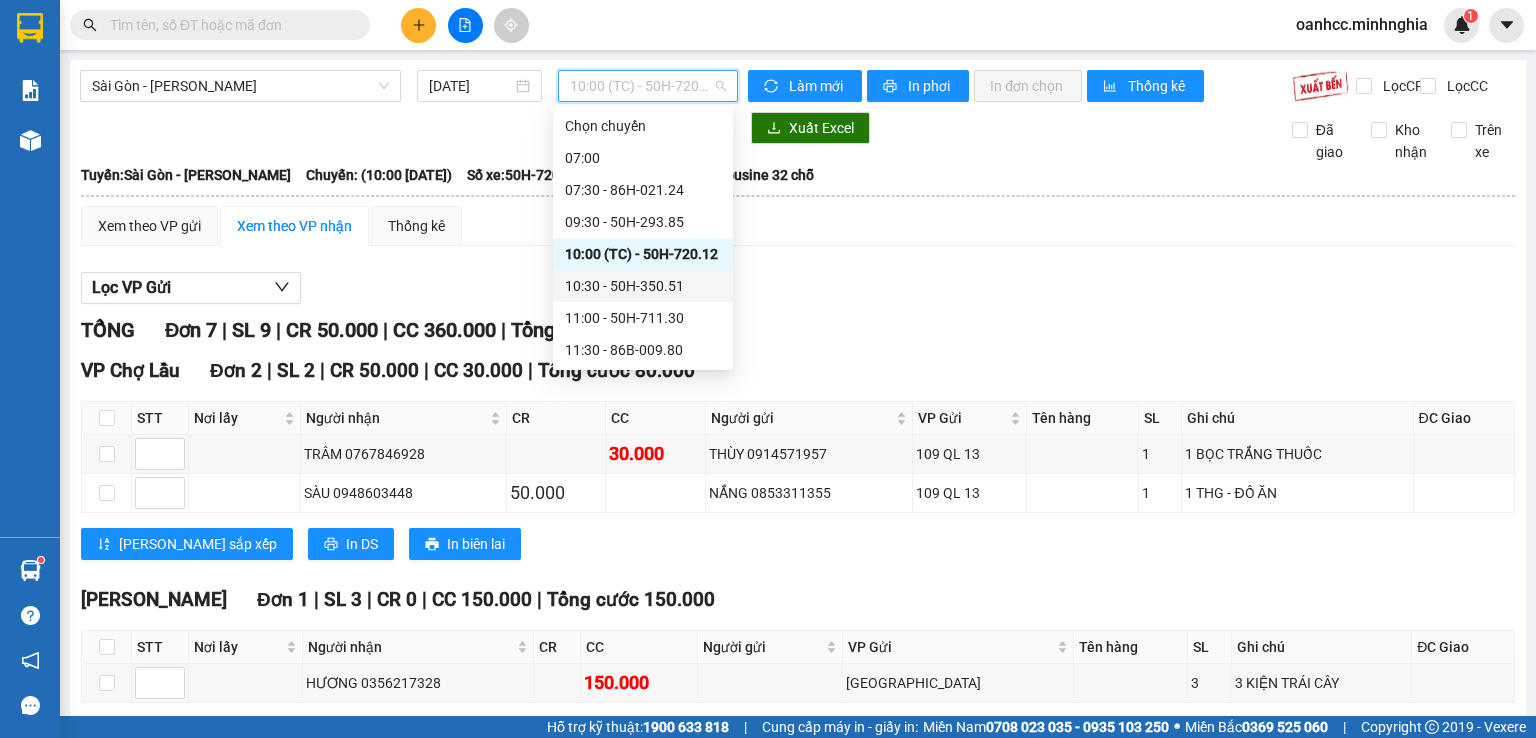 click on "10:30     - 50H-350.51" at bounding box center (643, 286) 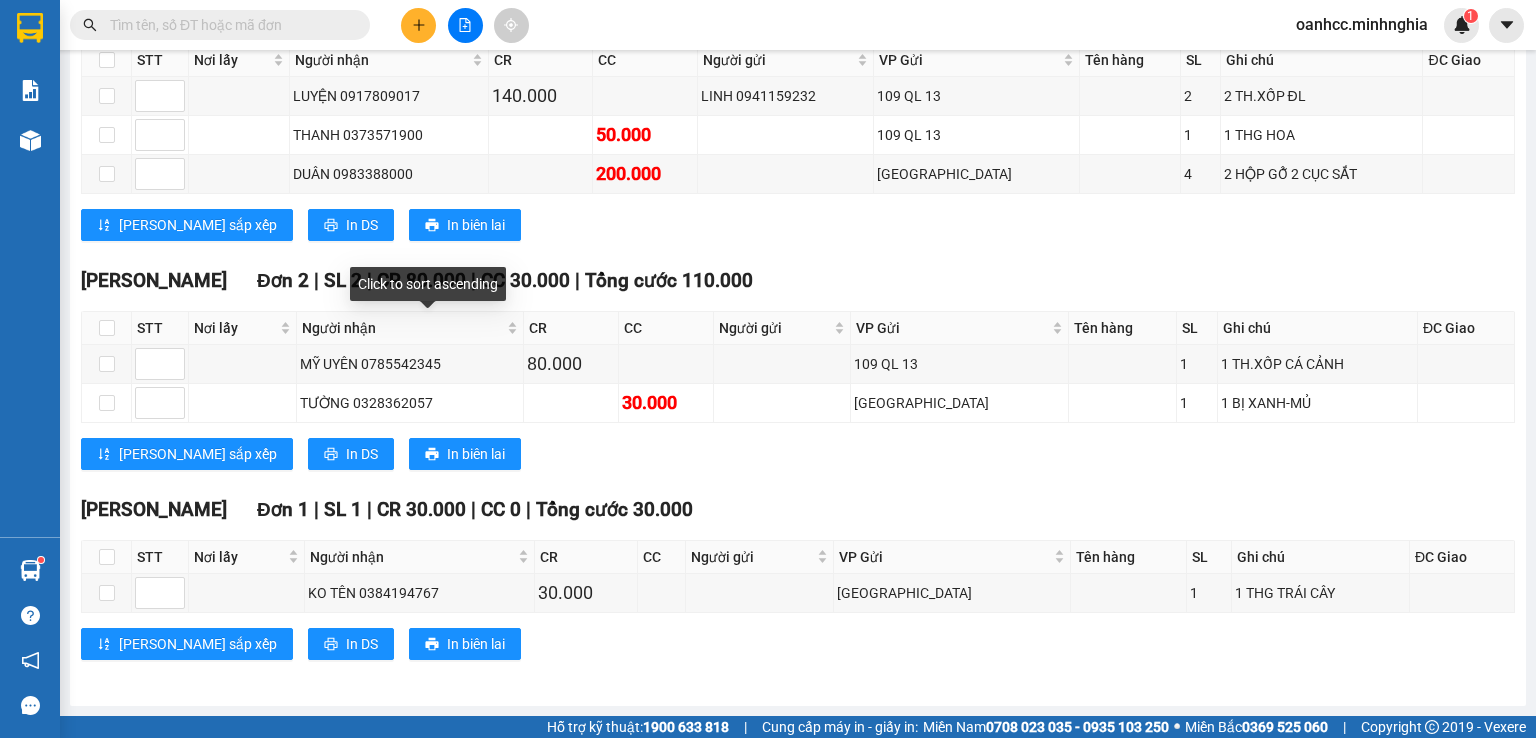 scroll, scrollTop: 0, scrollLeft: 0, axis: both 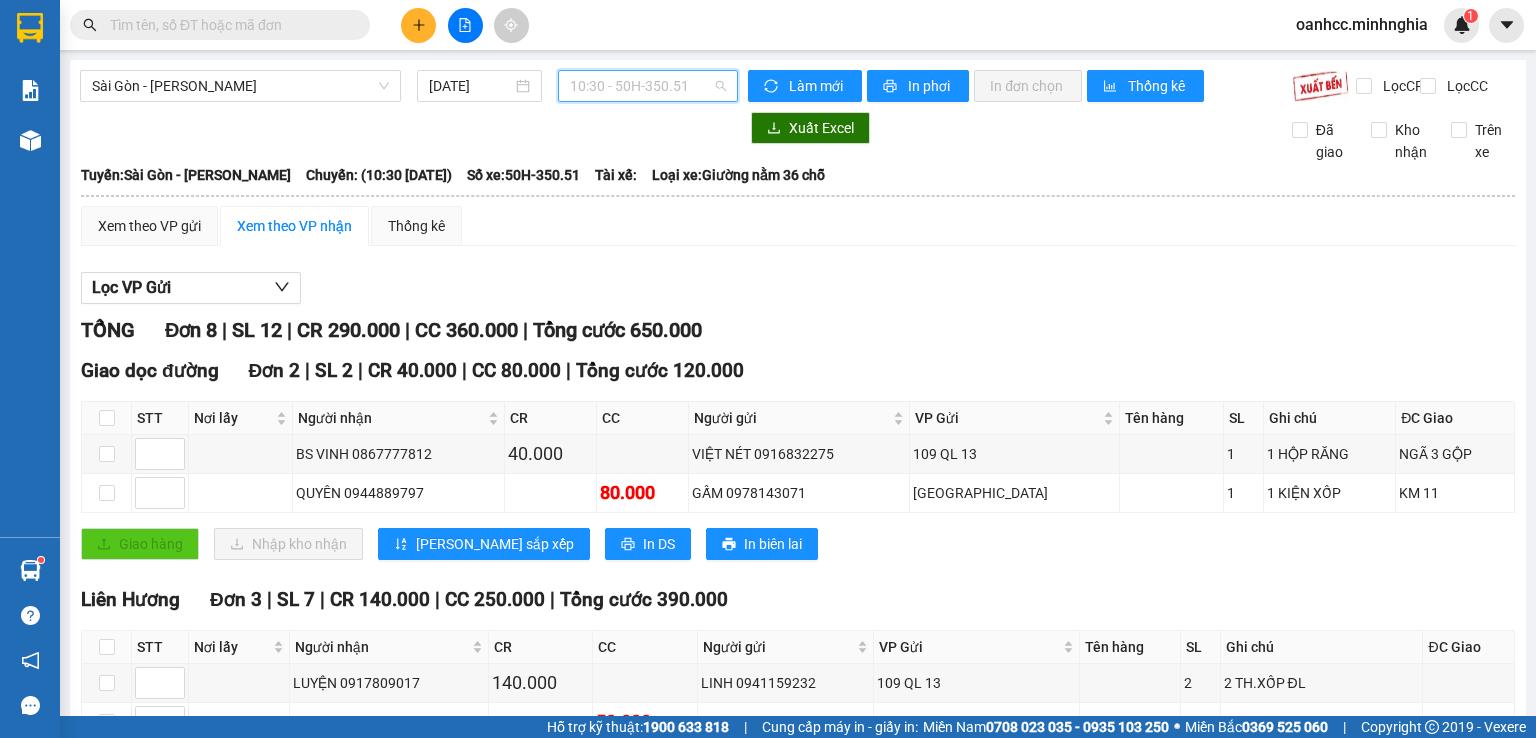 click on "10:30     - 50H-350.51" at bounding box center (648, 86) 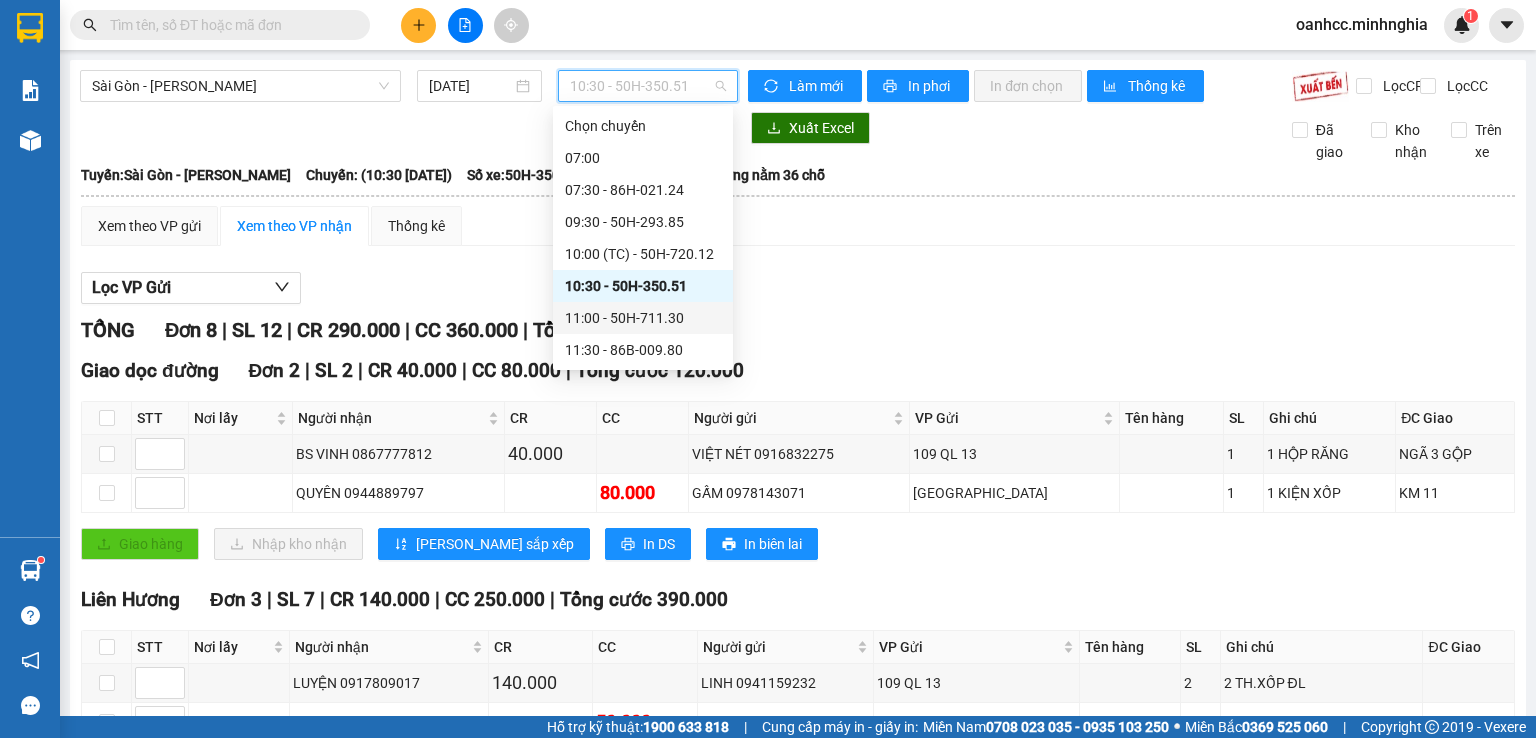 click on "11:00     - 50H-711.30" at bounding box center (643, 318) 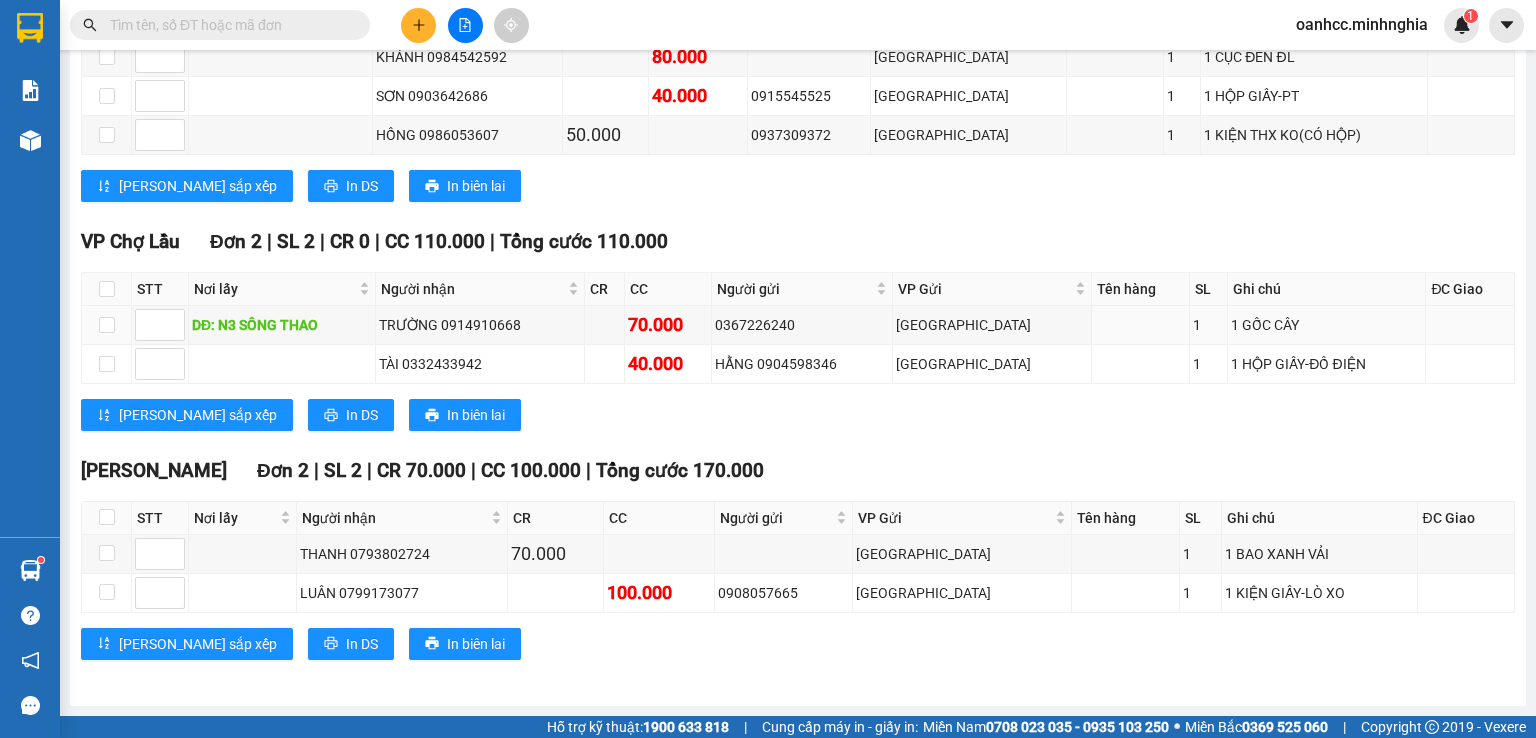 scroll, scrollTop: 0, scrollLeft: 0, axis: both 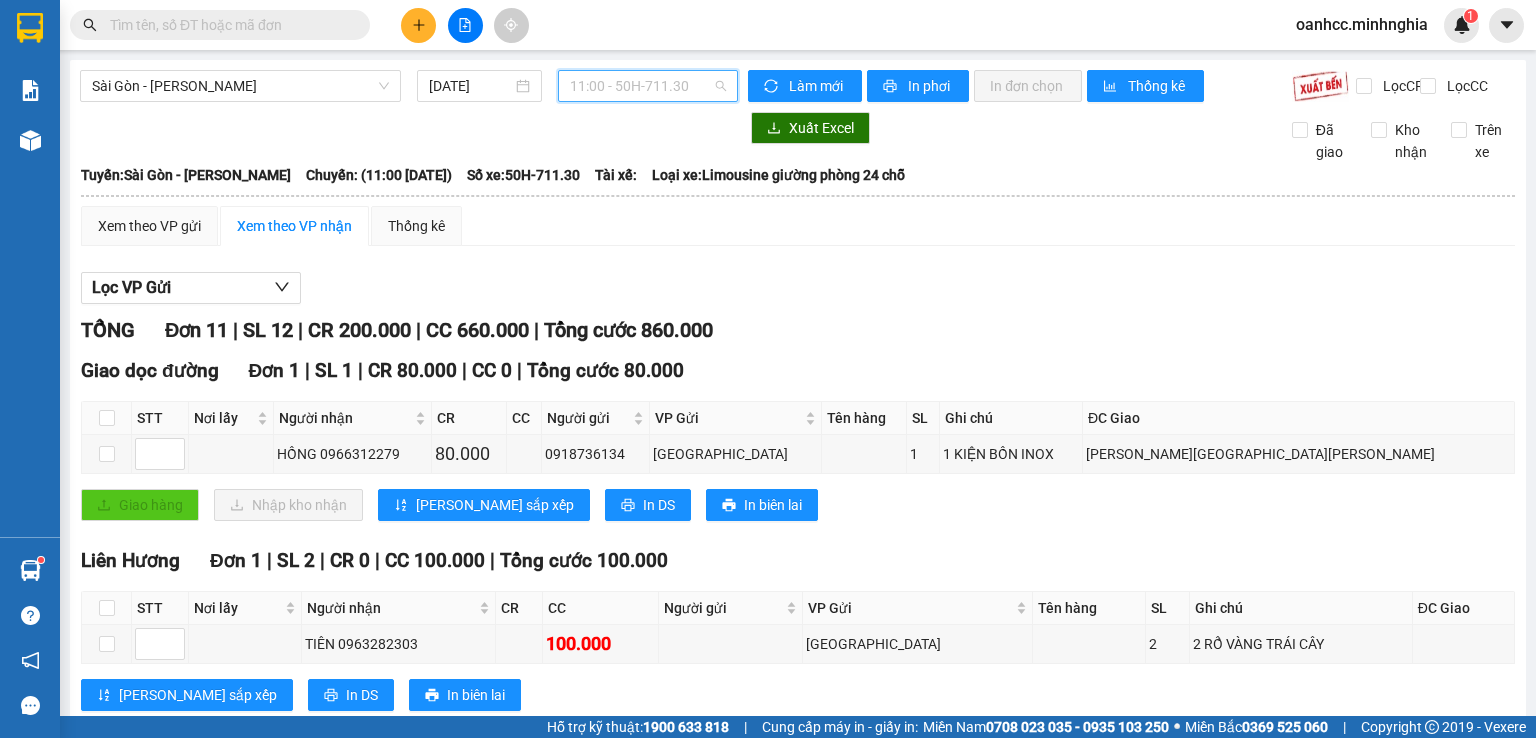 click on "11:00     - 50H-711.30" at bounding box center [648, 86] 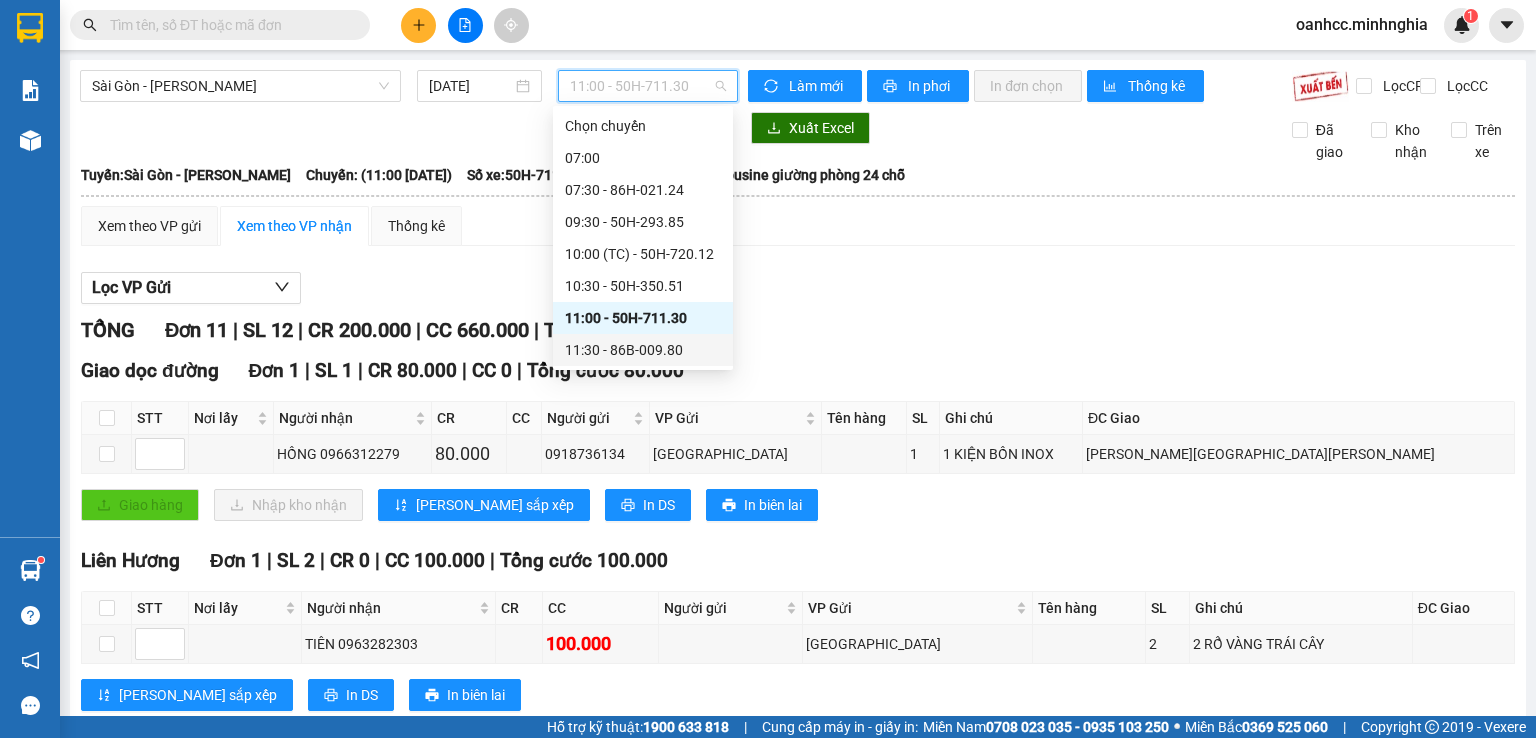 click on "11:30     - 86B-009.80" at bounding box center (643, 350) 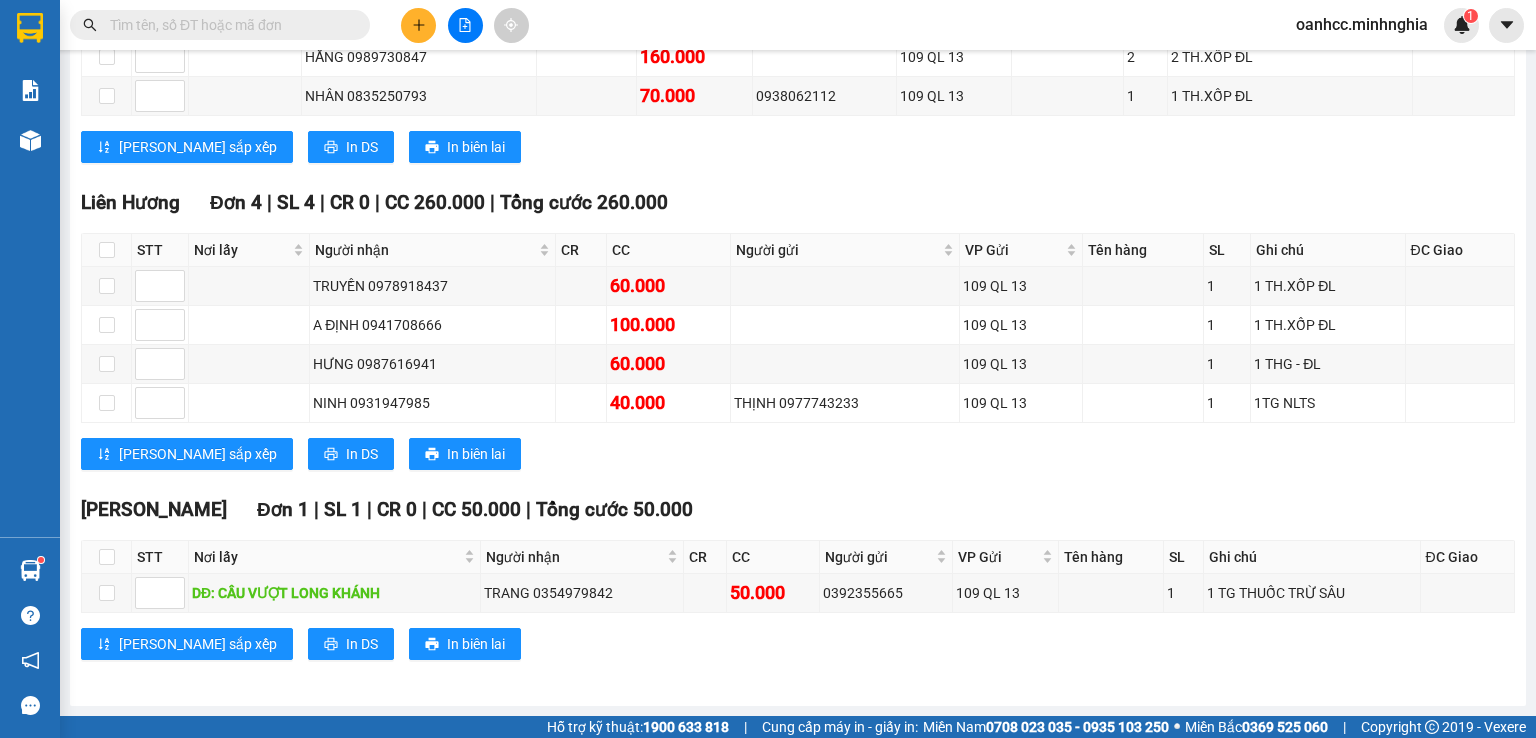 scroll, scrollTop: 0, scrollLeft: 0, axis: both 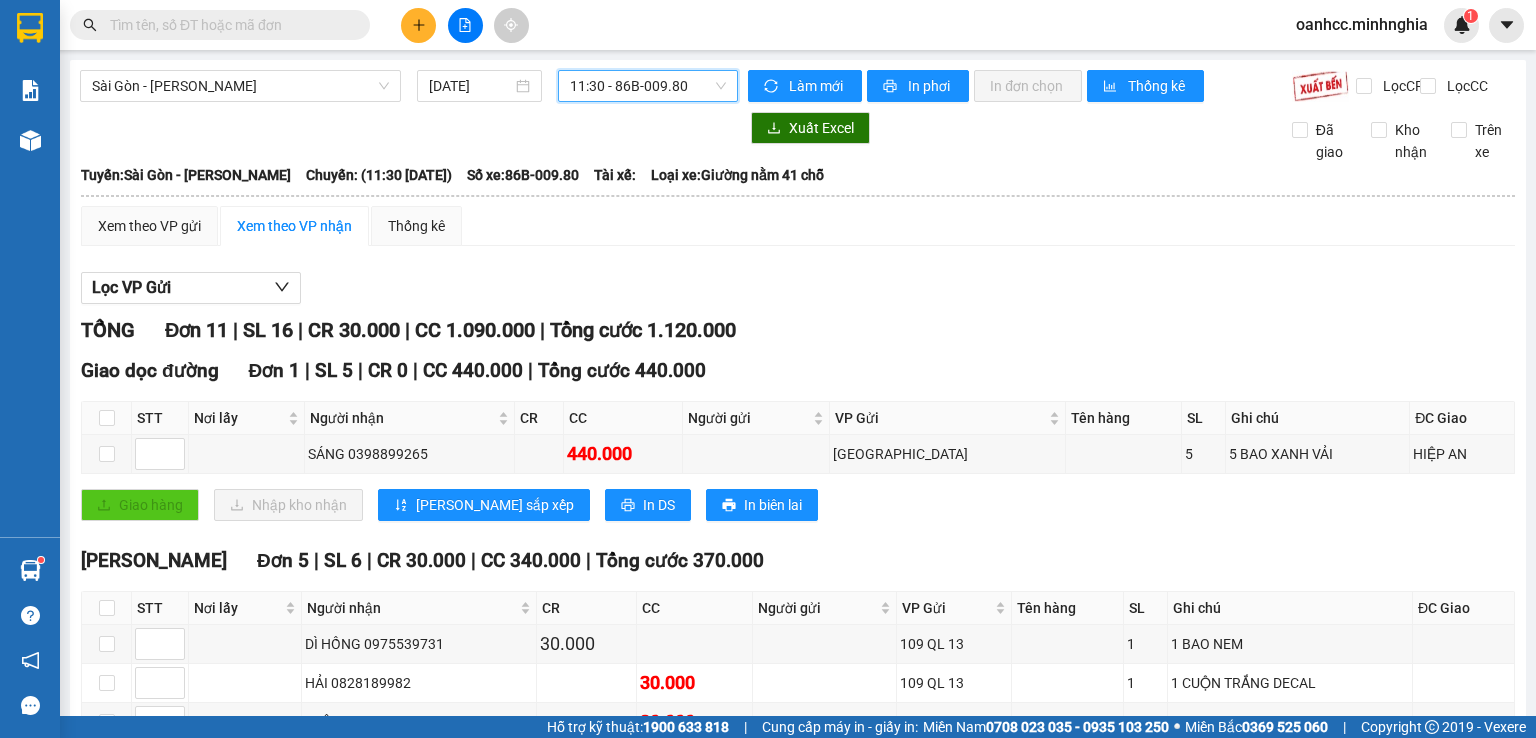 click on "11:30     - 86B-009.80" at bounding box center [648, 86] 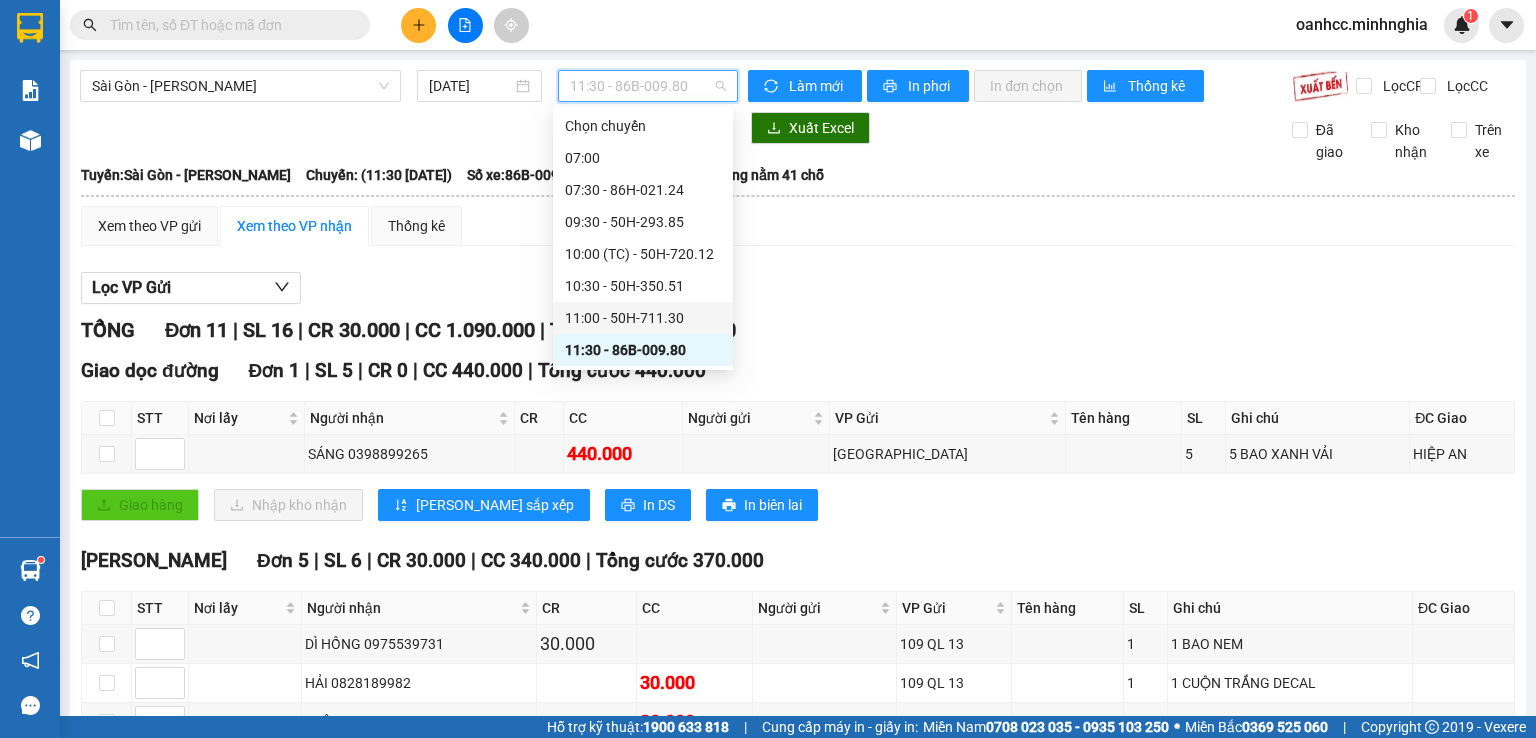 scroll, scrollTop: 200, scrollLeft: 0, axis: vertical 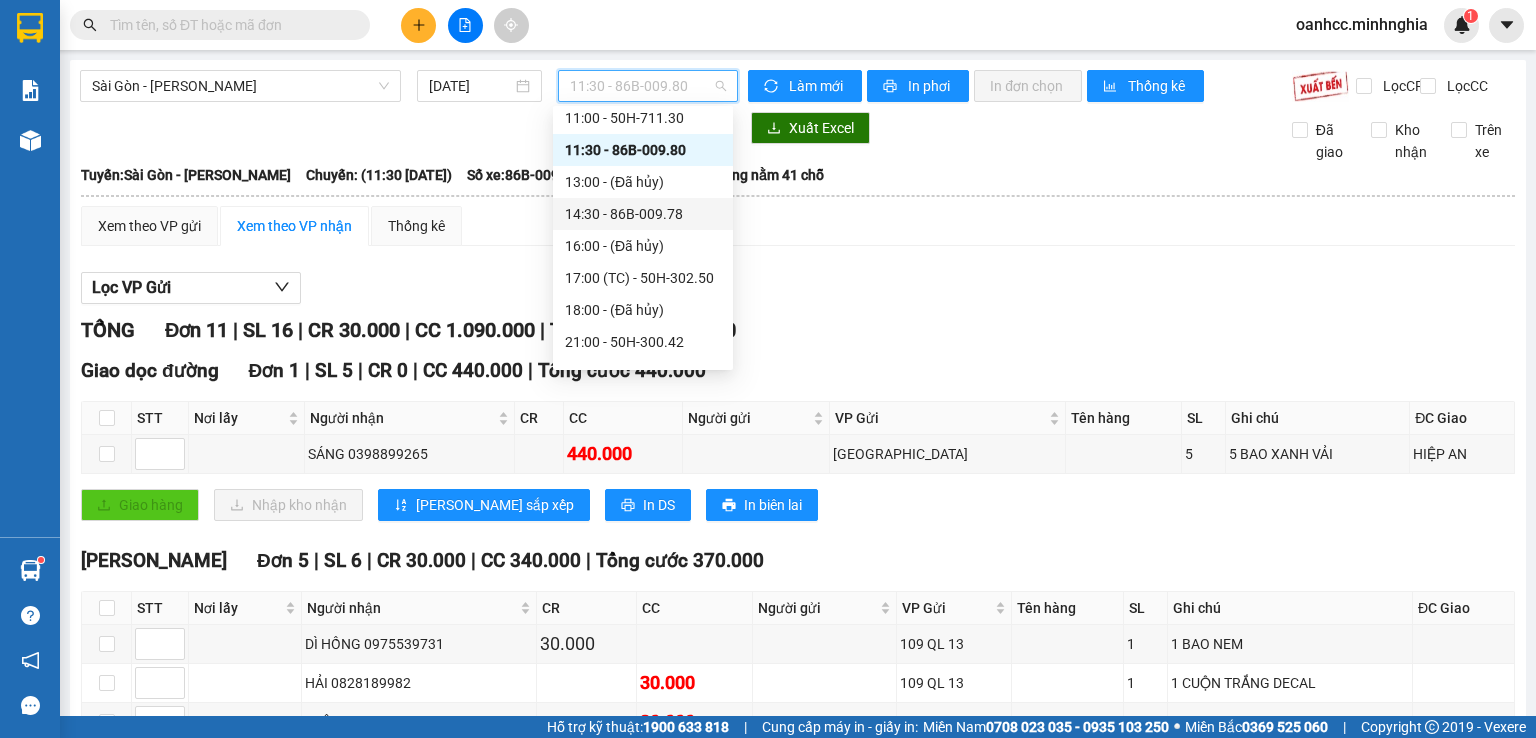 click on "14:30     - 86B-009.78" at bounding box center (643, 214) 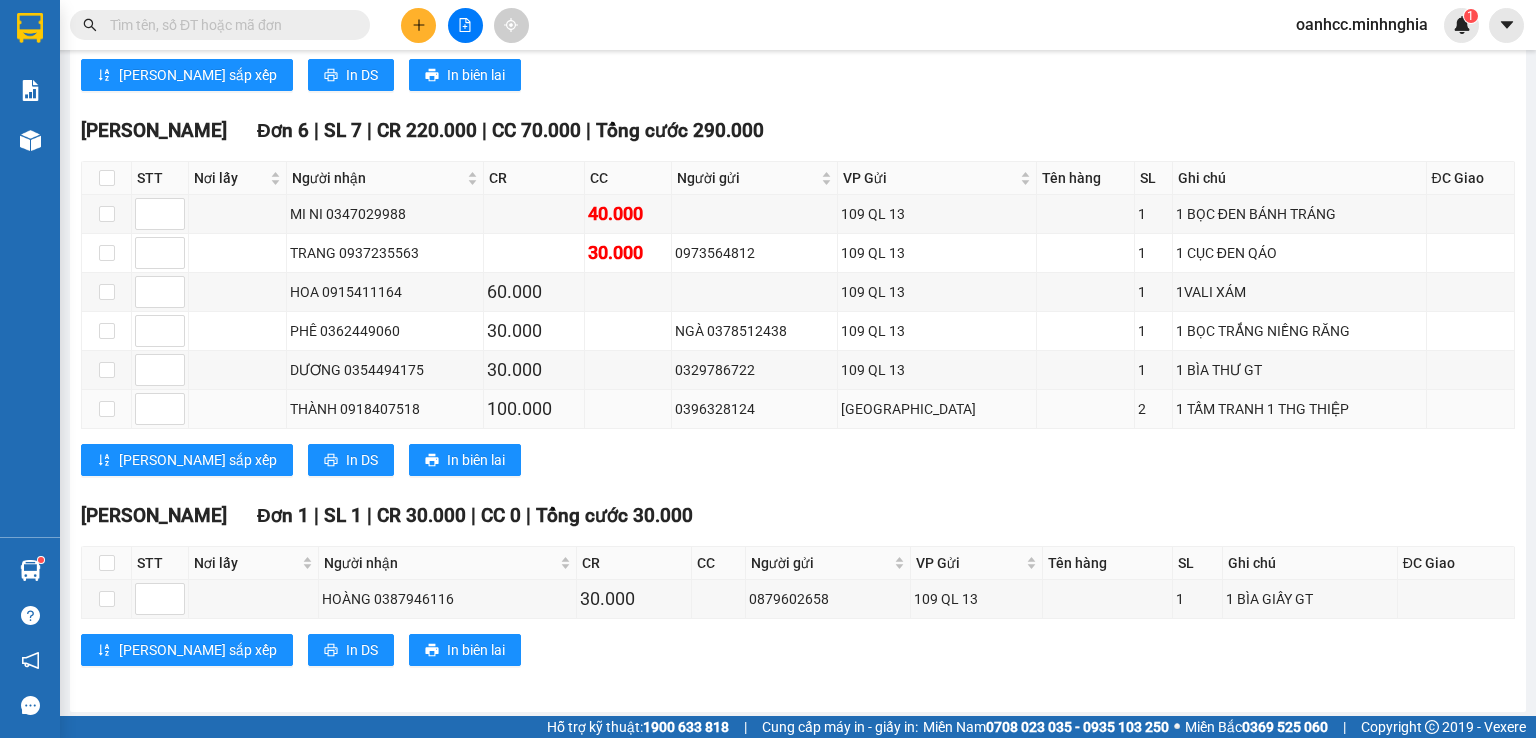 scroll, scrollTop: 1832, scrollLeft: 0, axis: vertical 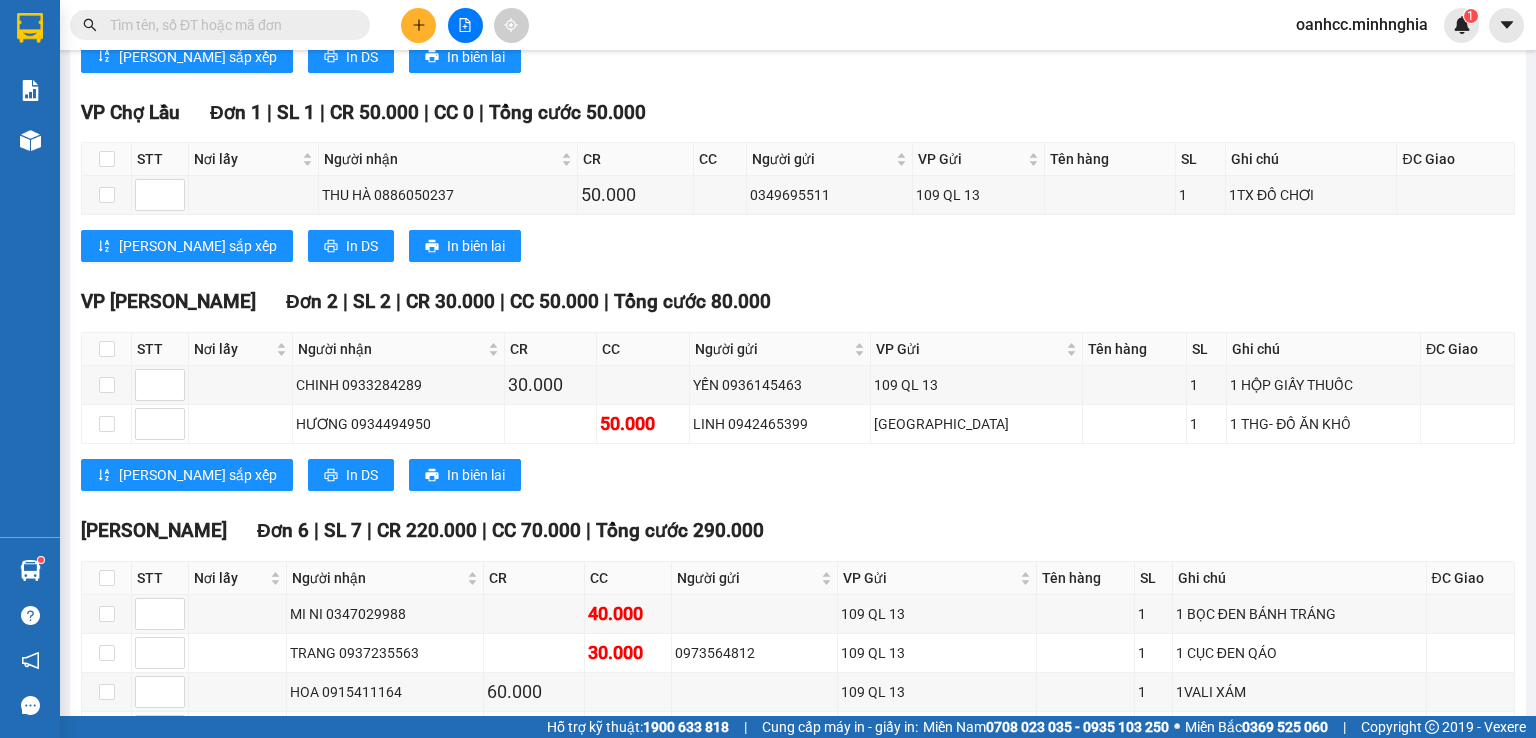 drag, startPoint x: 533, startPoint y: 449, endPoint x: 1076, endPoint y: 87, distance: 652.6048 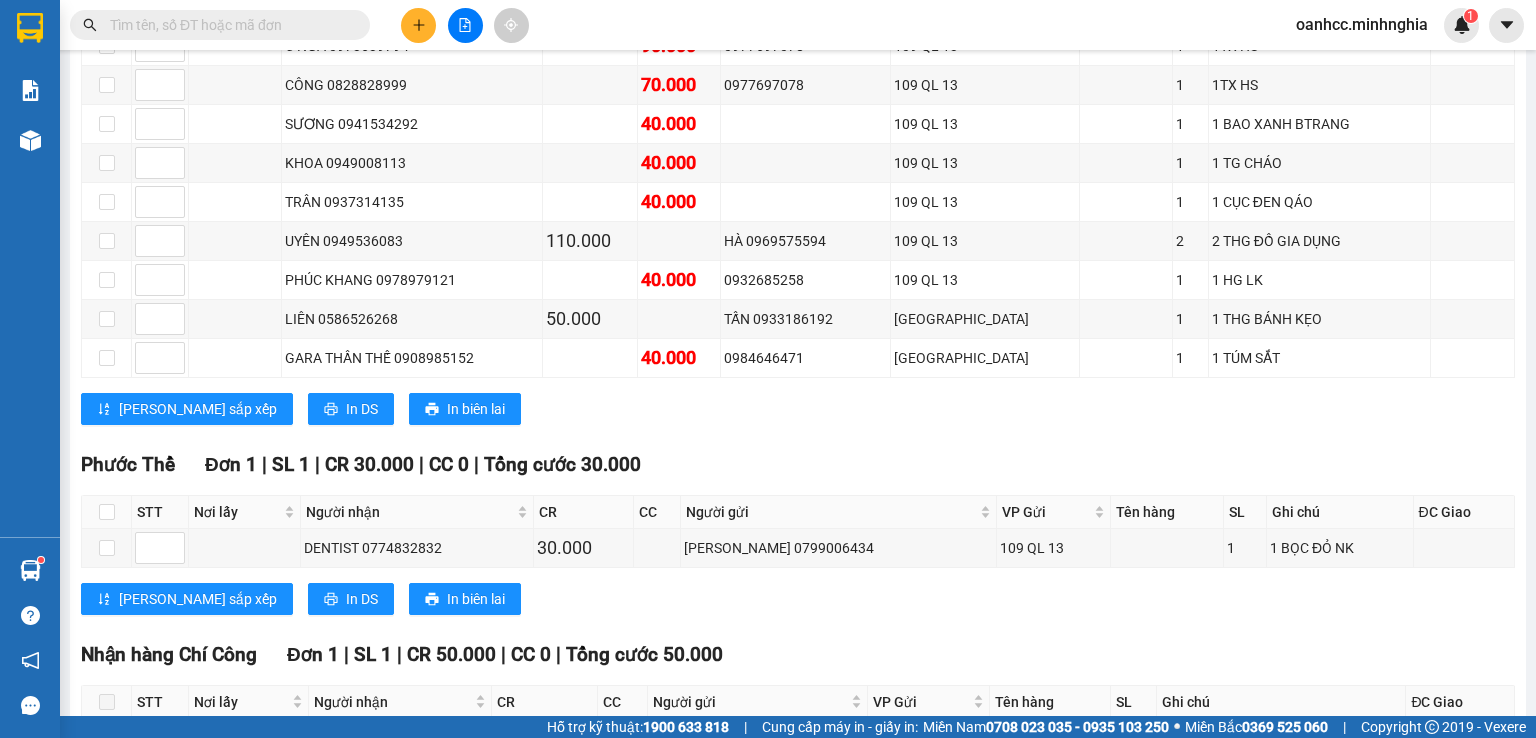scroll, scrollTop: 0, scrollLeft: 0, axis: both 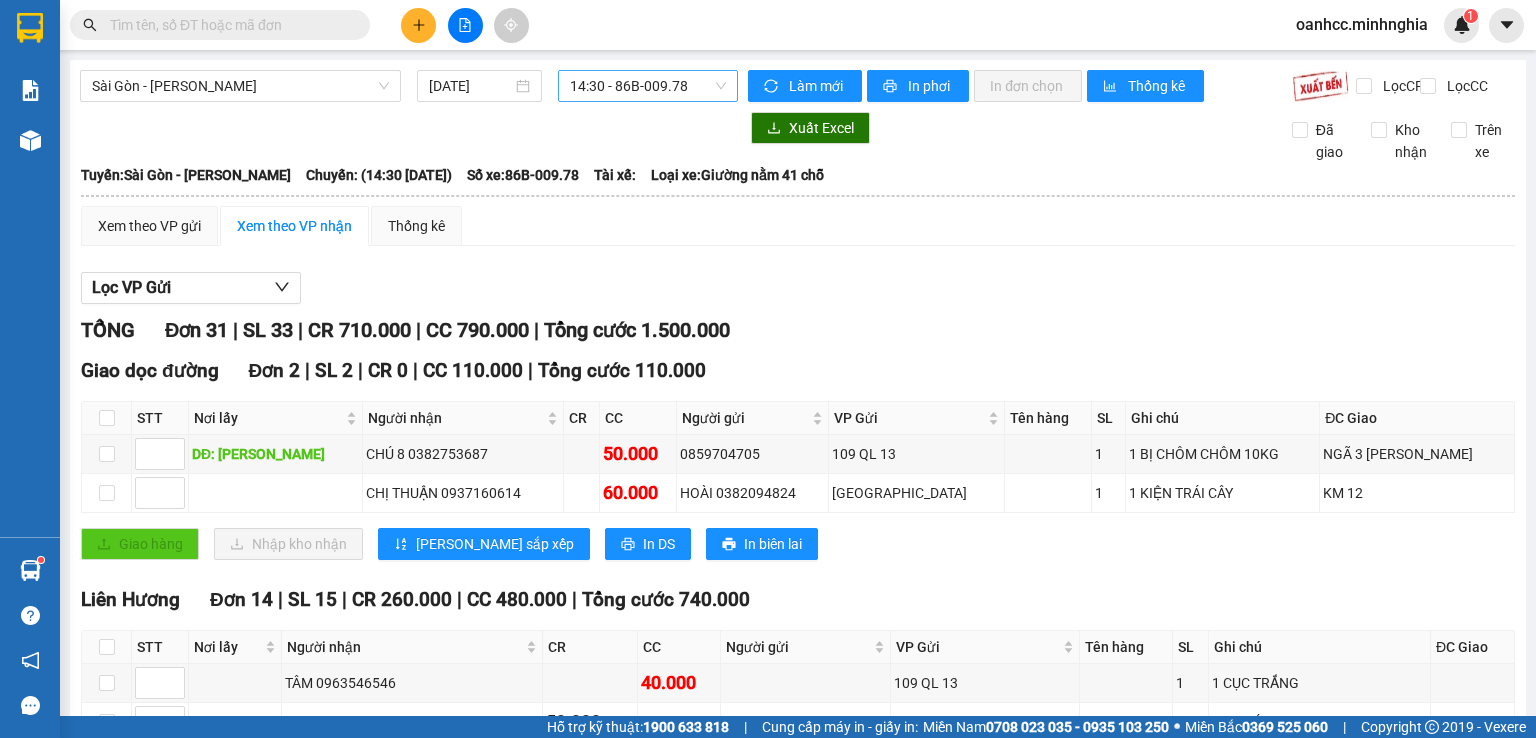 click on "14:30     - 86B-009.78" at bounding box center [648, 86] 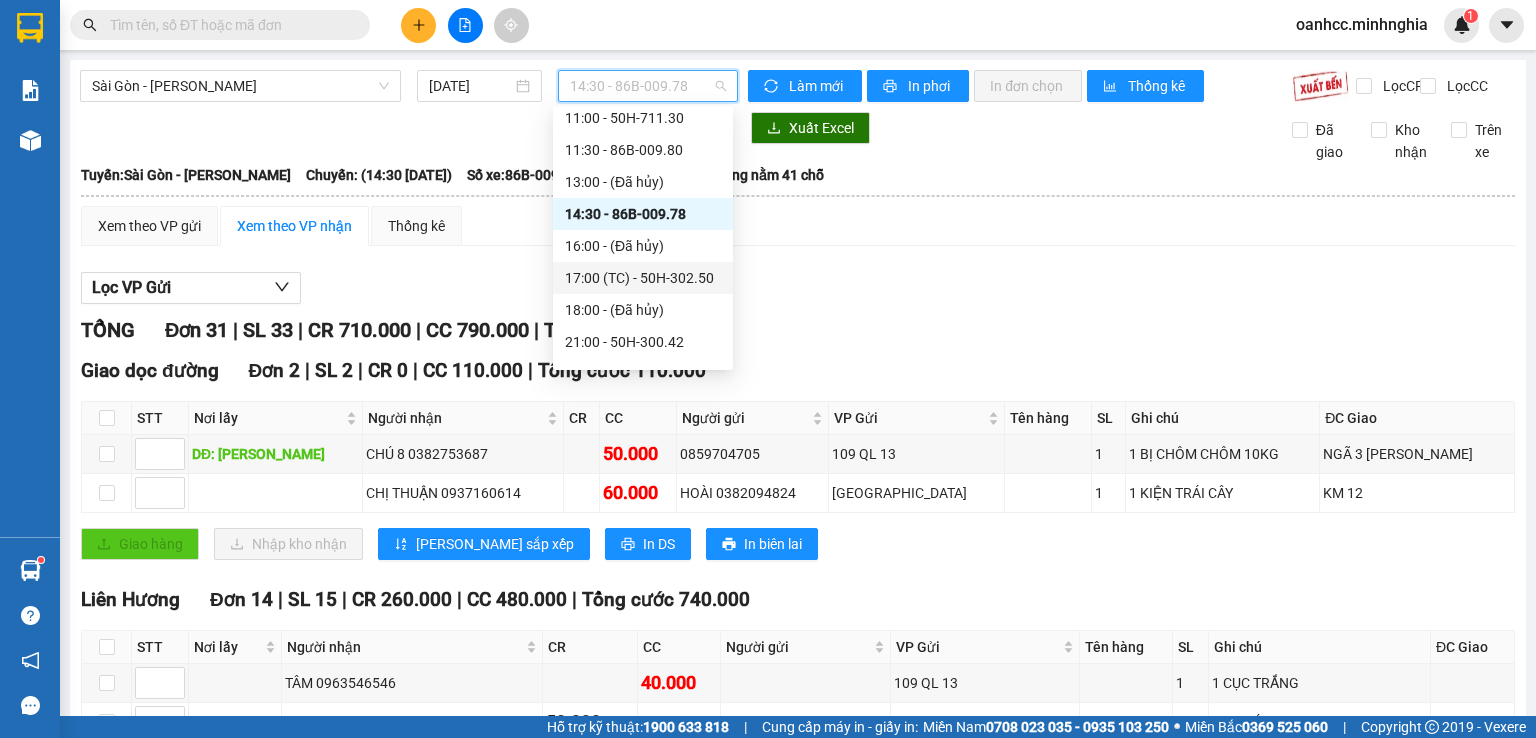 click on "17:00   (TC)   - 50H-302.50" at bounding box center [643, 278] 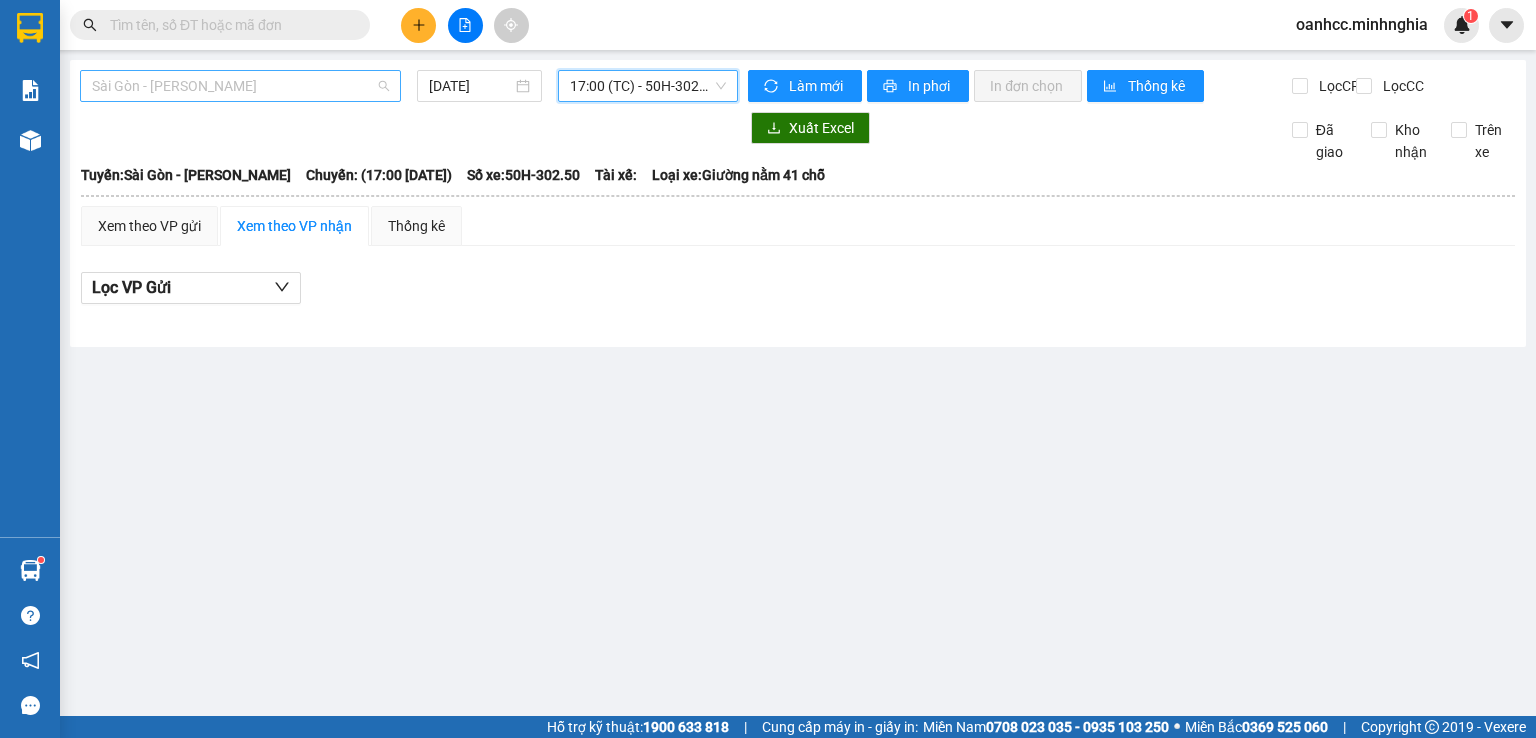 click on "Sài Gòn - [PERSON_NAME]" at bounding box center [240, 86] 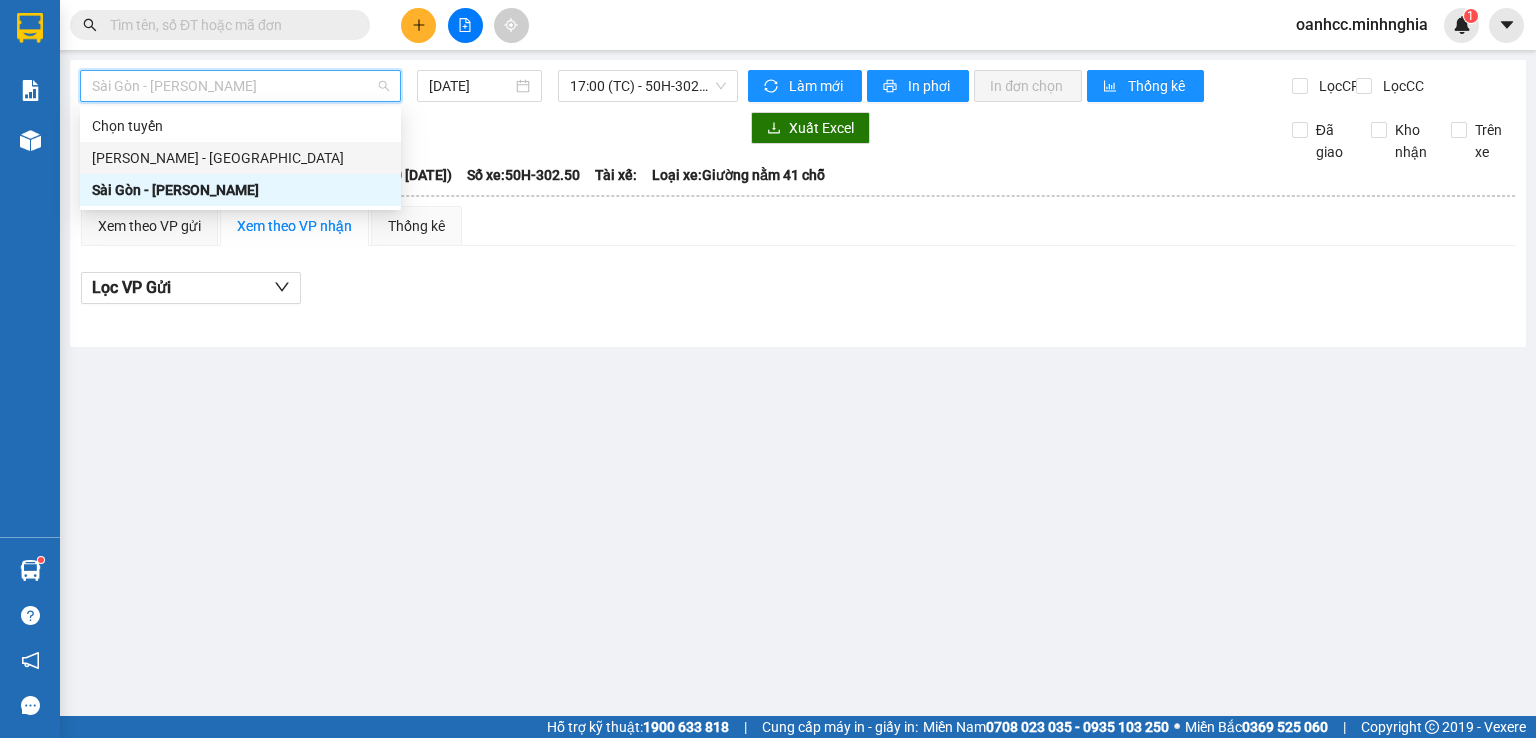 click on "[PERSON_NAME] - [GEOGRAPHIC_DATA]" at bounding box center [240, 158] 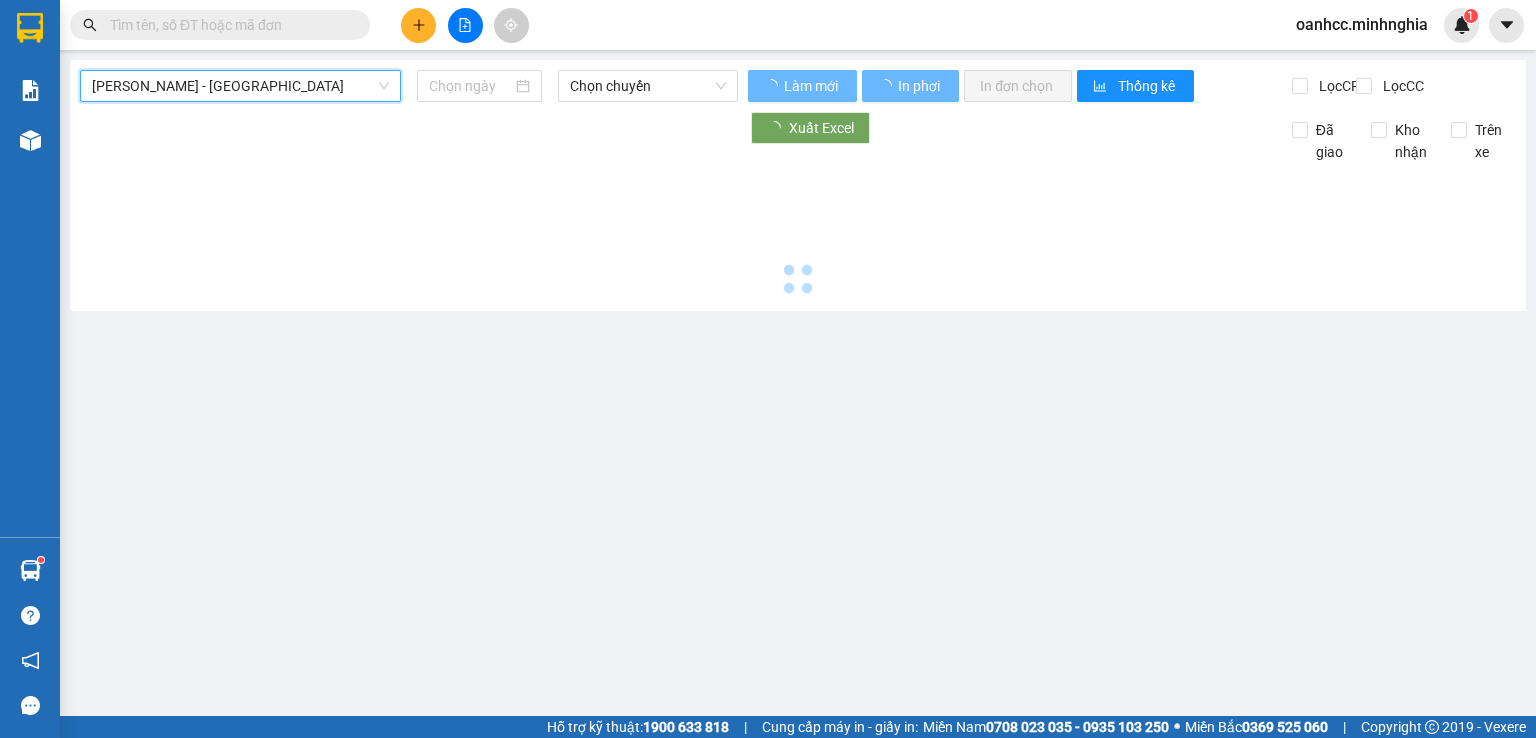 type on "[DATE]" 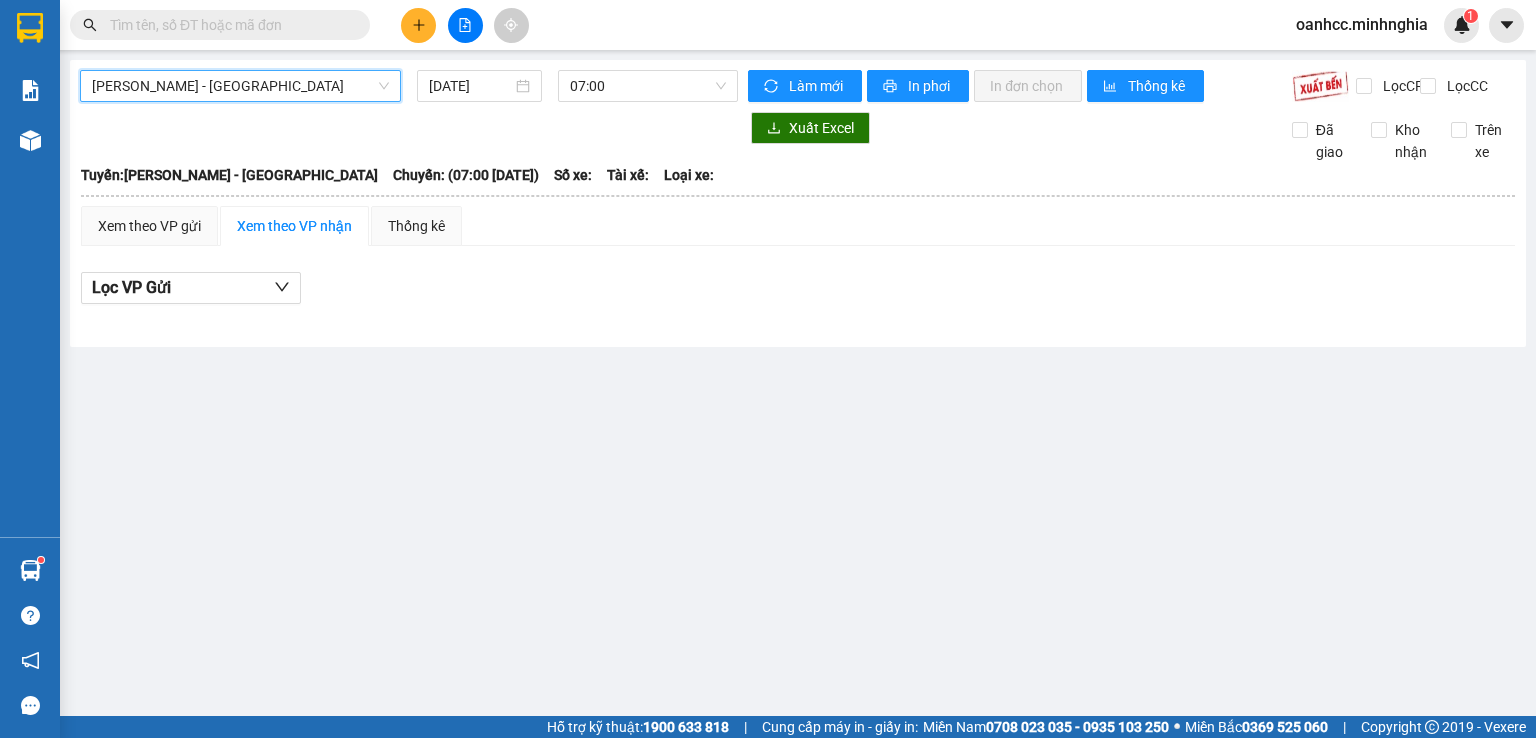 click 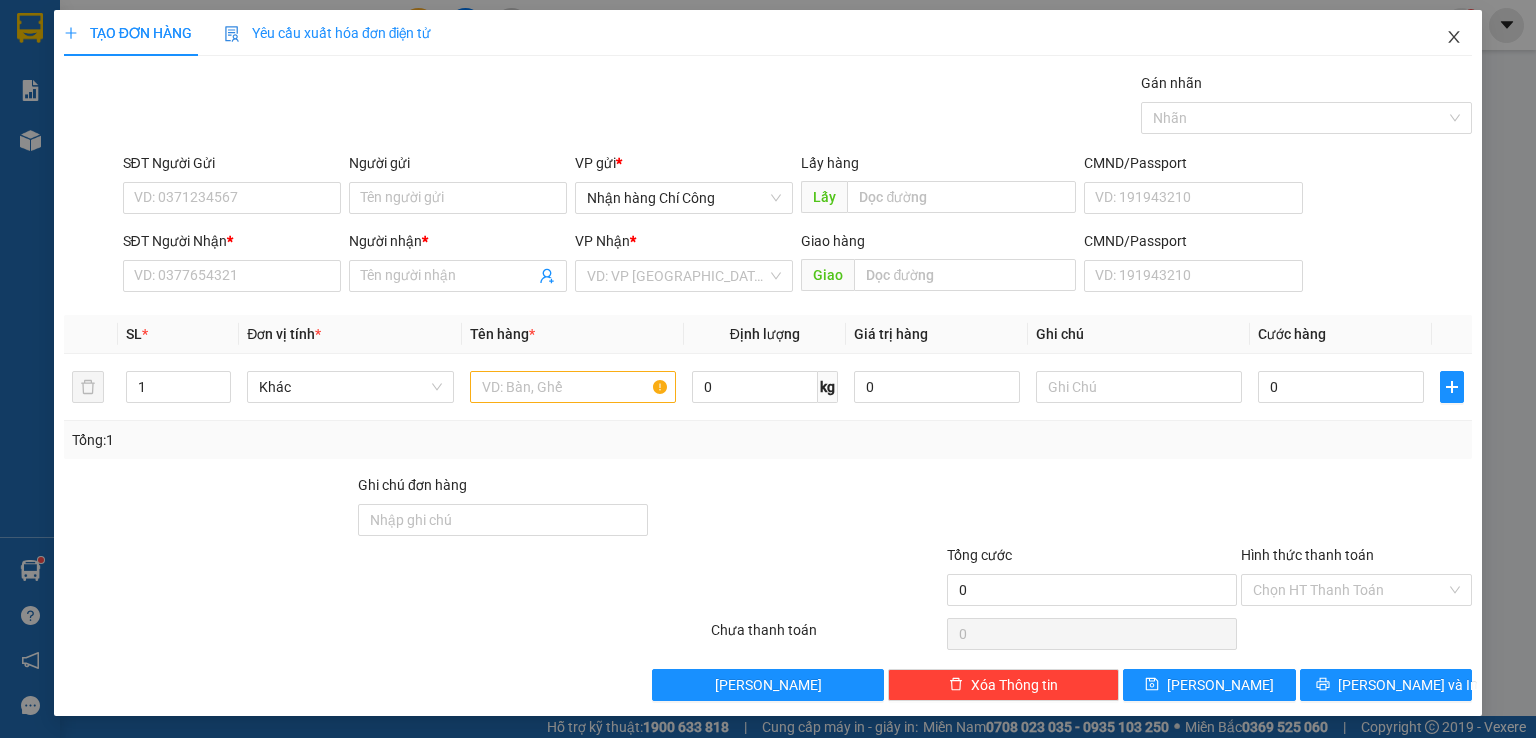 click 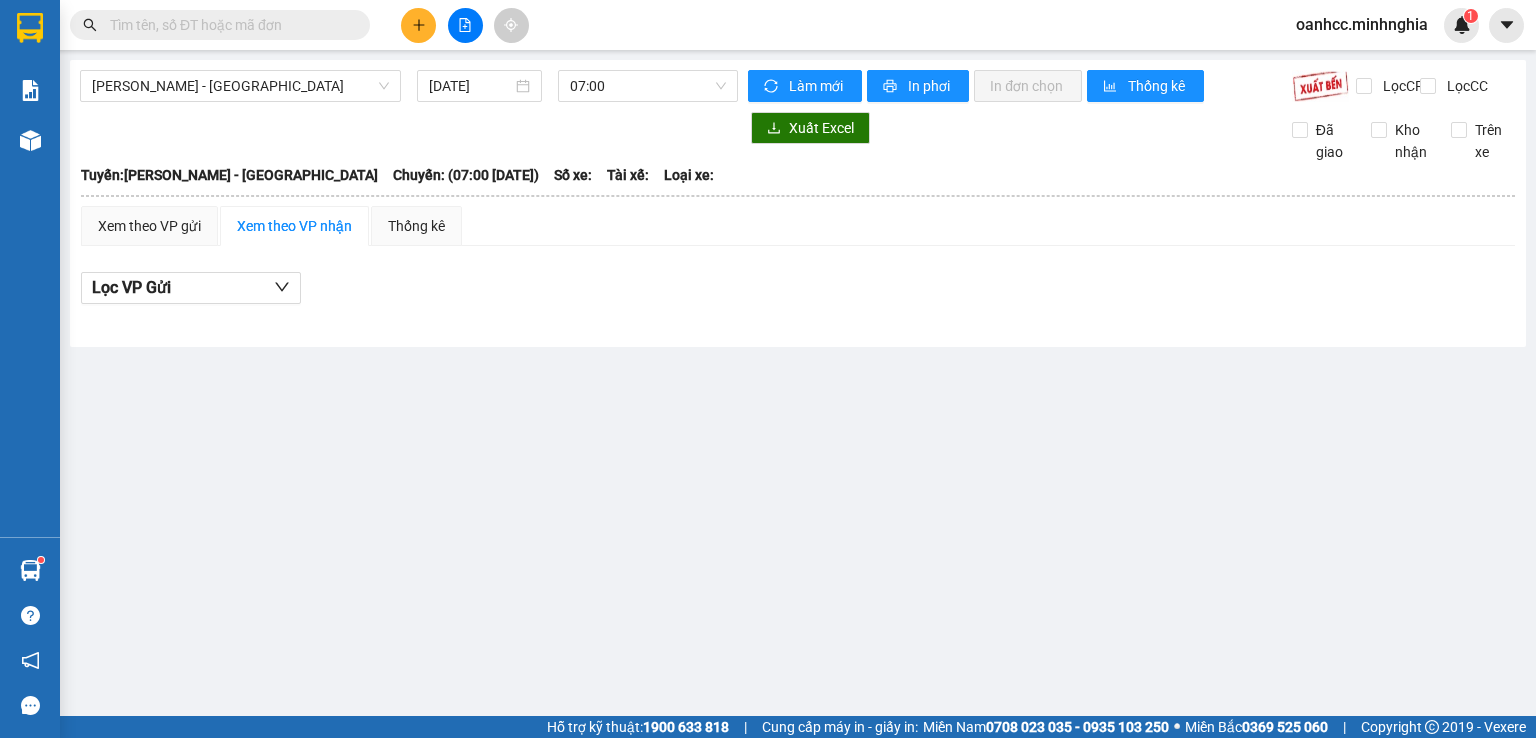 click at bounding box center [228, 25] 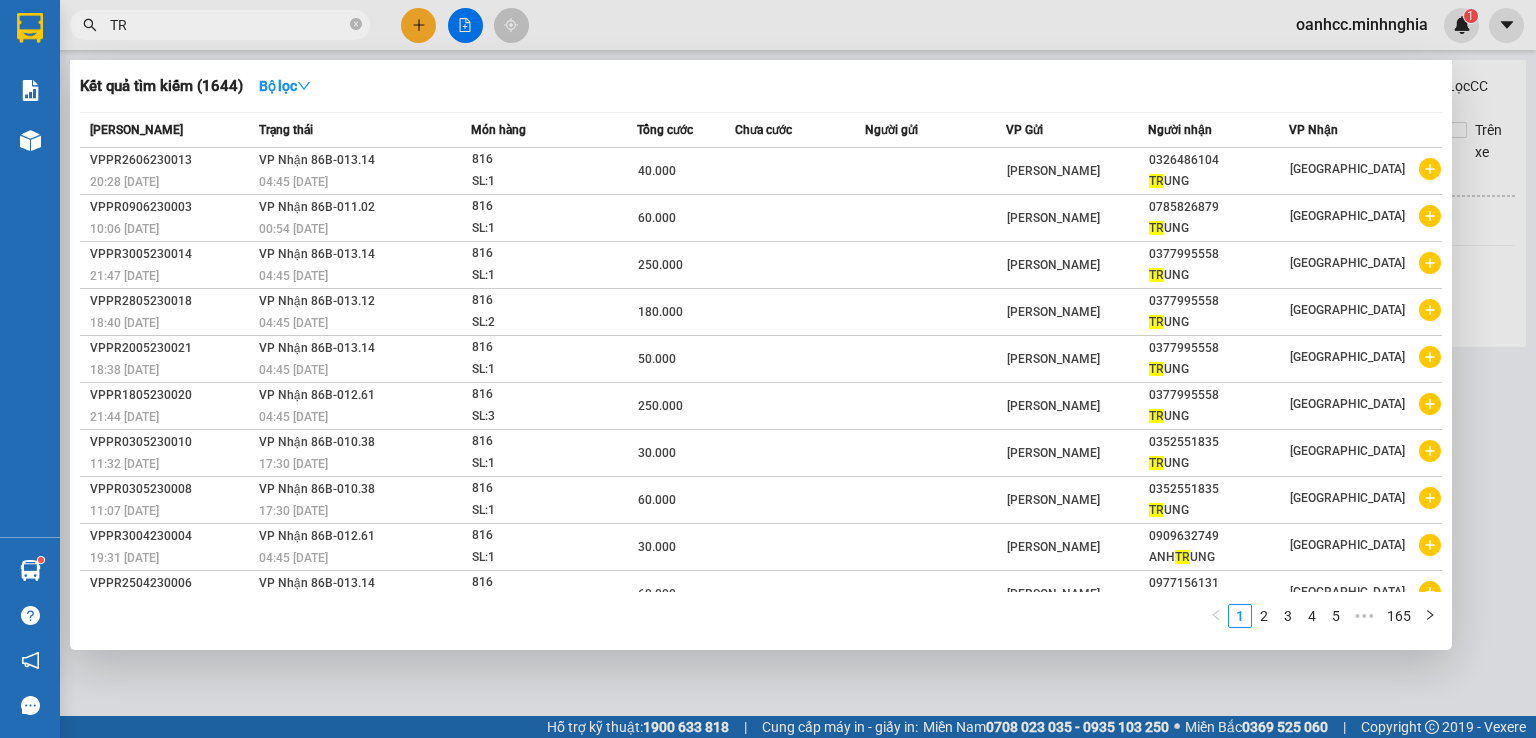 type on "T" 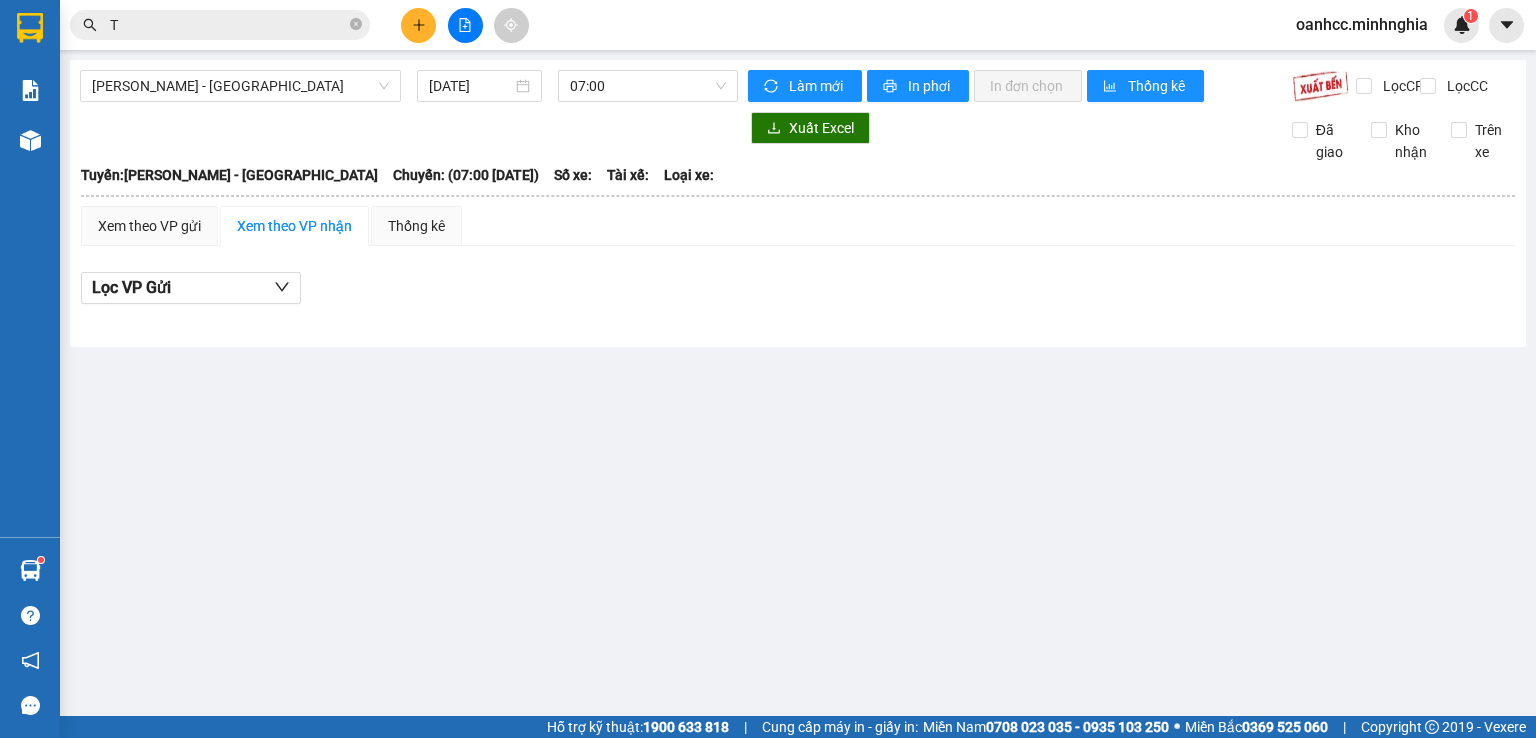 type 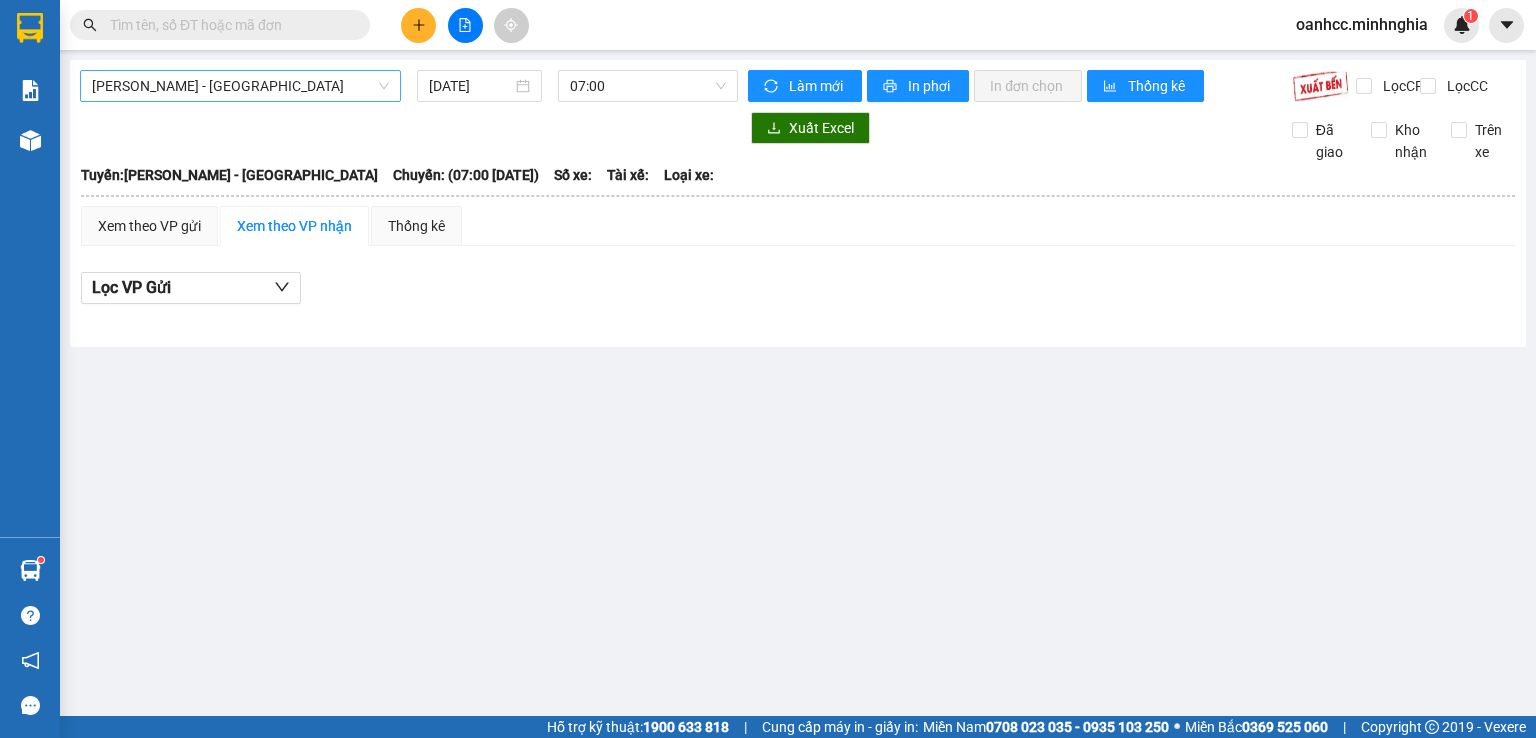 click on "[PERSON_NAME] - [GEOGRAPHIC_DATA]" at bounding box center (240, 86) 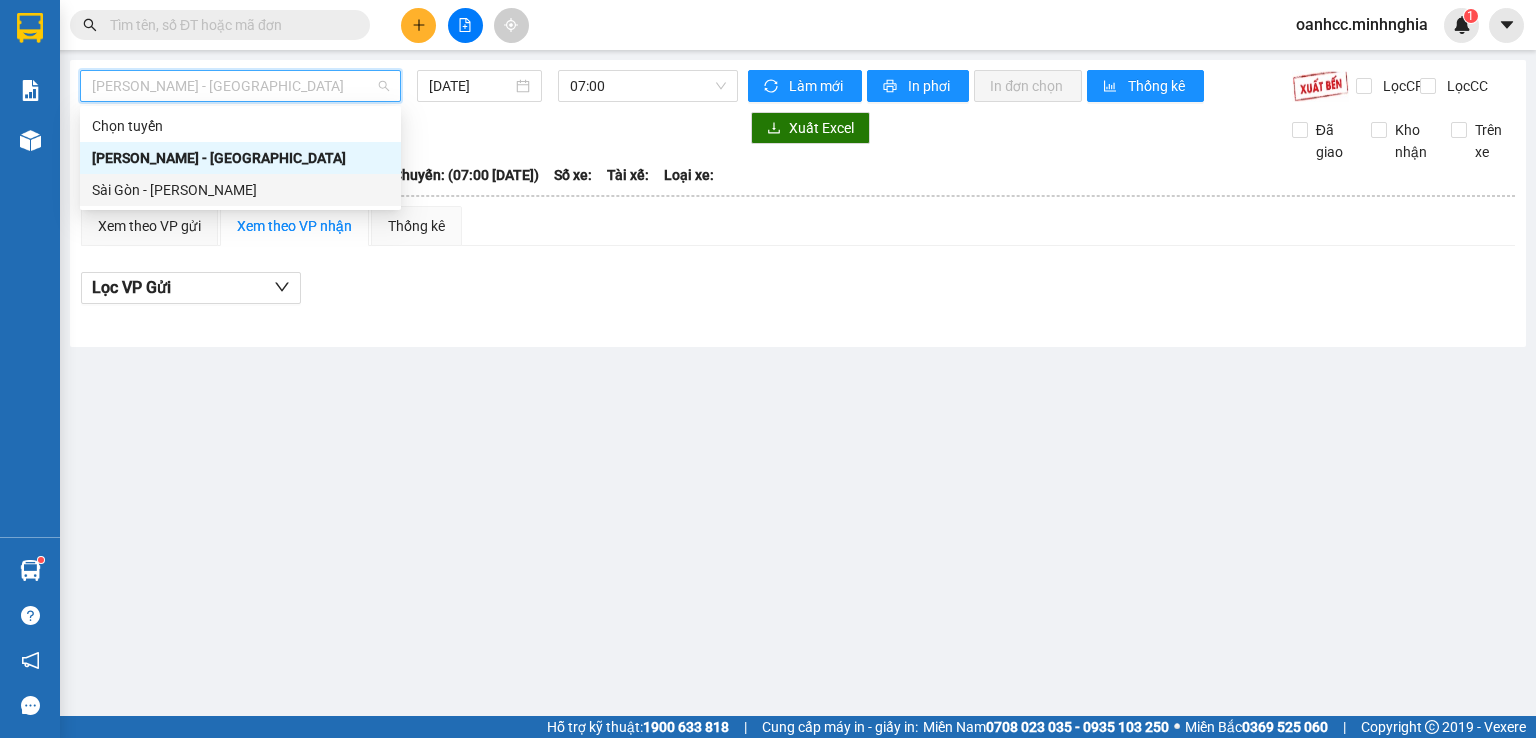 click on "Sài Gòn - [PERSON_NAME]" at bounding box center (240, 190) 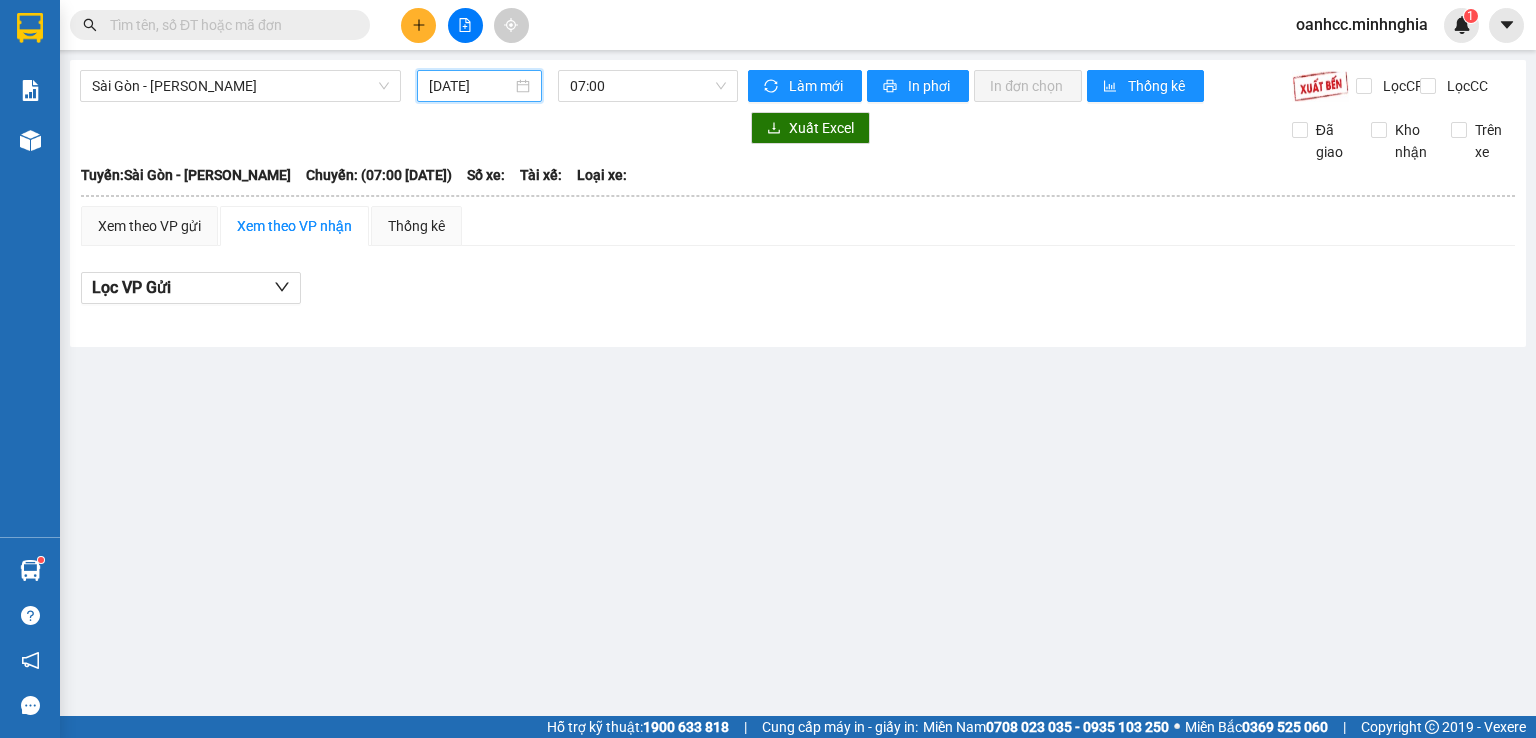 click on "[DATE]" at bounding box center [470, 86] 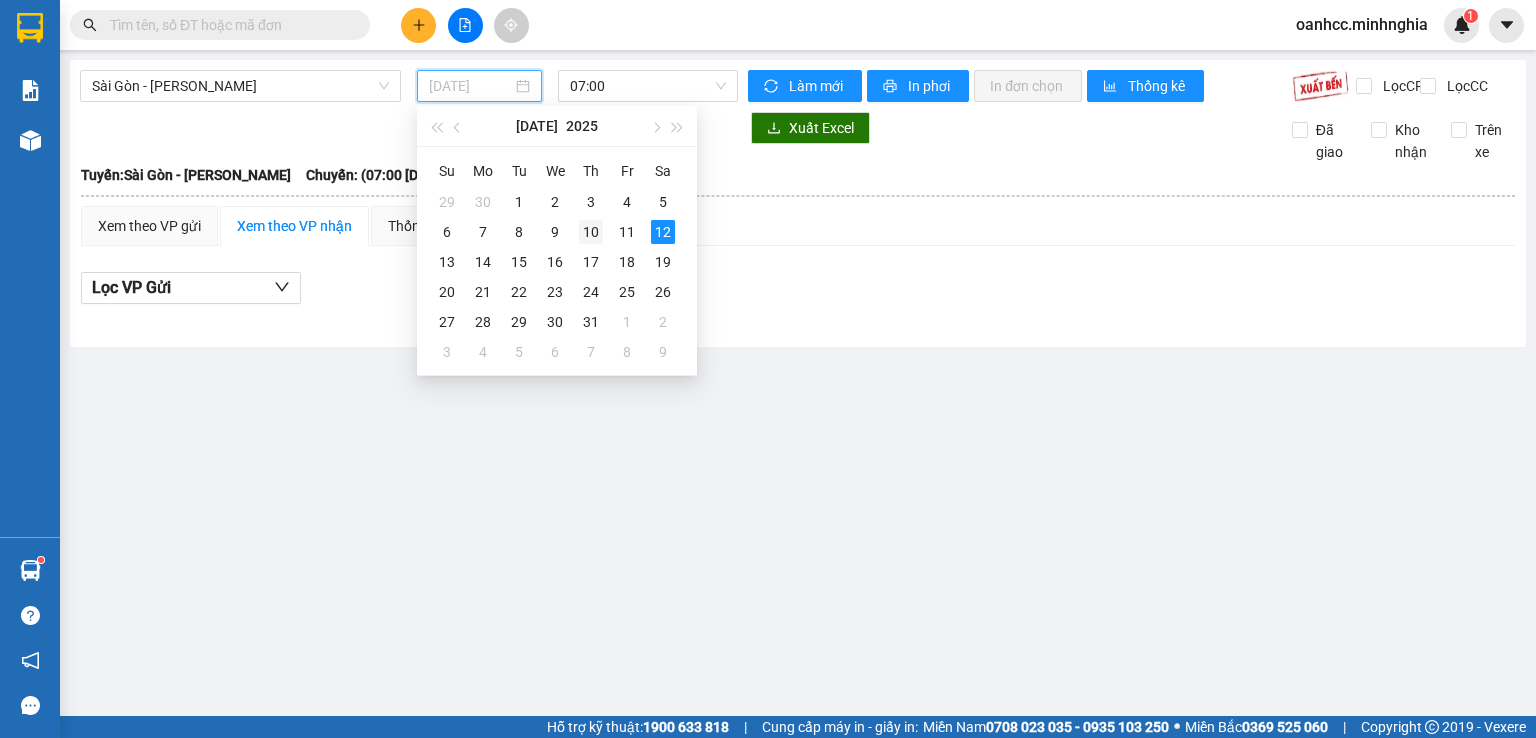 click on "10" at bounding box center [591, 232] 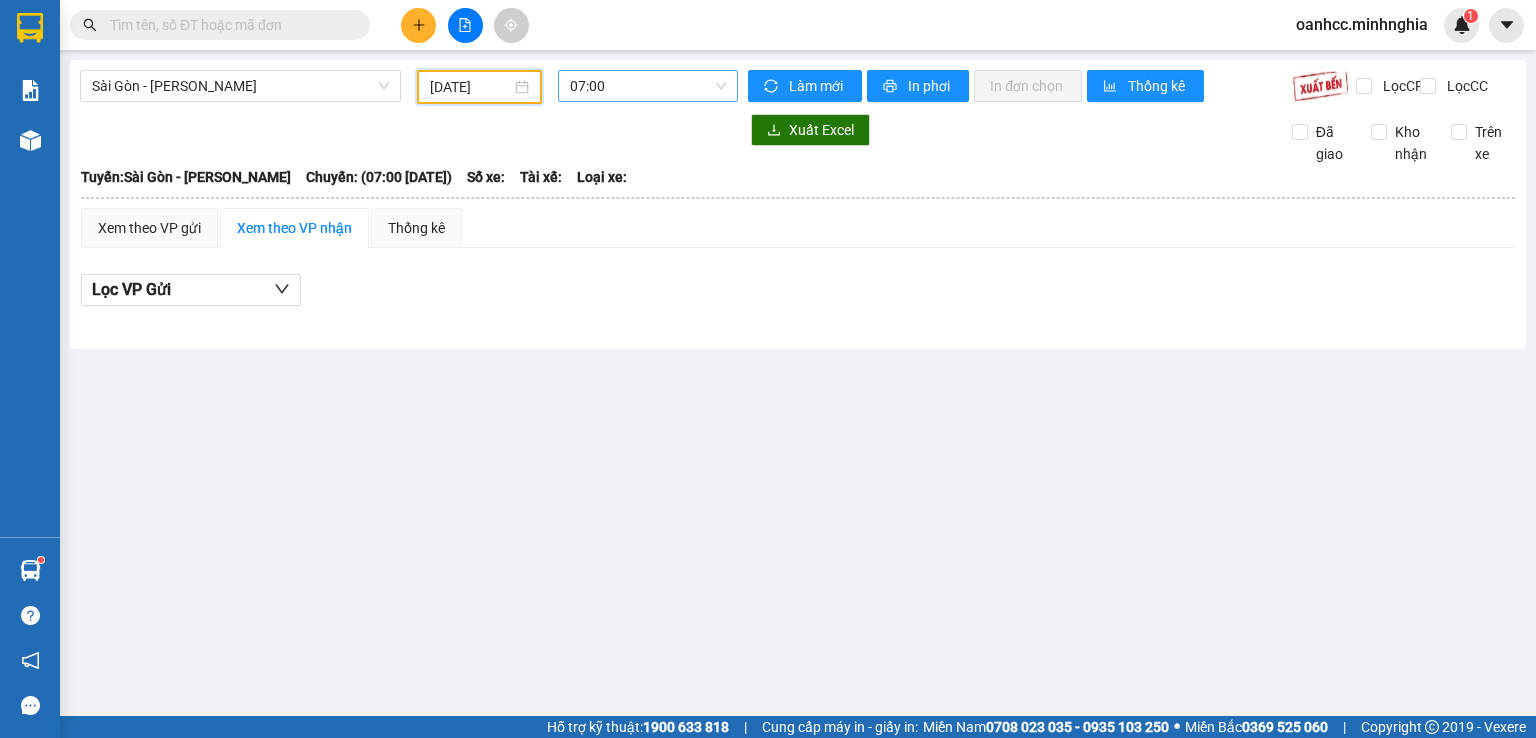 click on "07:00" at bounding box center (648, 86) 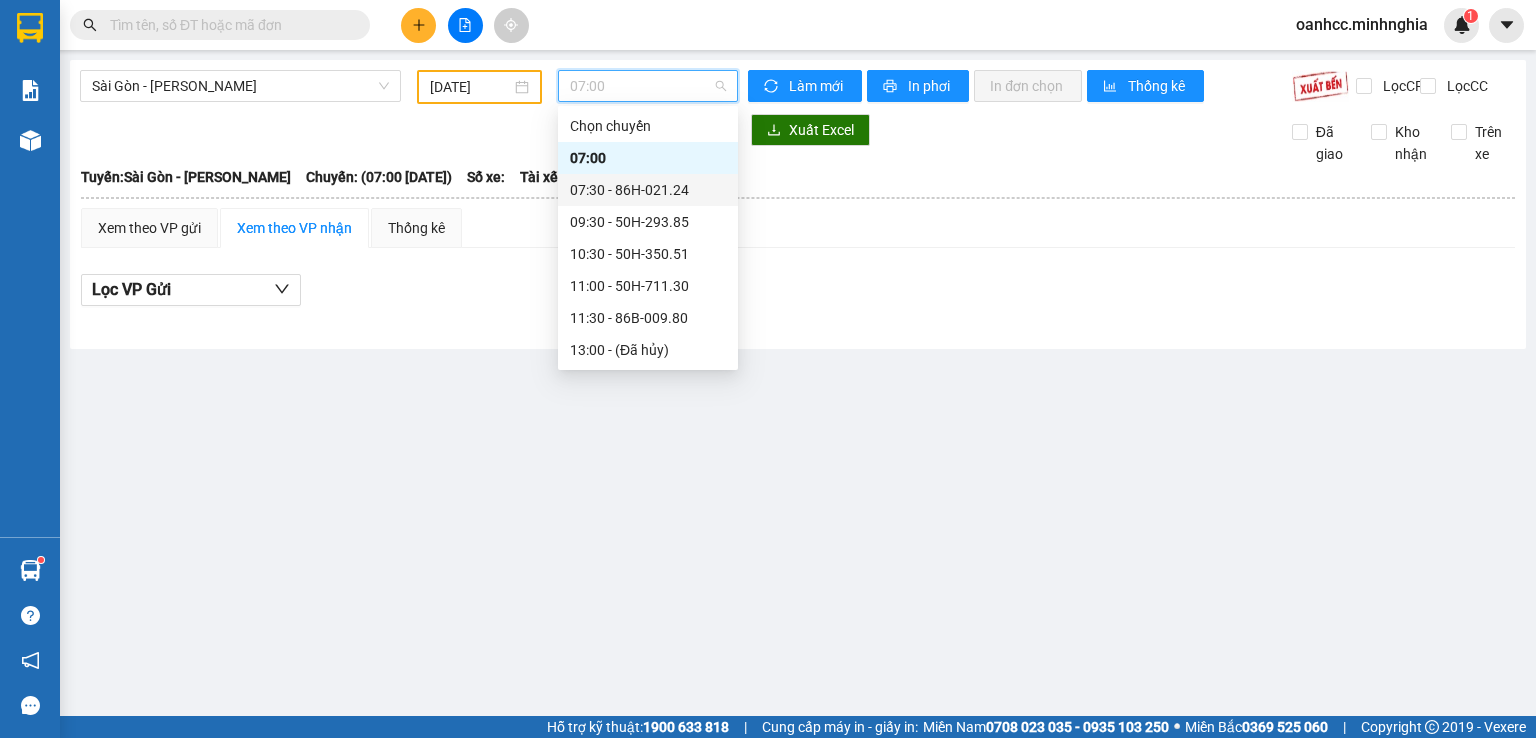 scroll, scrollTop: 224, scrollLeft: 0, axis: vertical 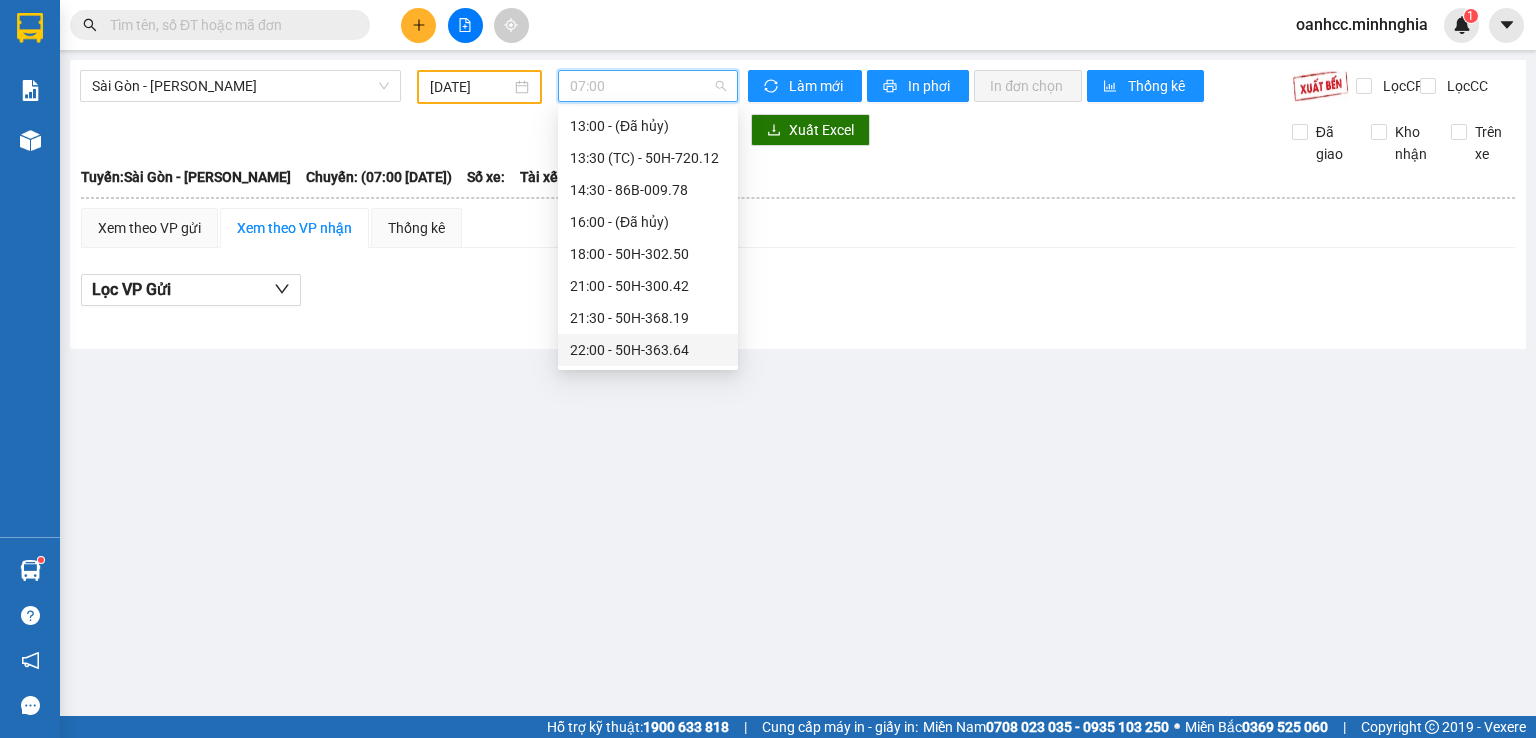 click on "22:00     - 50H-363.64" at bounding box center (648, 350) 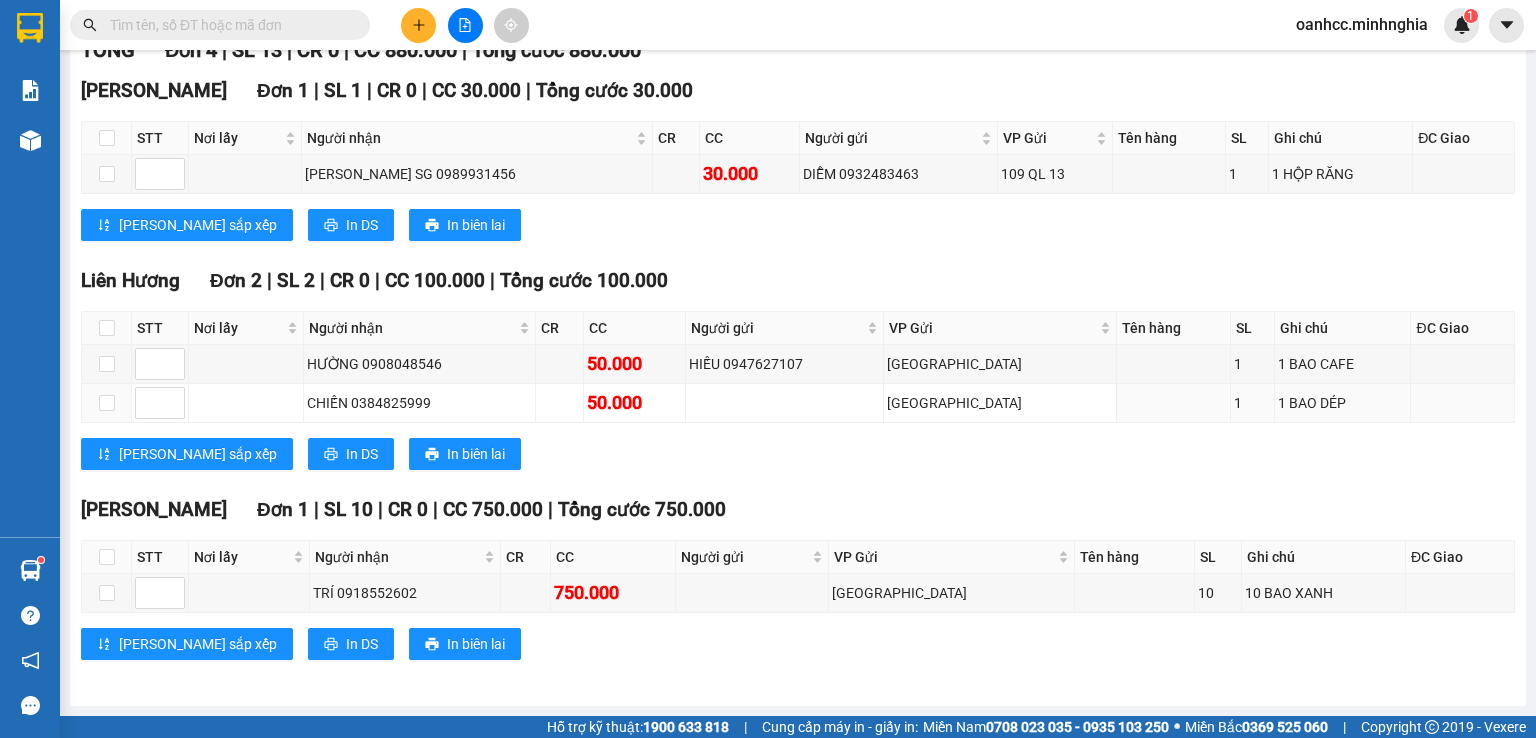 scroll, scrollTop: 0, scrollLeft: 0, axis: both 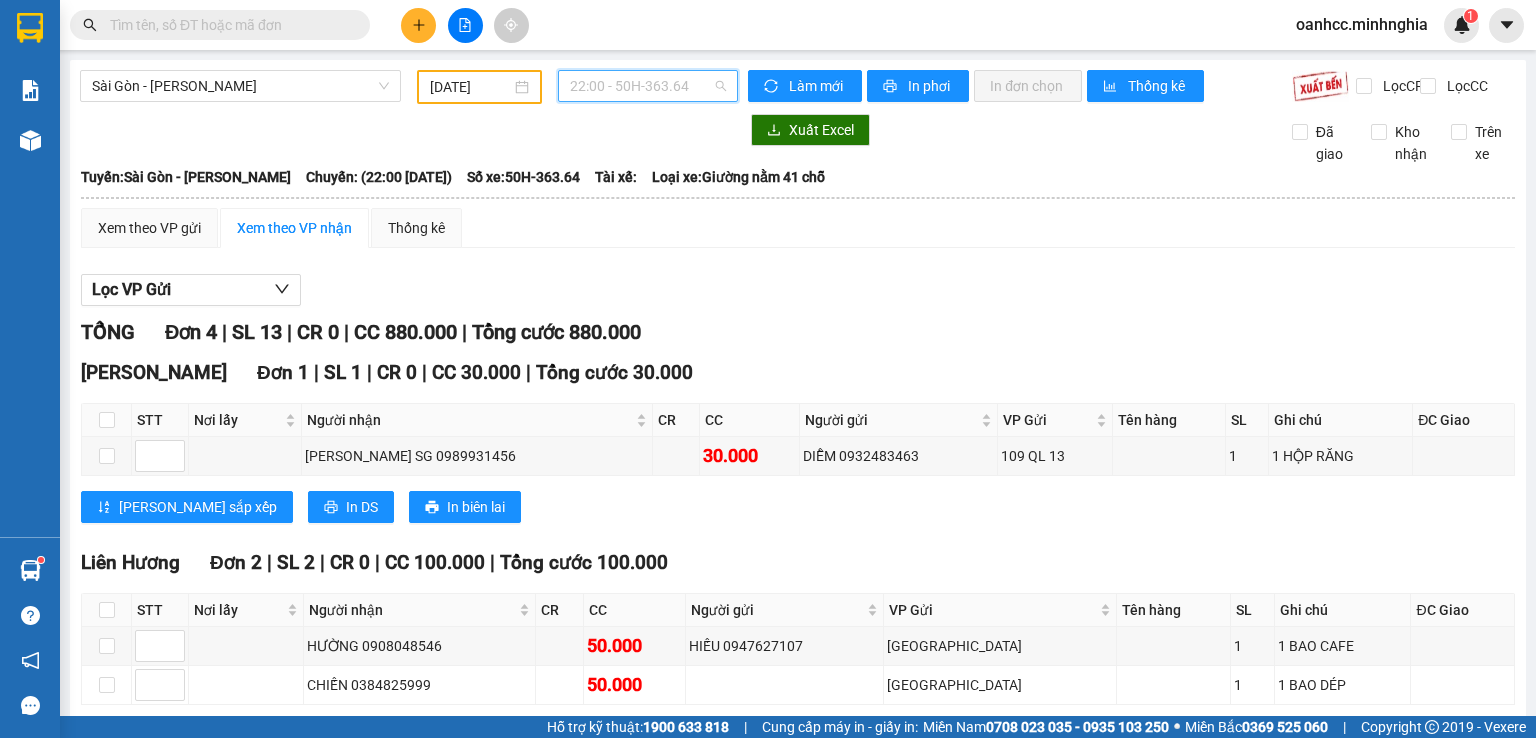 click on "22:00     - 50H-363.64" at bounding box center [648, 86] 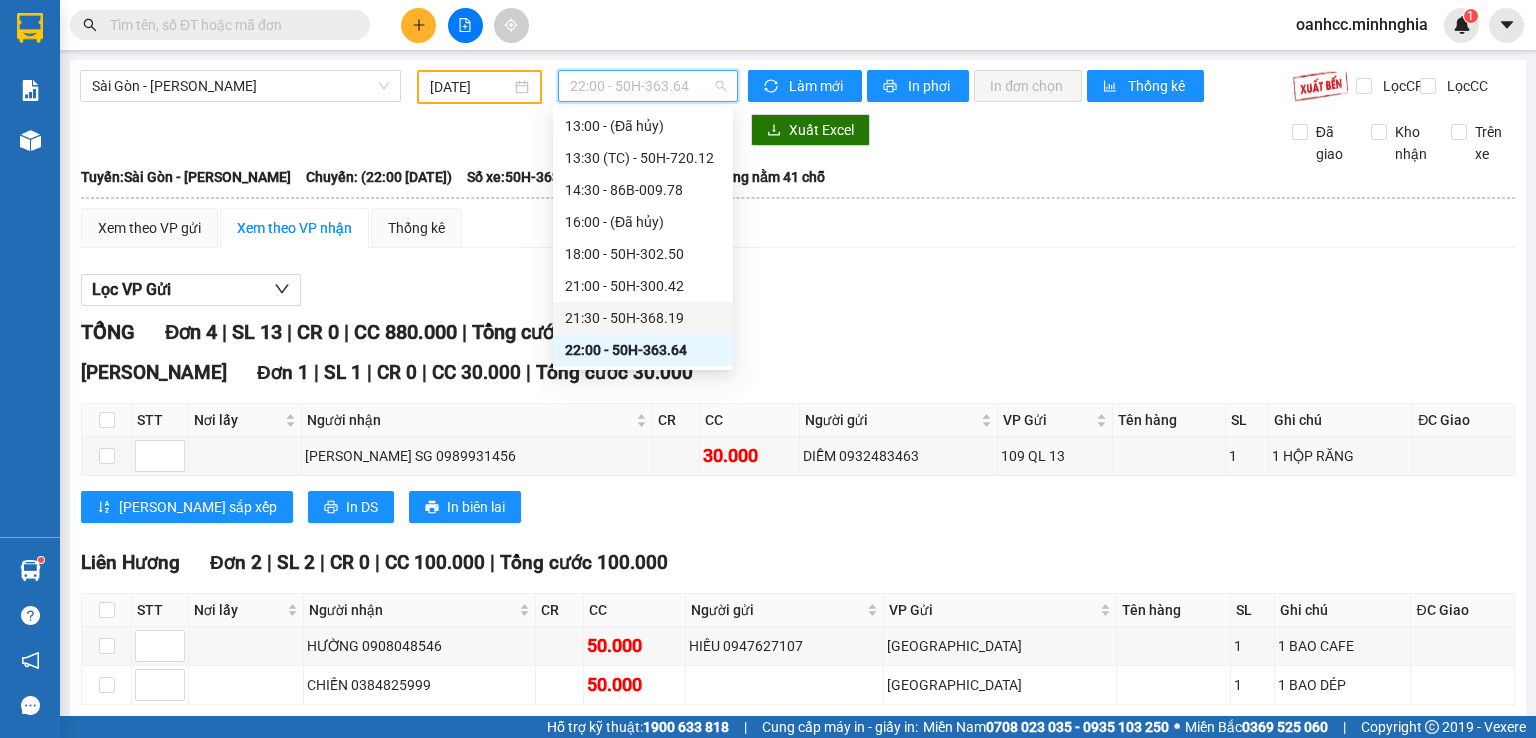 click on "21:30     - 50H-368.19" at bounding box center [643, 318] 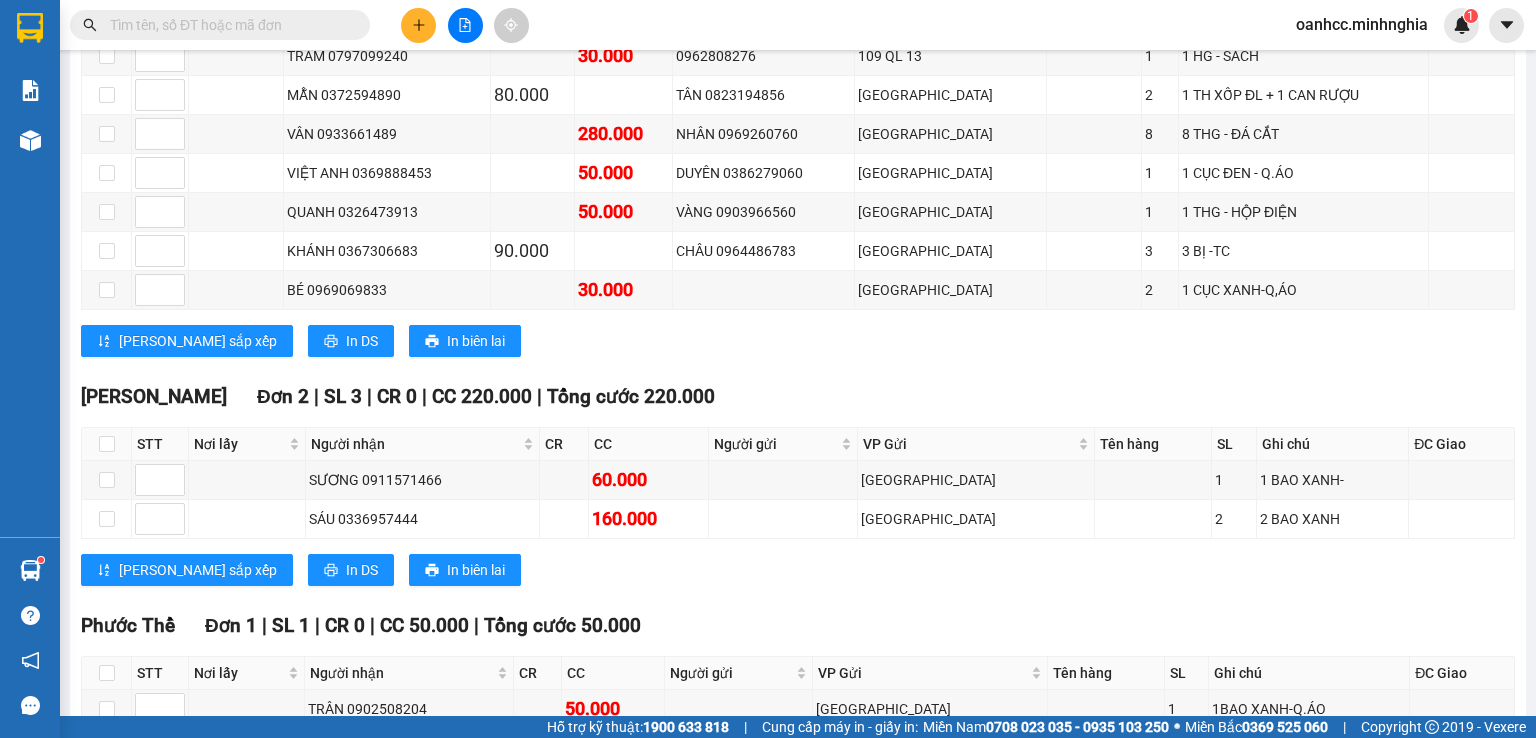 scroll, scrollTop: 800, scrollLeft: 0, axis: vertical 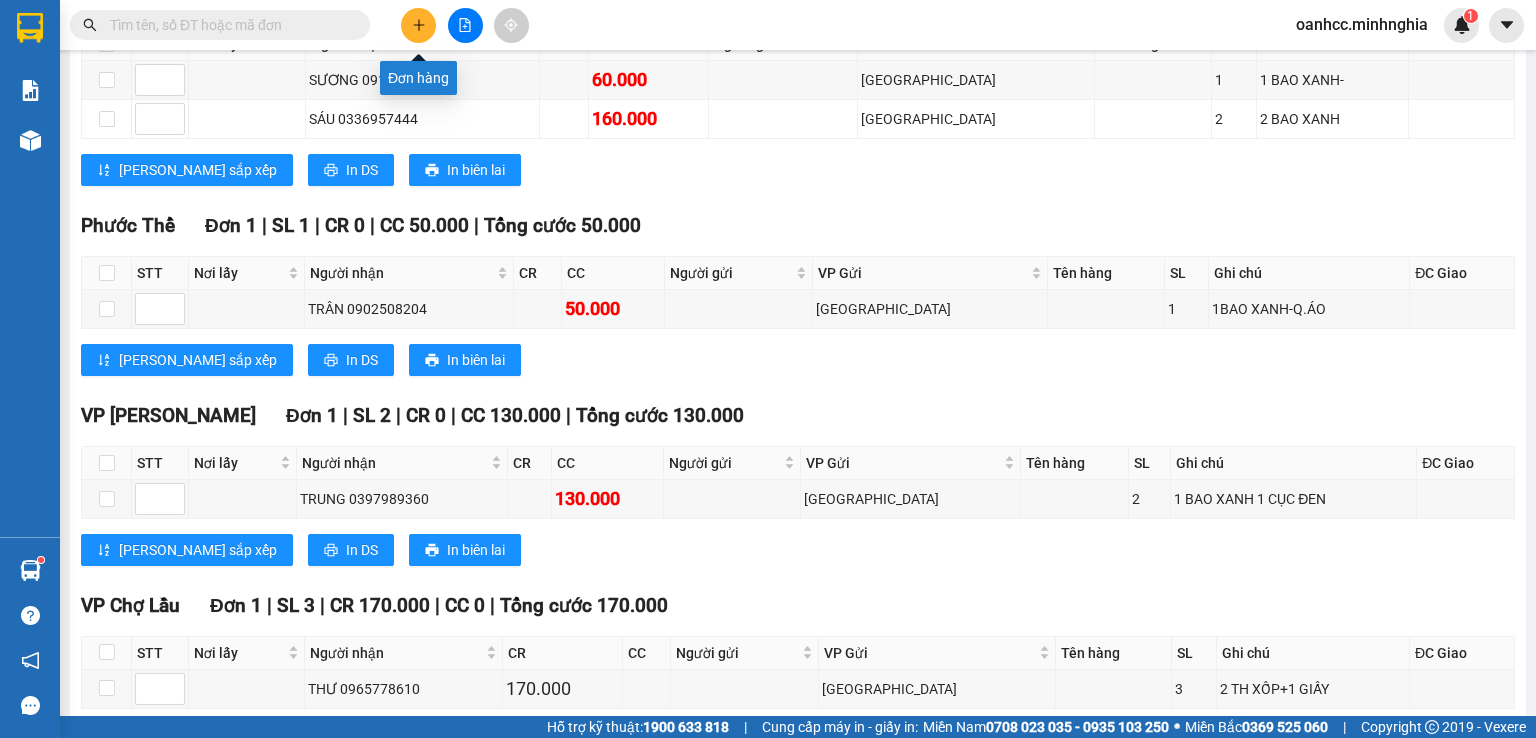click at bounding box center [418, 25] 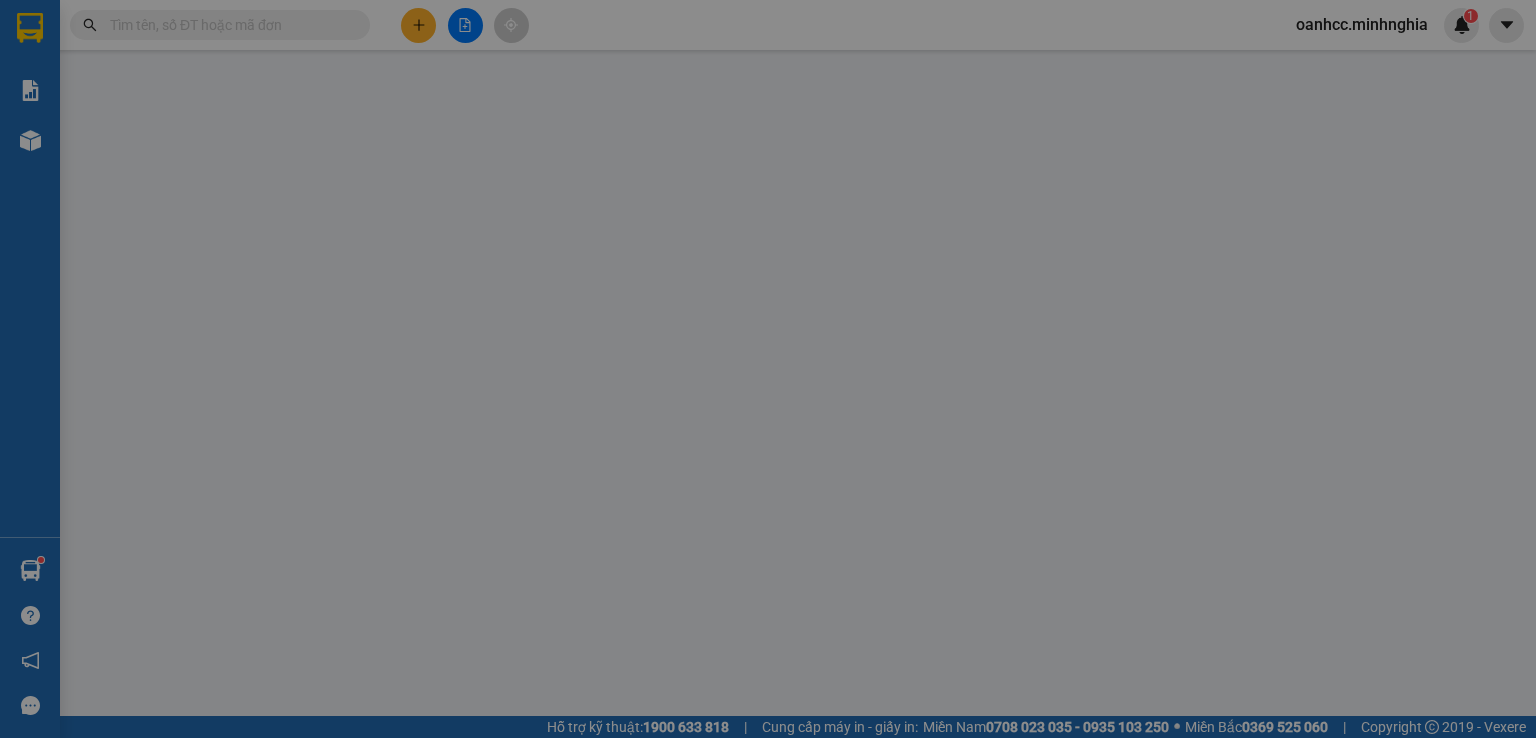 scroll, scrollTop: 0, scrollLeft: 0, axis: both 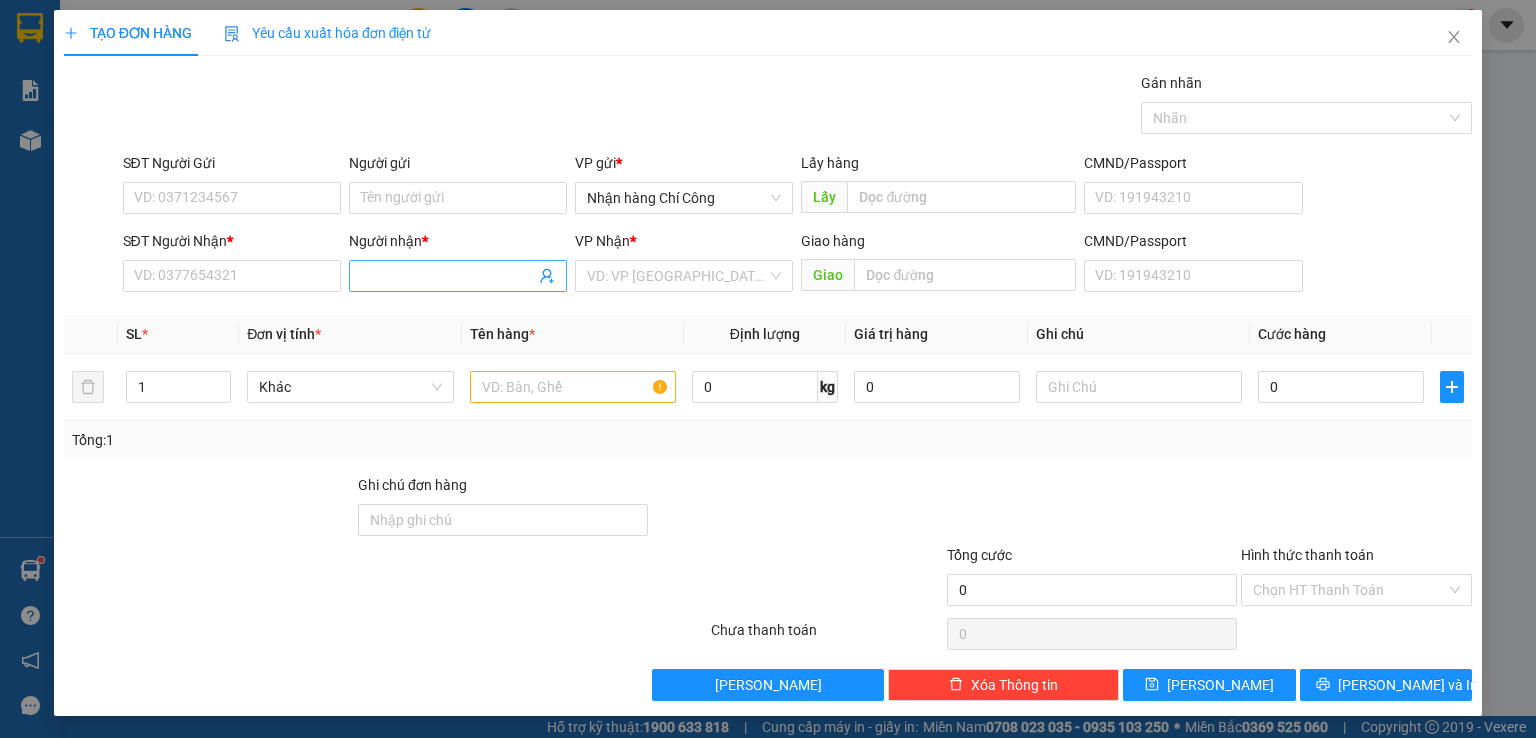 click on "Người nhận  *" at bounding box center (448, 276) 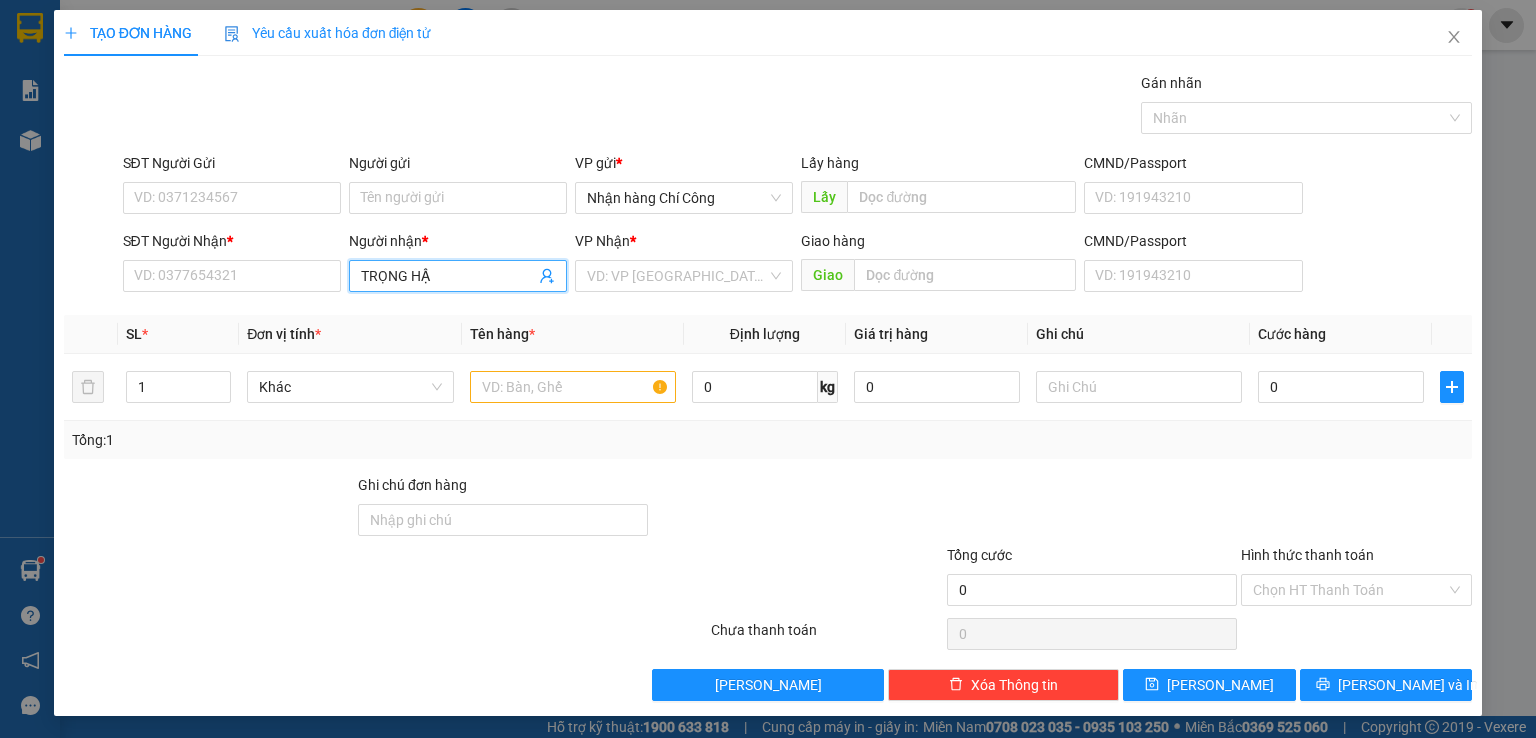 type on "TRỌNG HẬU" 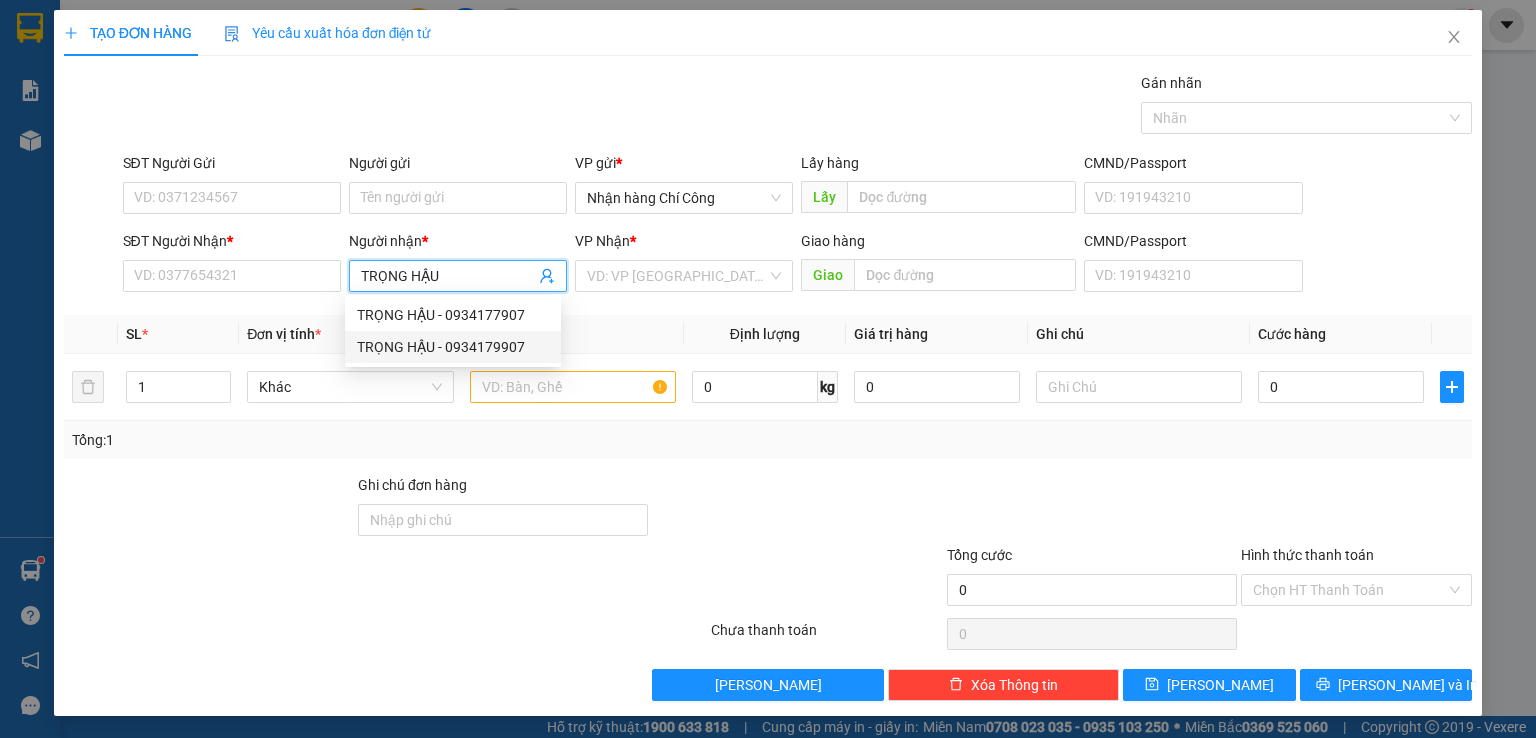click on "TRỌNG HẬU - 0934179907" at bounding box center (453, 347) 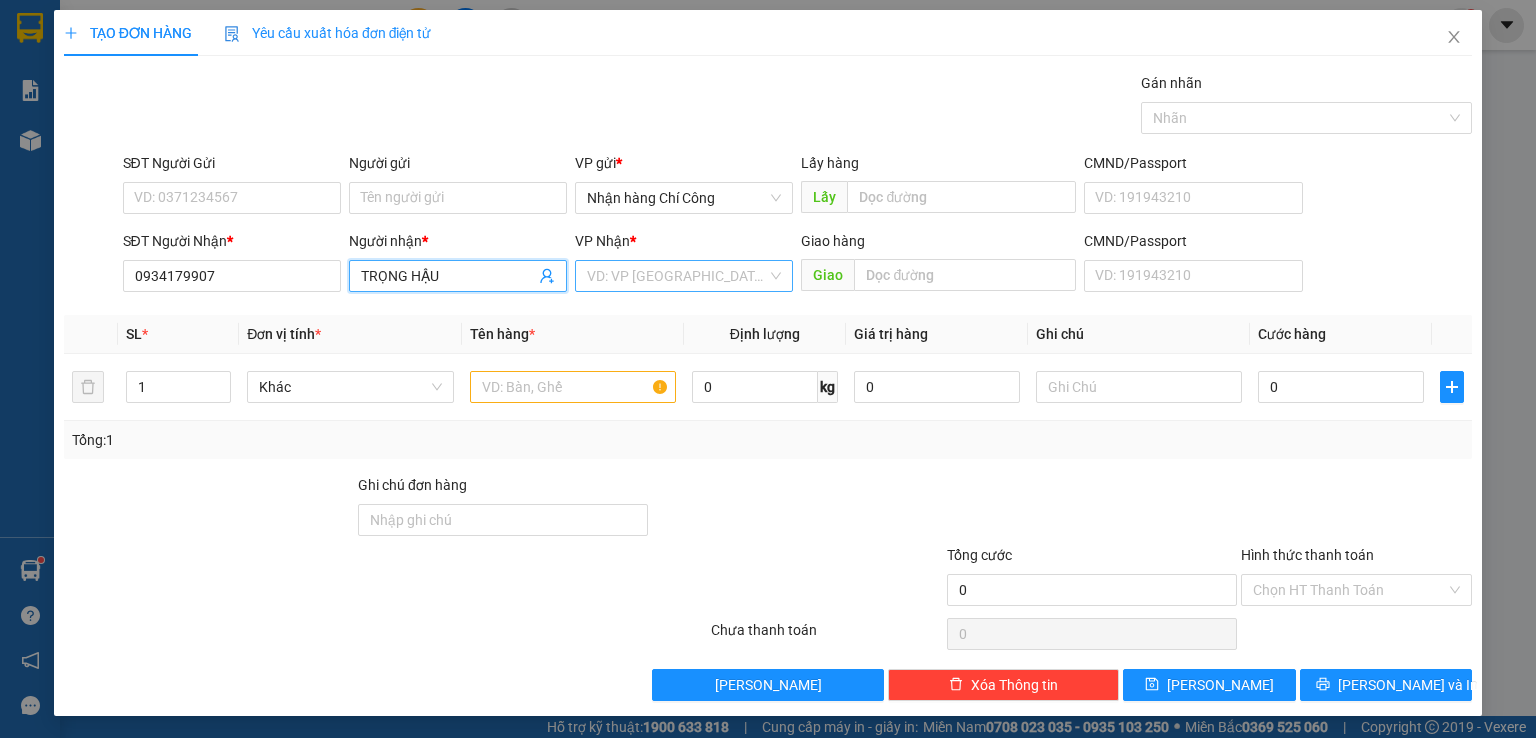 type on "TRỌNG HẬU" 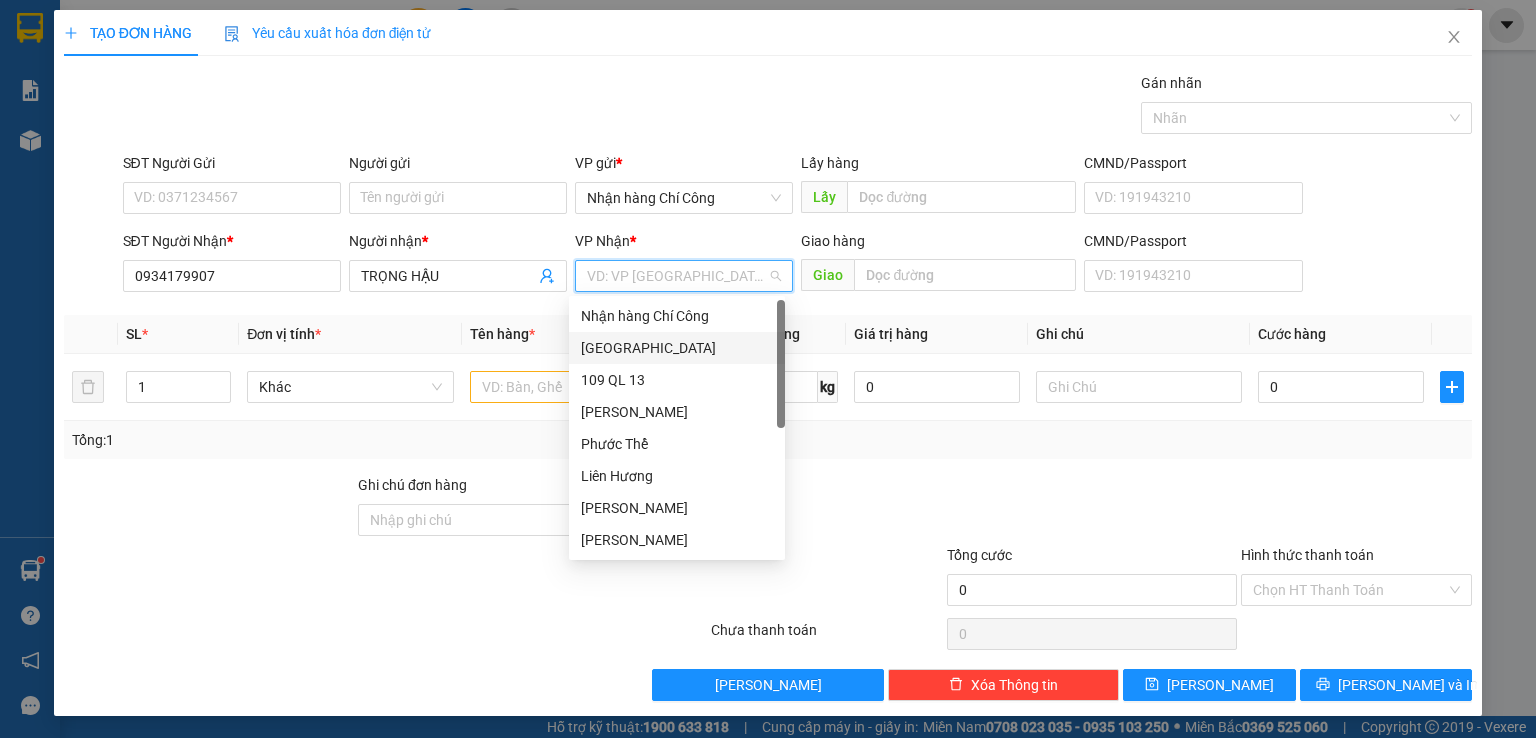 click on "[GEOGRAPHIC_DATA]" at bounding box center [677, 348] 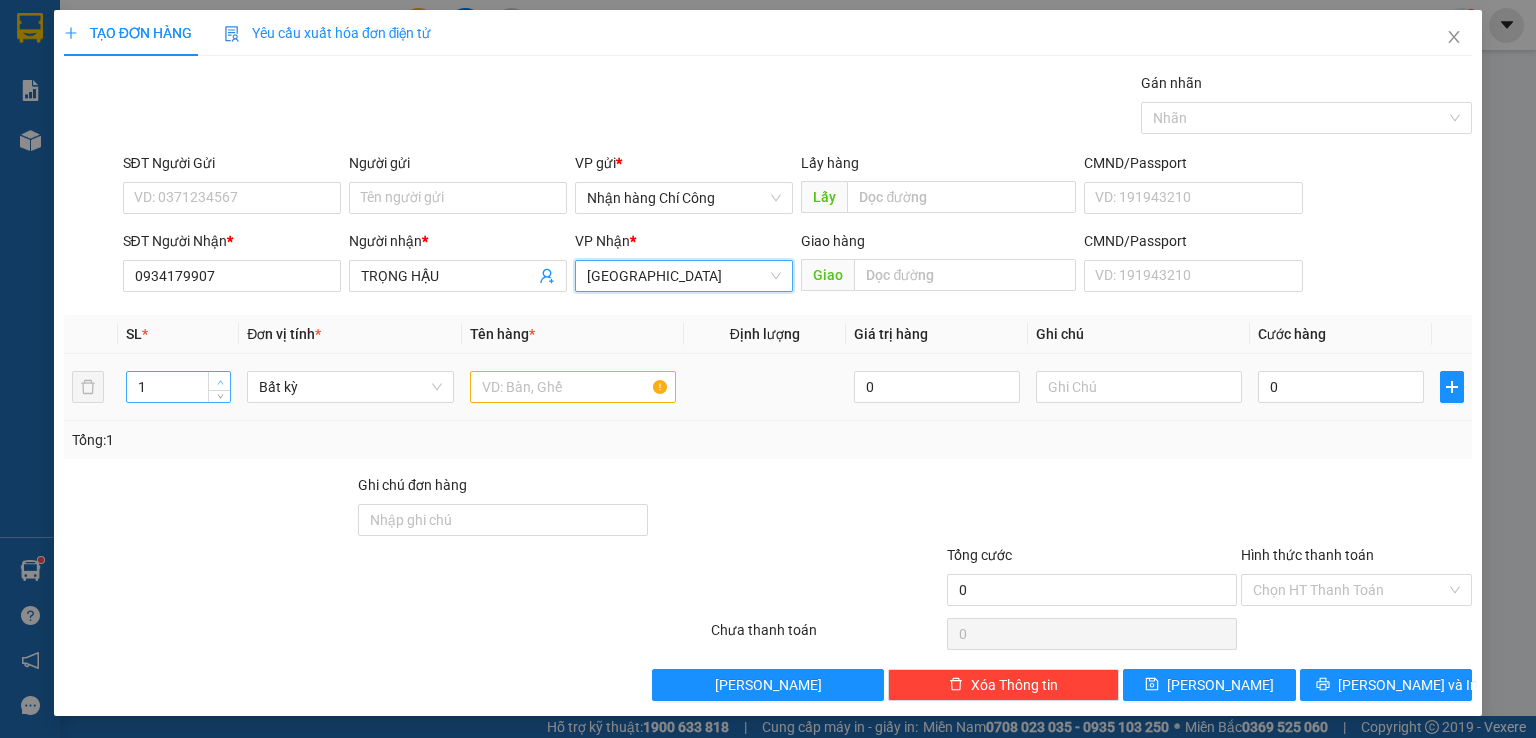type on "2" 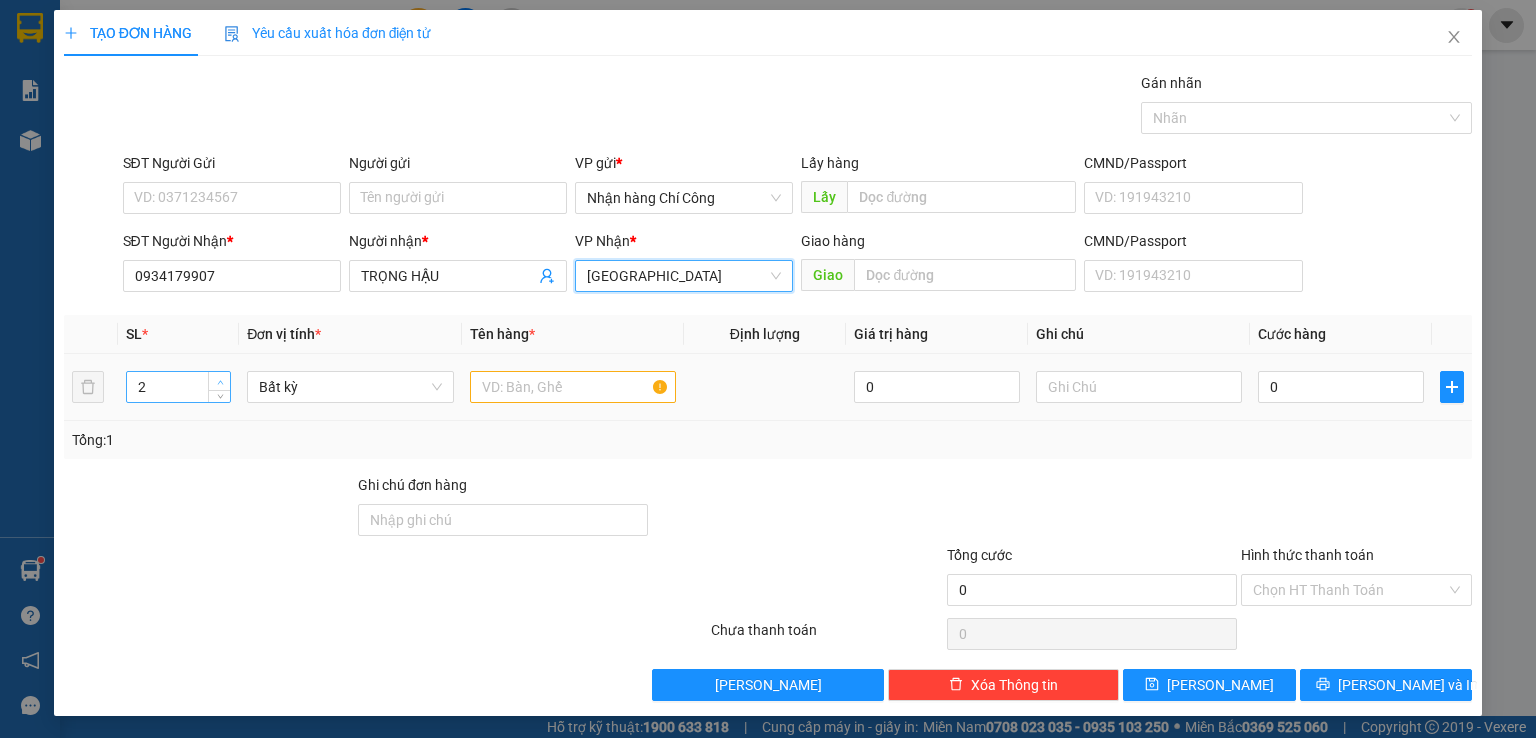 click 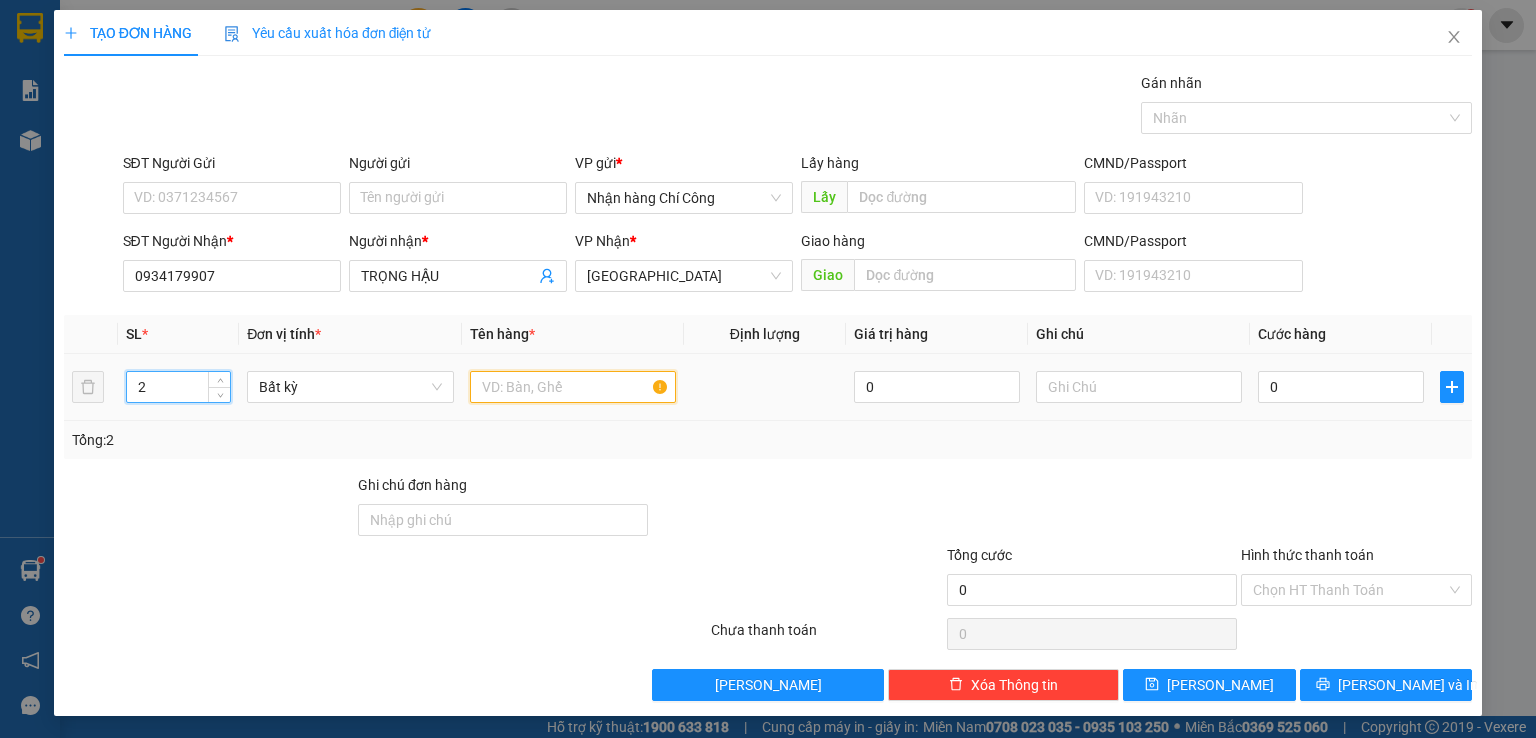 click at bounding box center (573, 387) 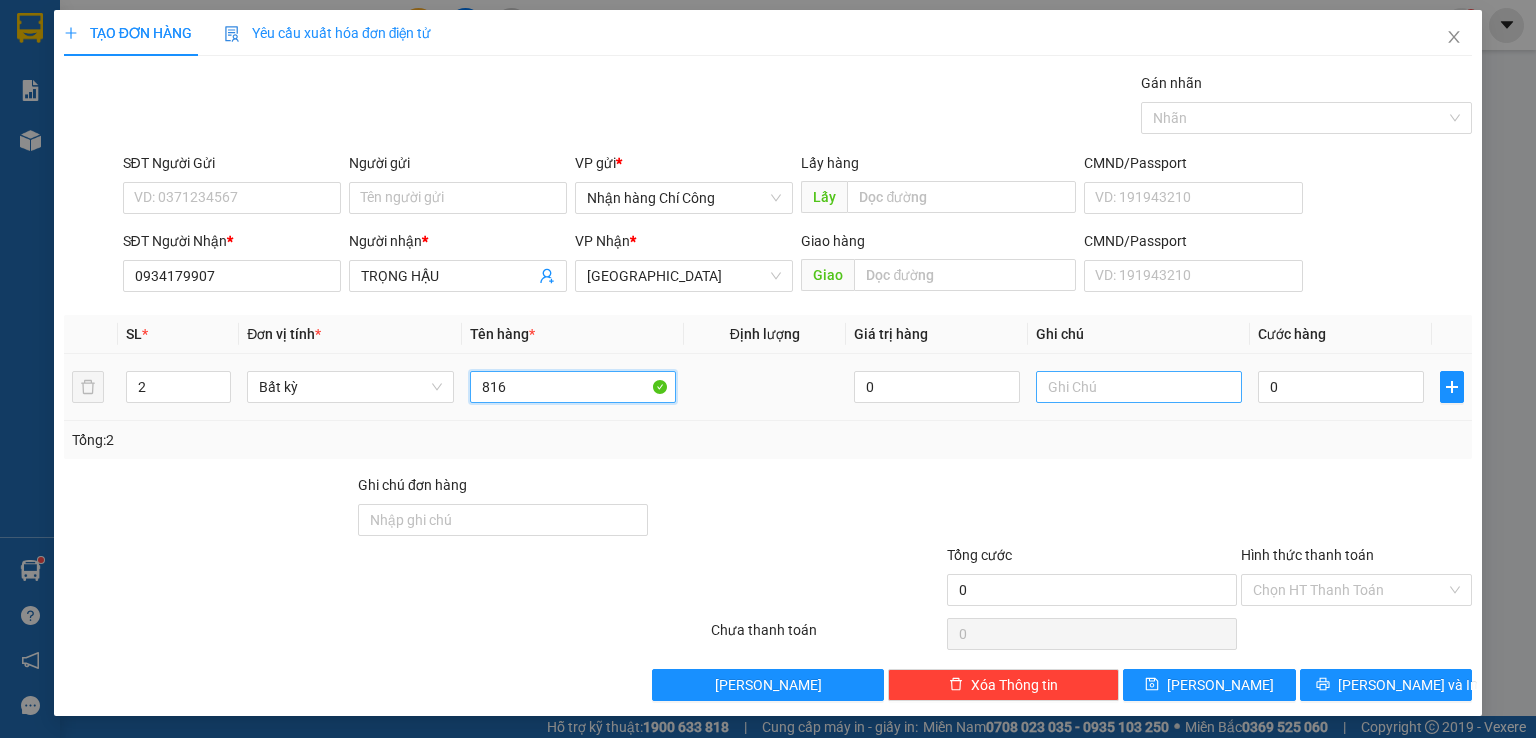 type on "816" 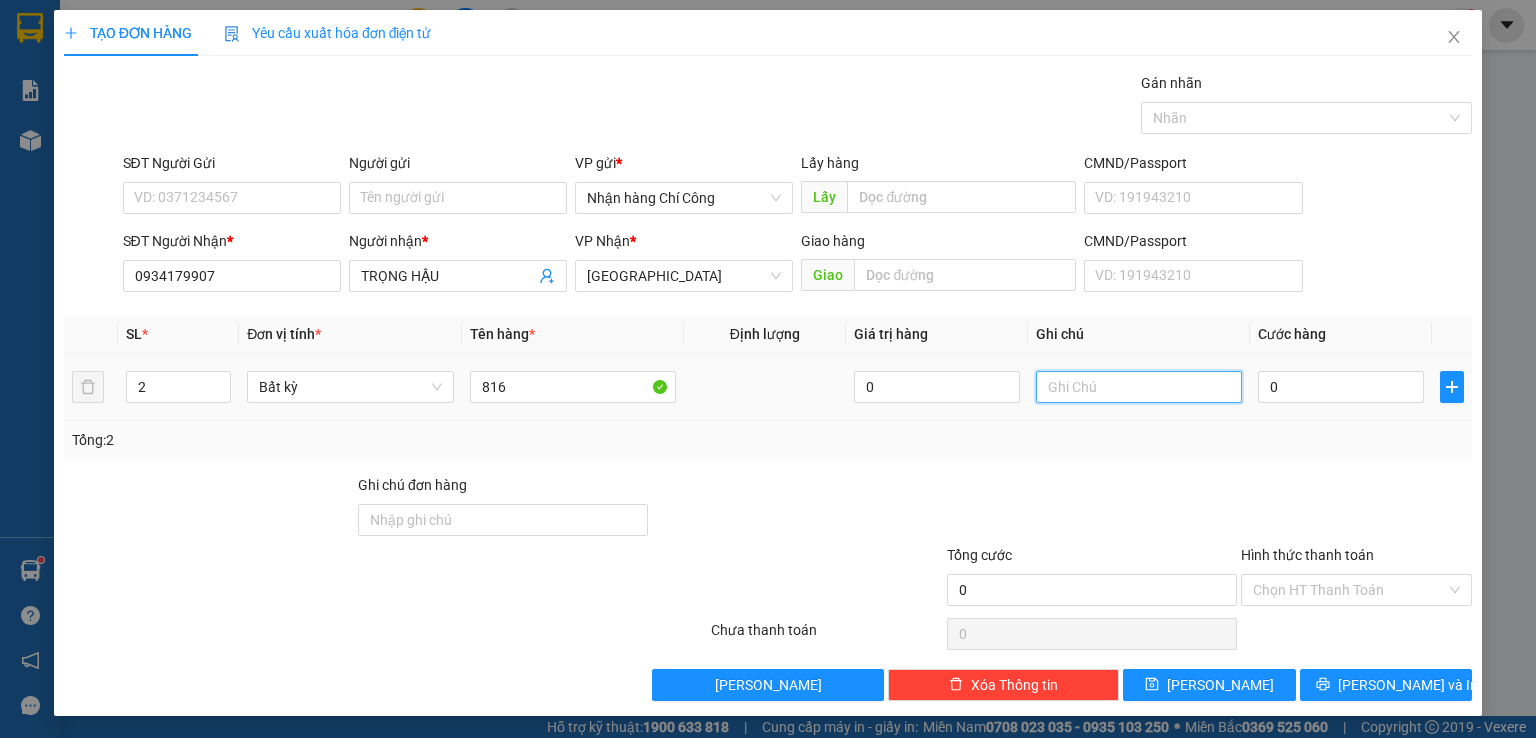 click at bounding box center [1139, 387] 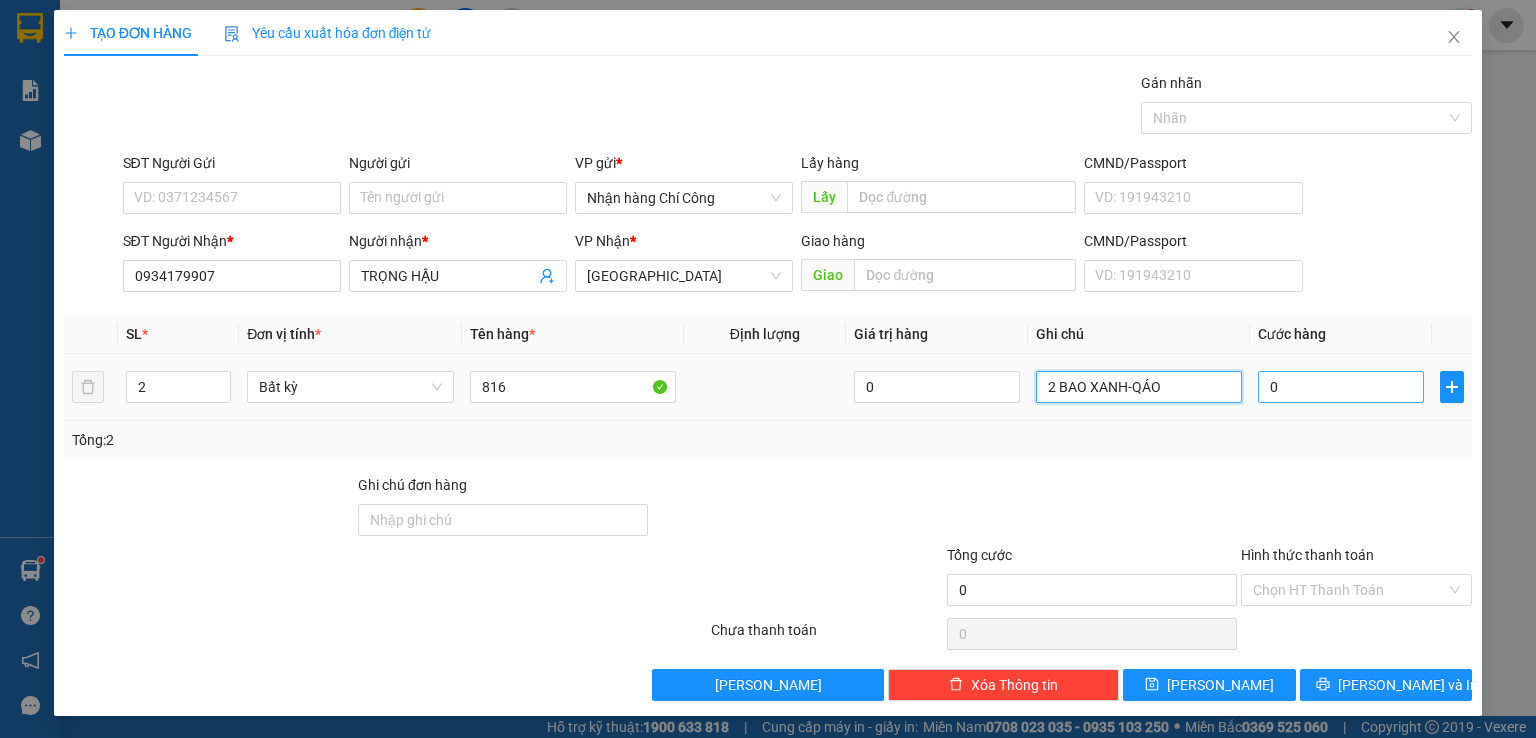 type on "2 BAO XANH-QÁO" 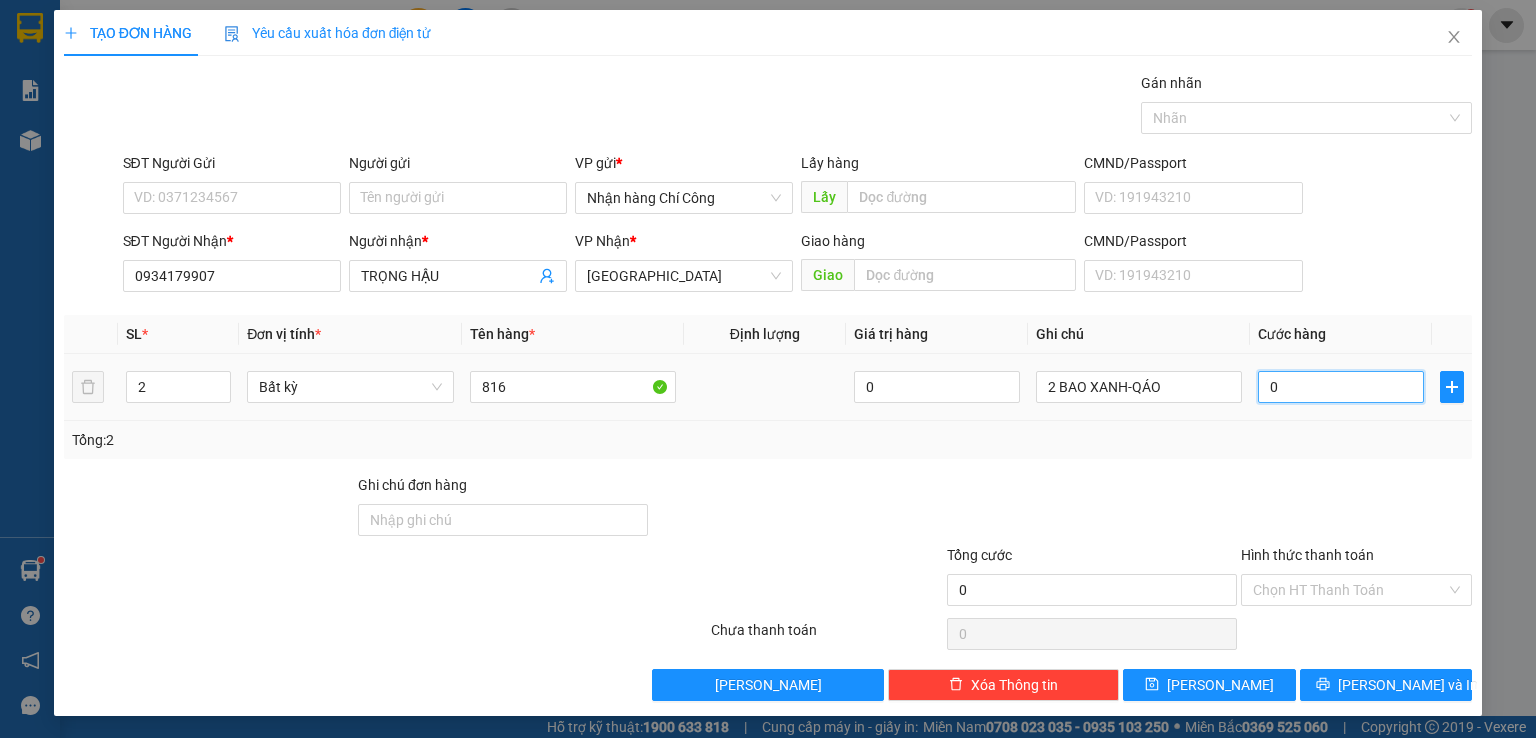click on "0" at bounding box center [1341, 387] 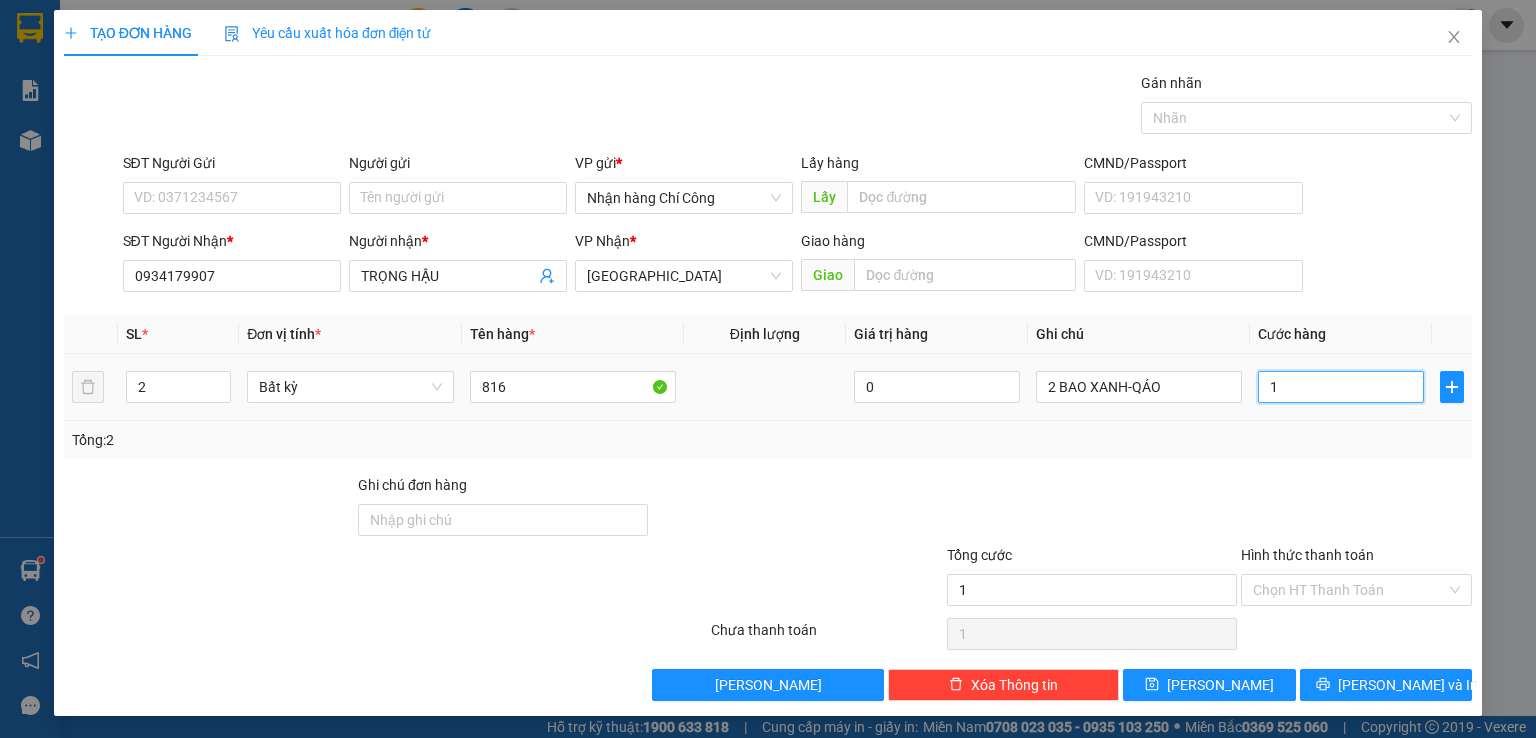 type on "15" 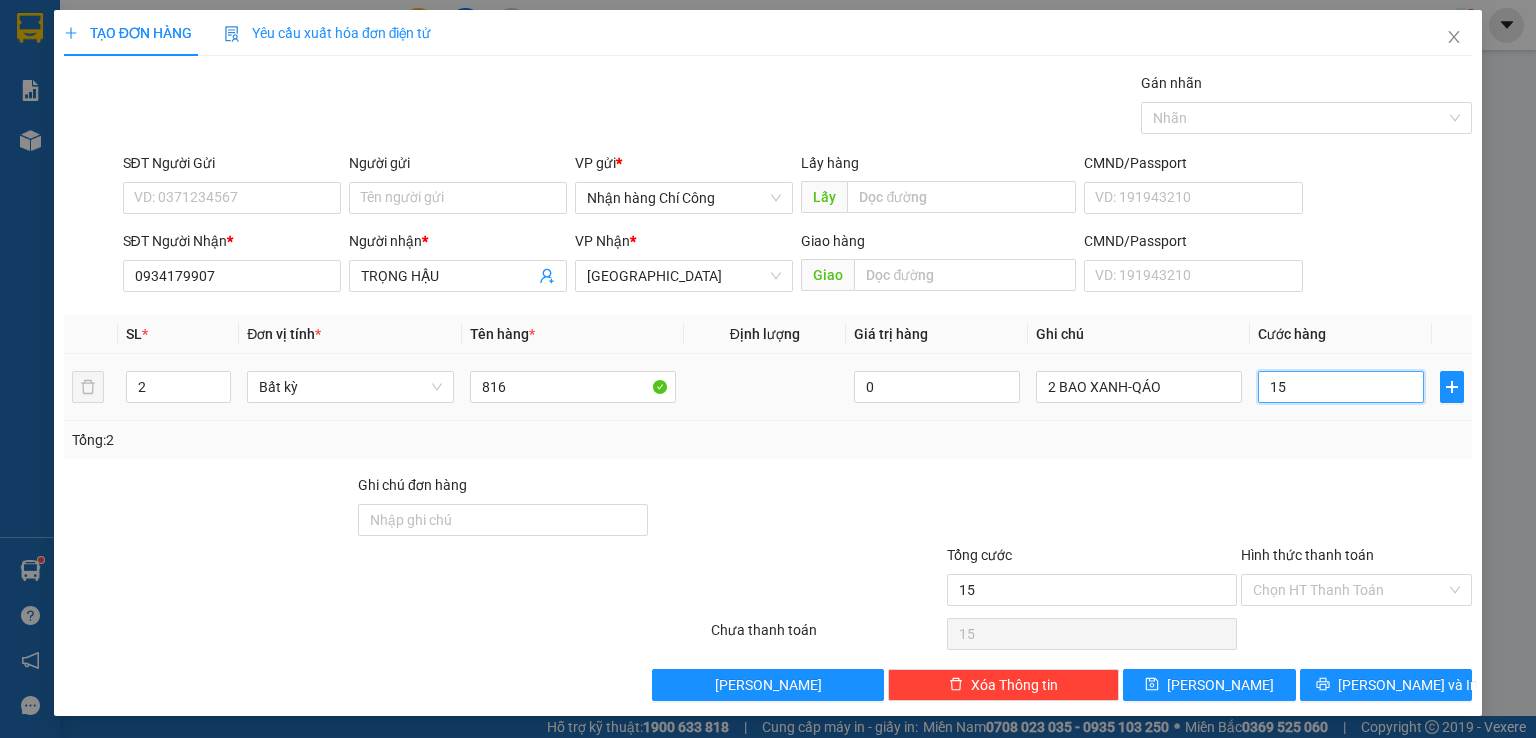 type on "150" 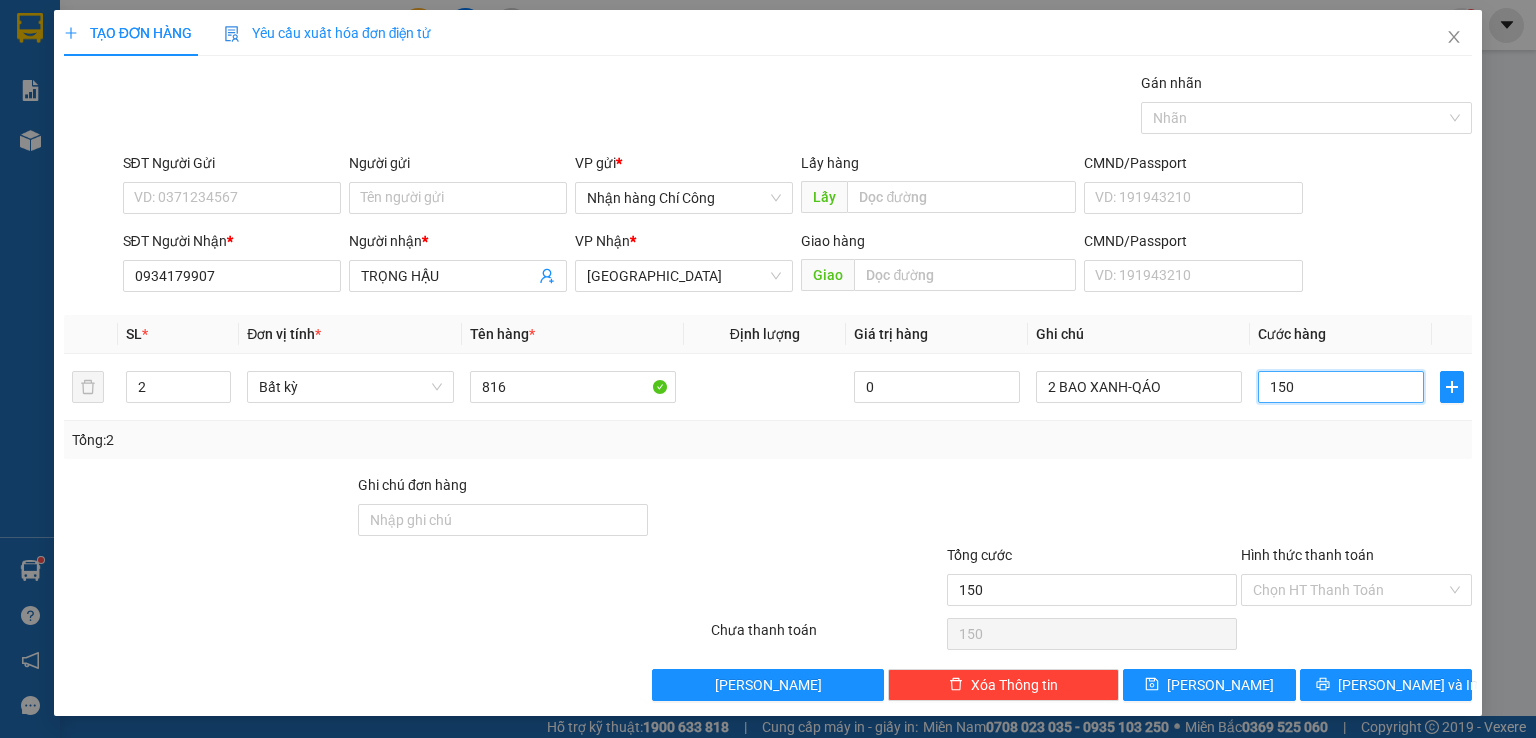 scroll, scrollTop: 0, scrollLeft: 0, axis: both 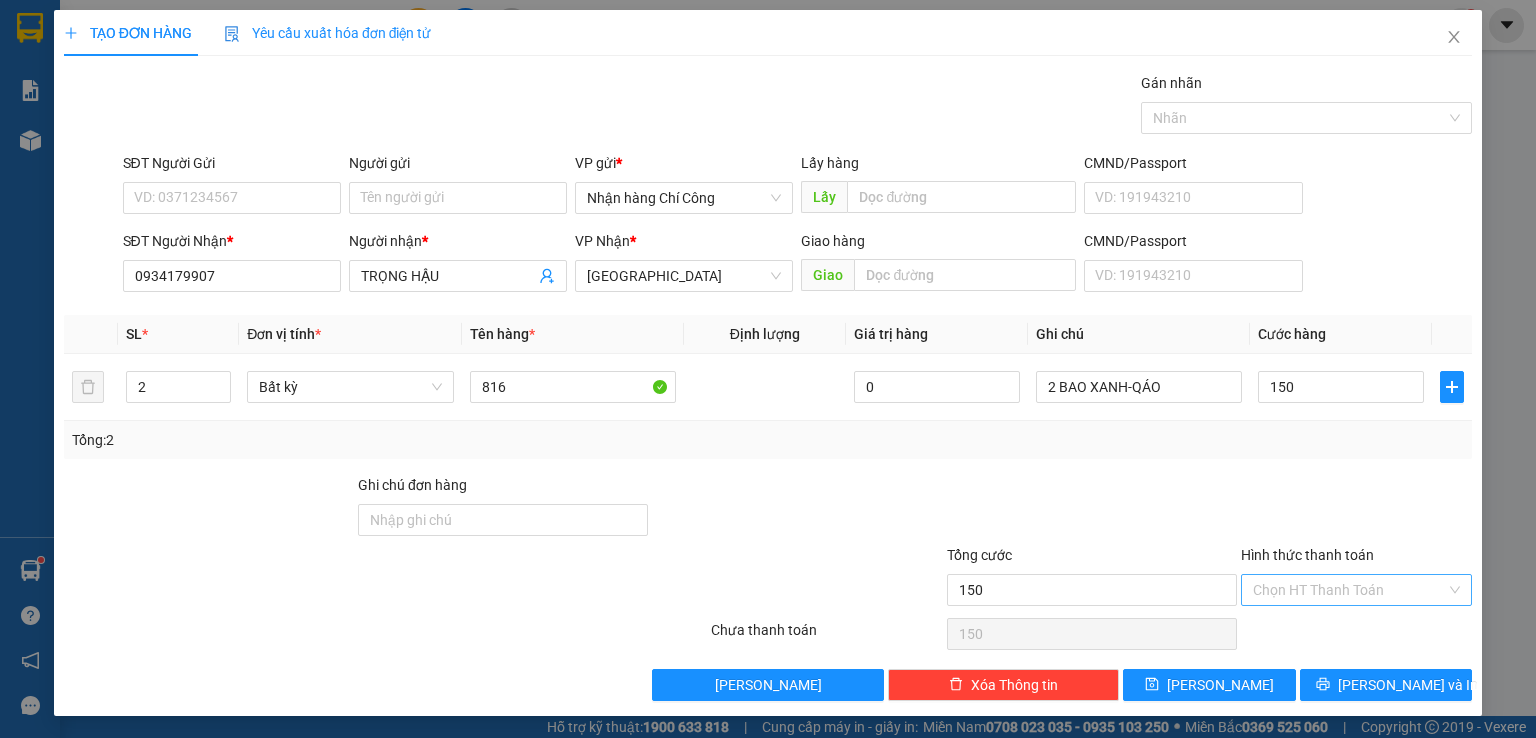 type on "150.000" 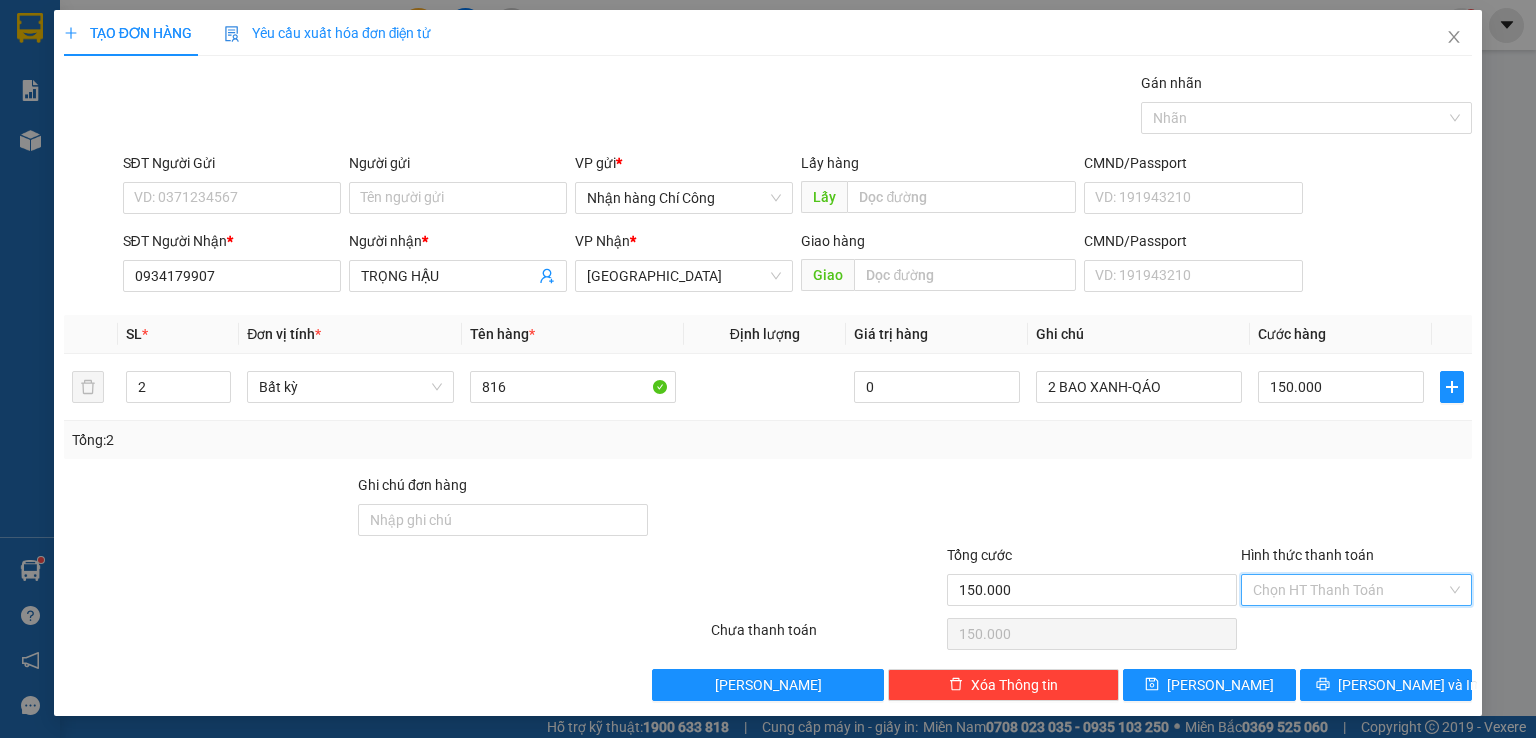 click on "Hình thức thanh toán" at bounding box center [1349, 590] 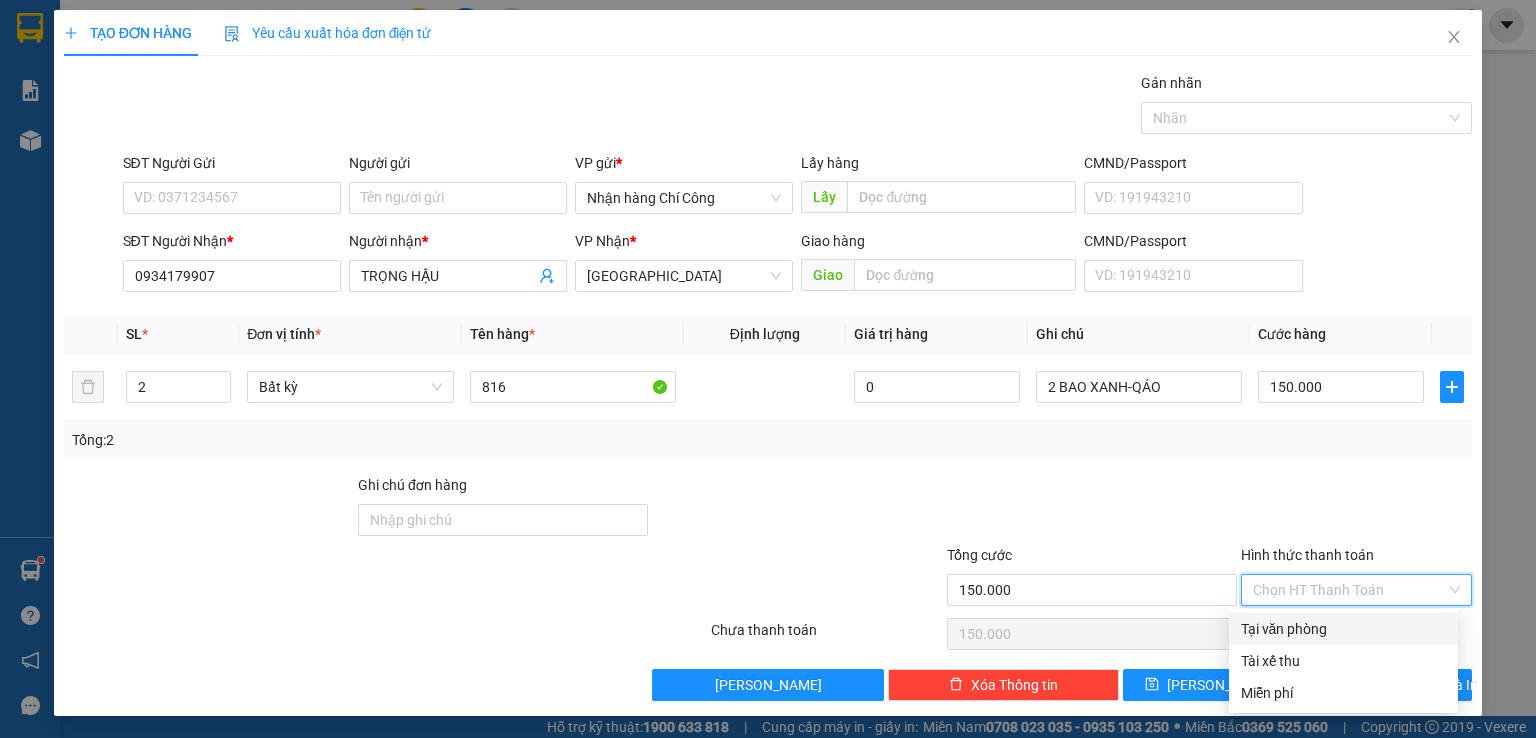 click on "Tại văn phòng" at bounding box center (1343, 629) 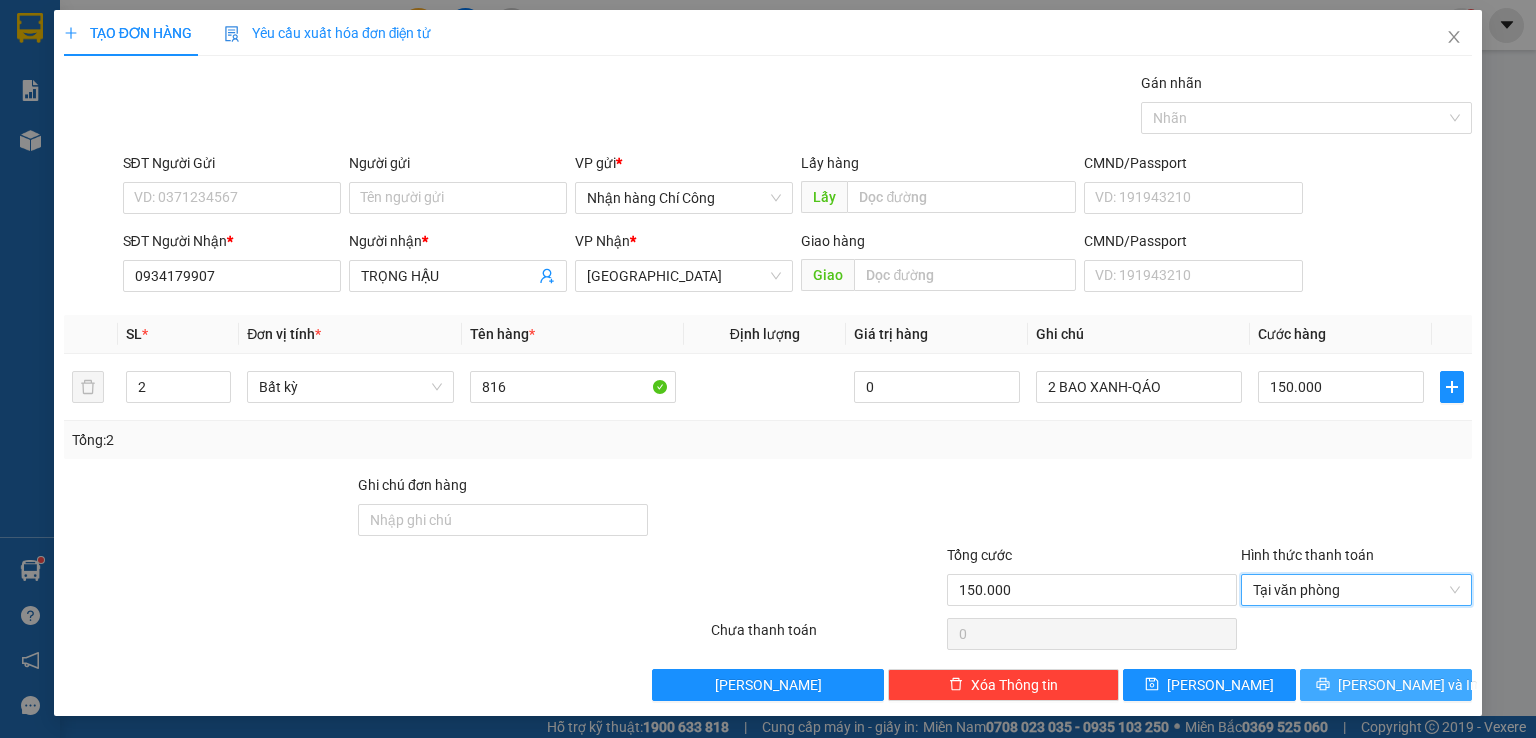 click 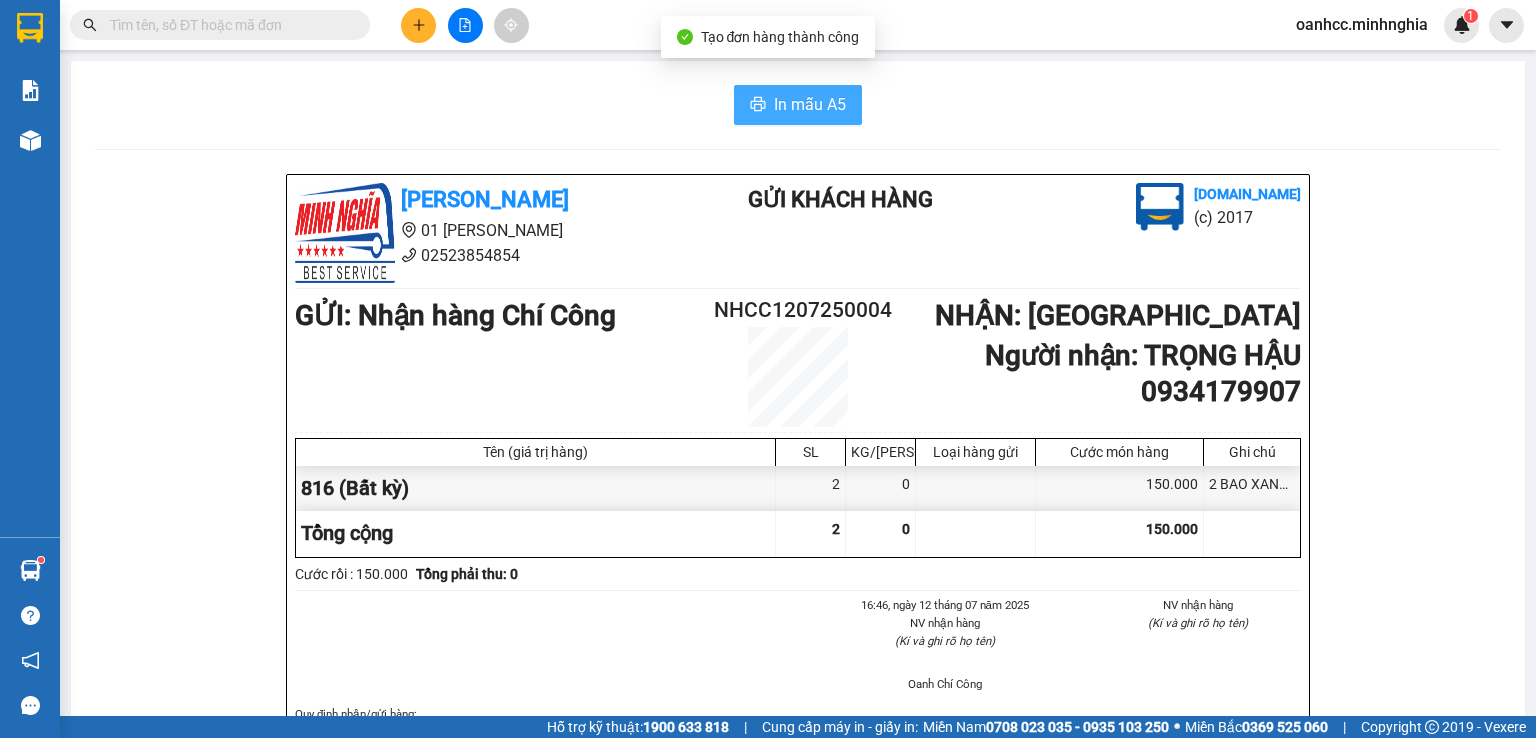 click on "In mẫu A5" at bounding box center [810, 104] 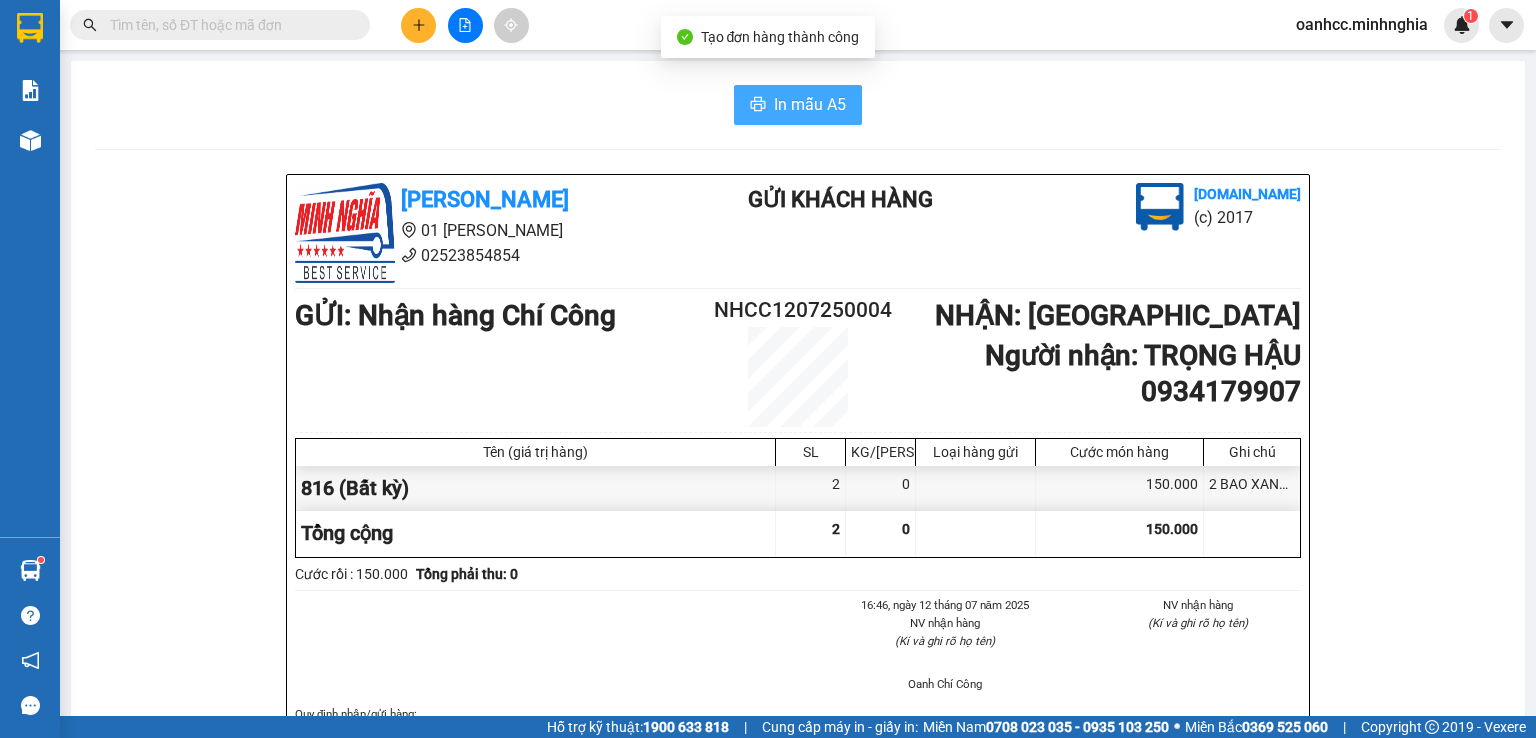 scroll, scrollTop: 0, scrollLeft: 0, axis: both 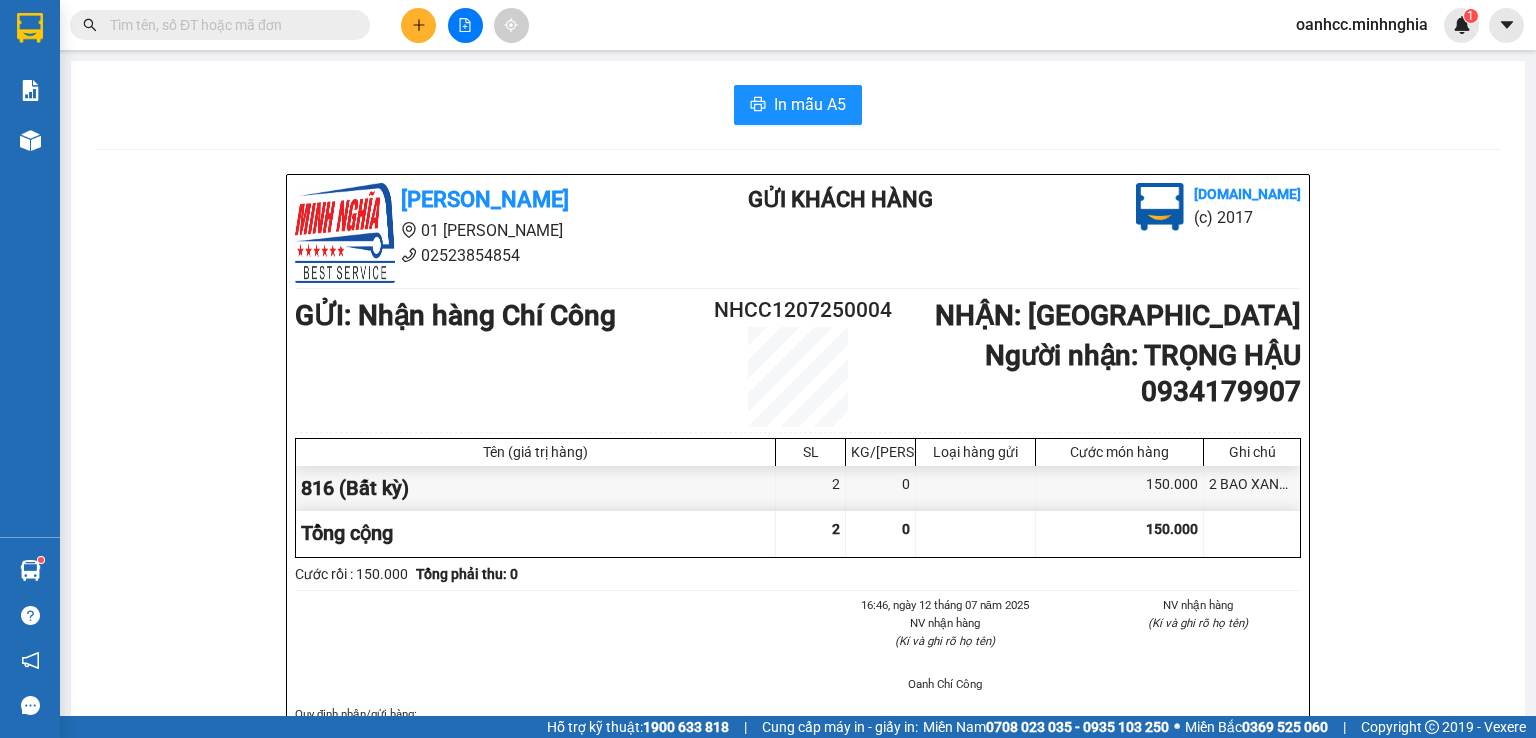 click at bounding box center (228, 25) 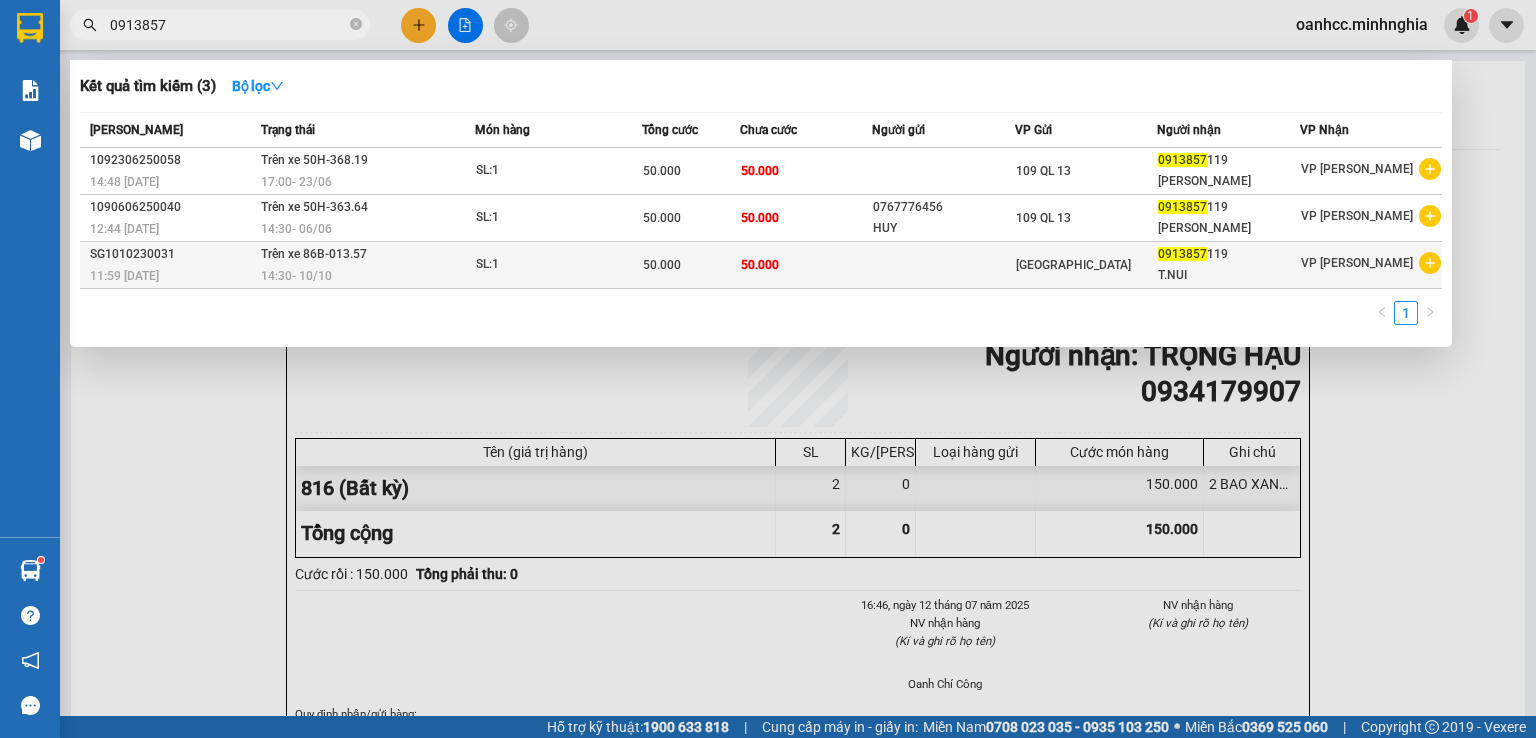 type on "0913857" 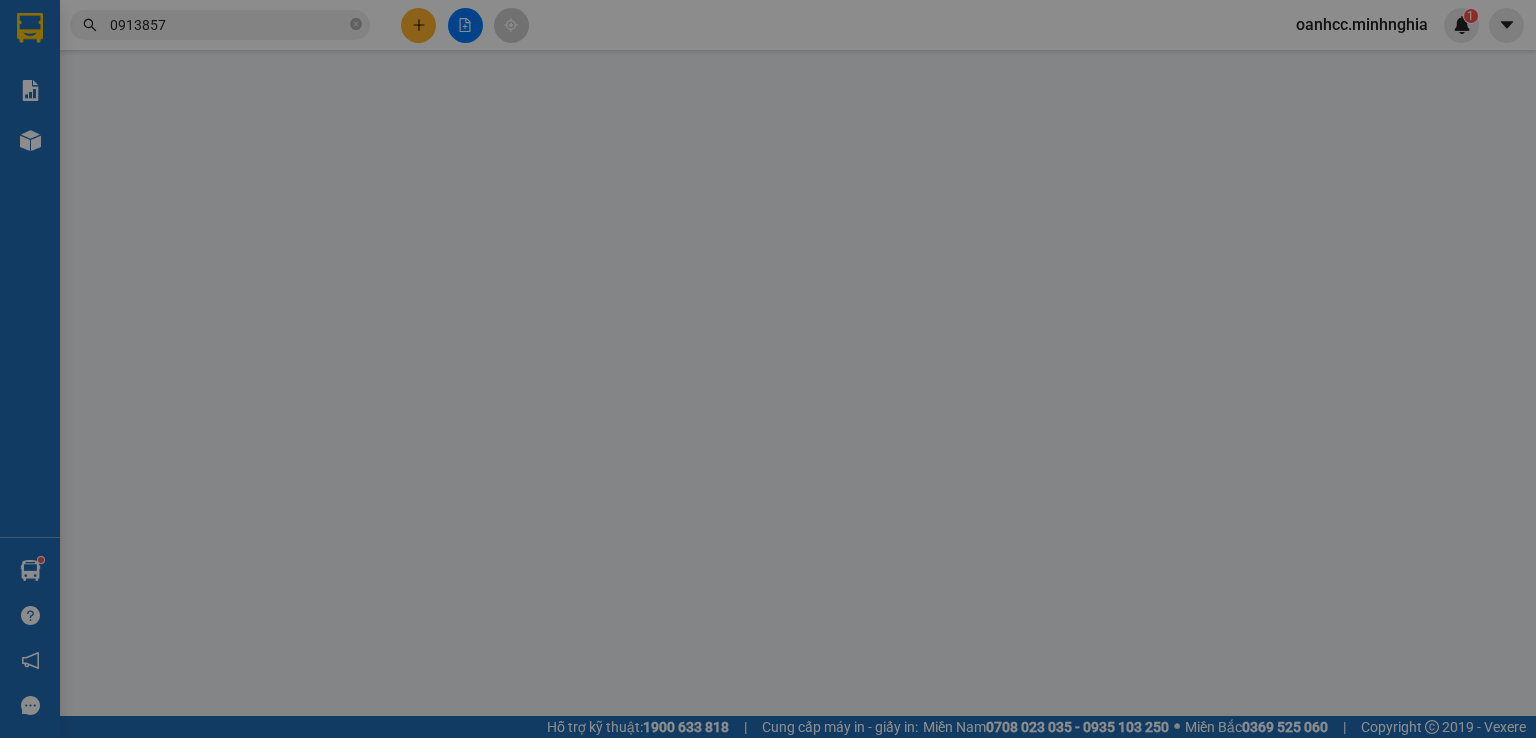 type on "0913857119" 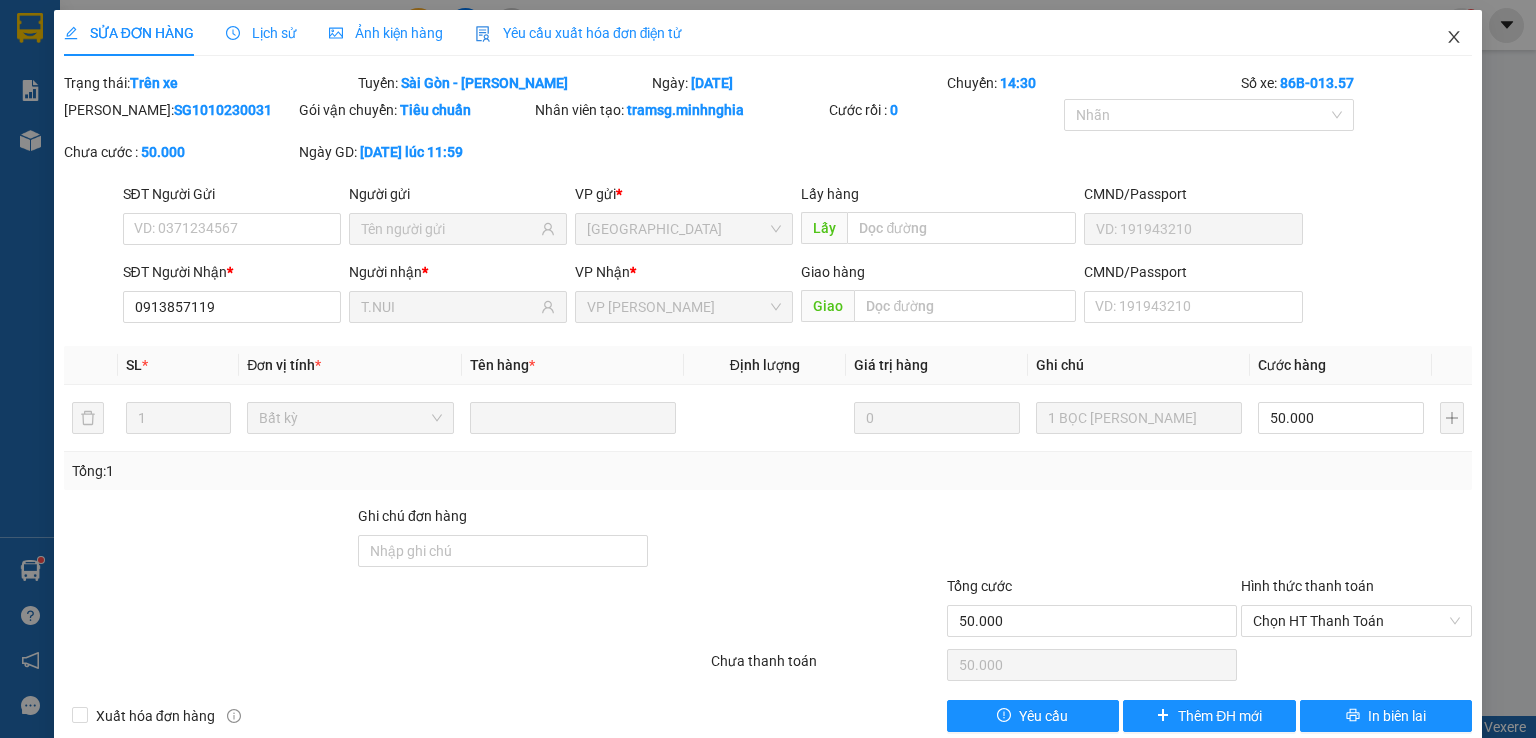 click 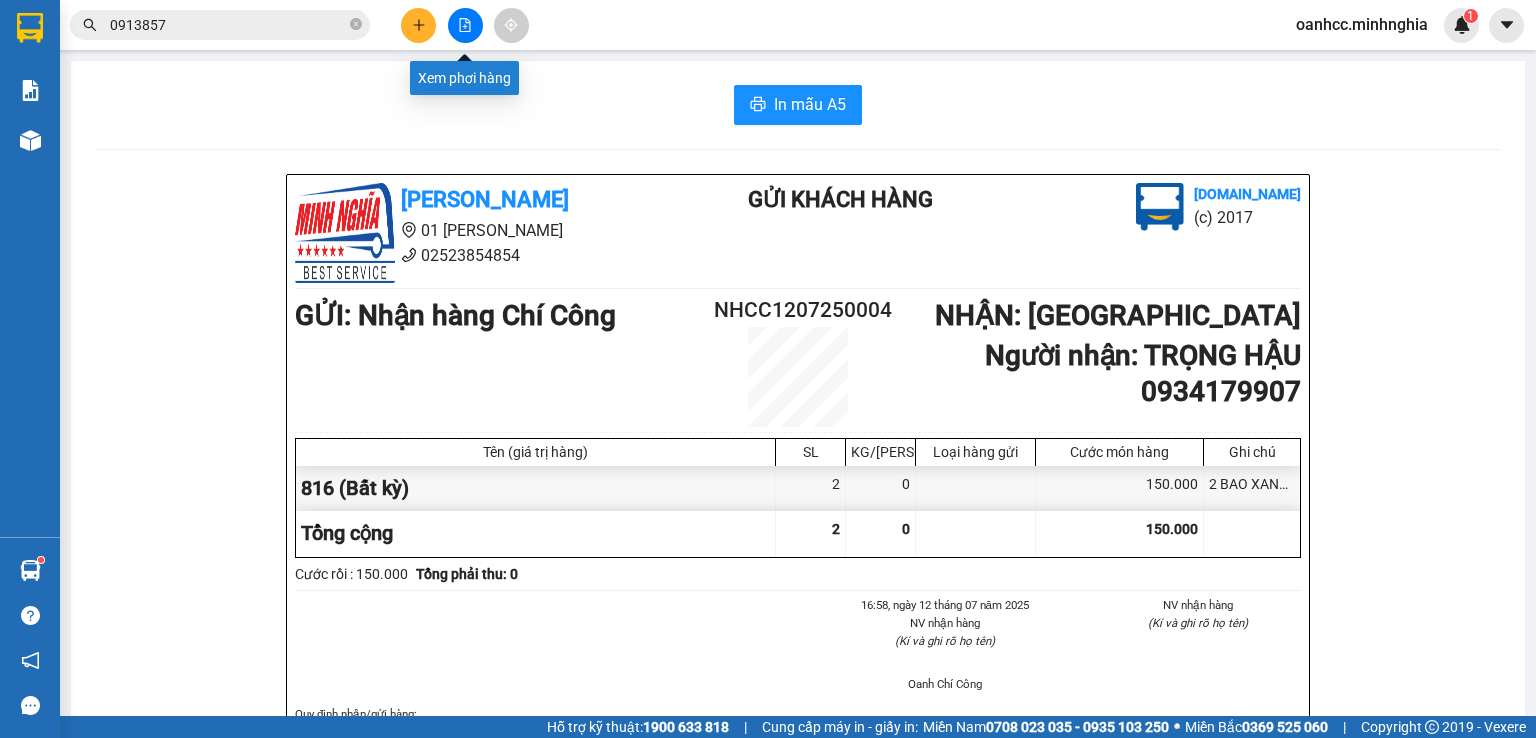click at bounding box center [465, 25] 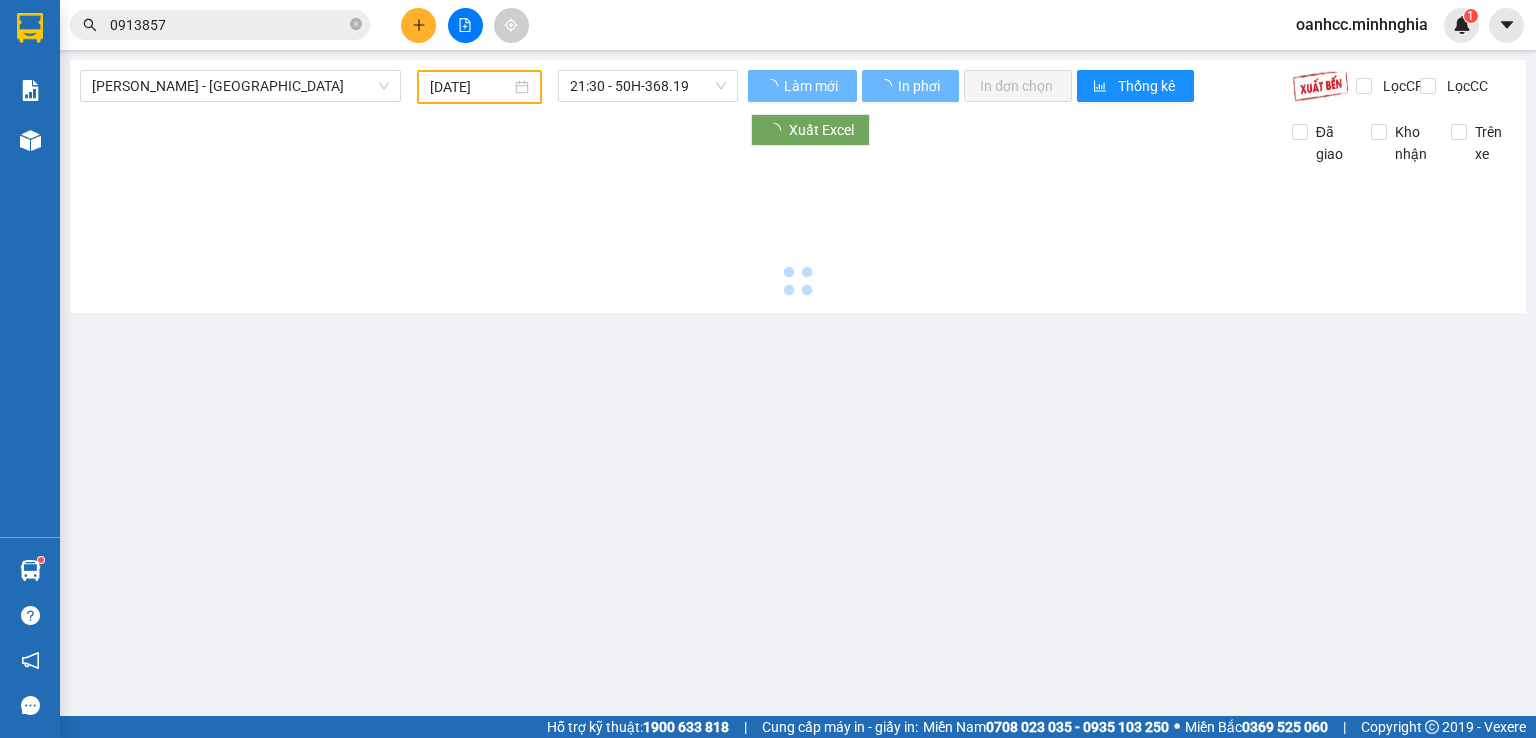 type on "[DATE]" 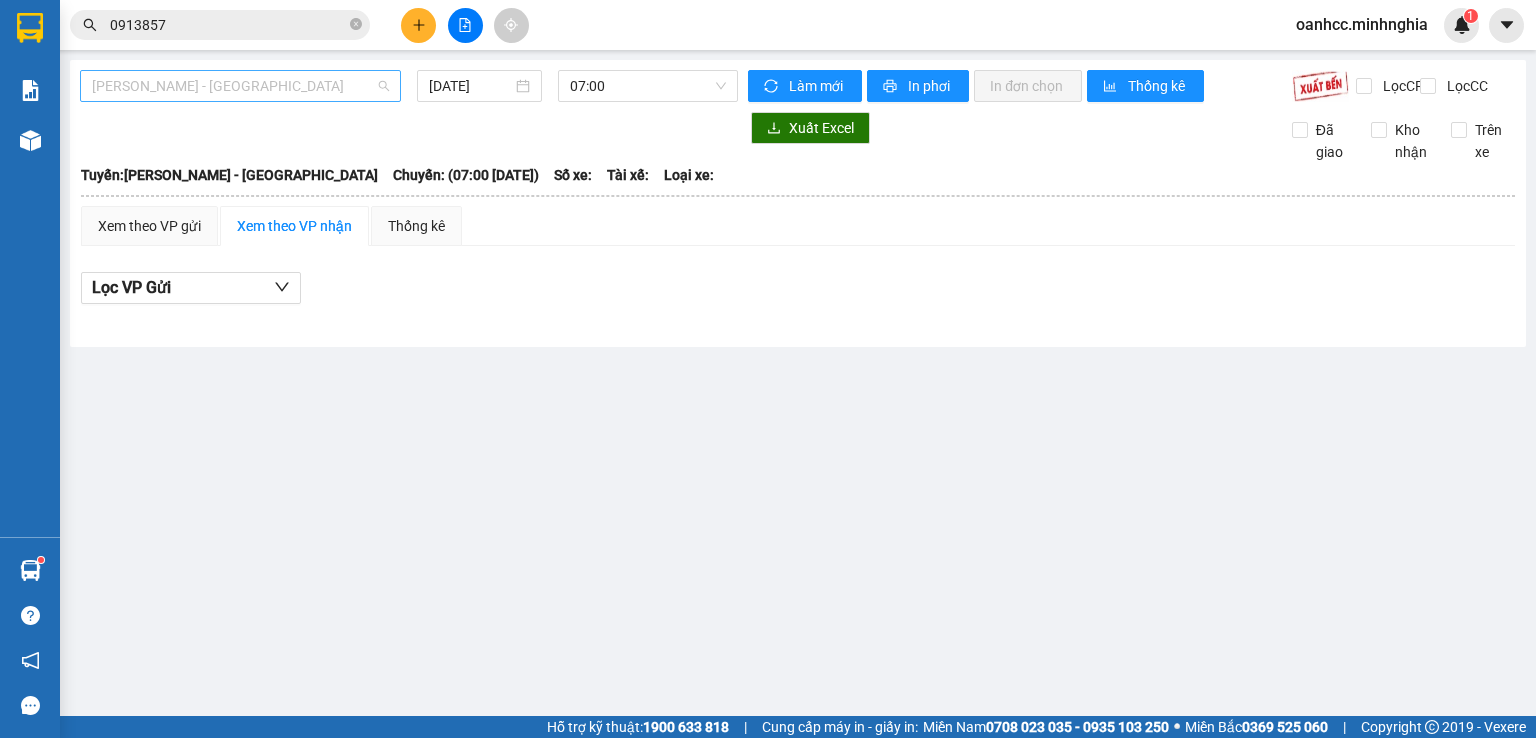 click on "[PERSON_NAME] - [GEOGRAPHIC_DATA]" at bounding box center [240, 86] 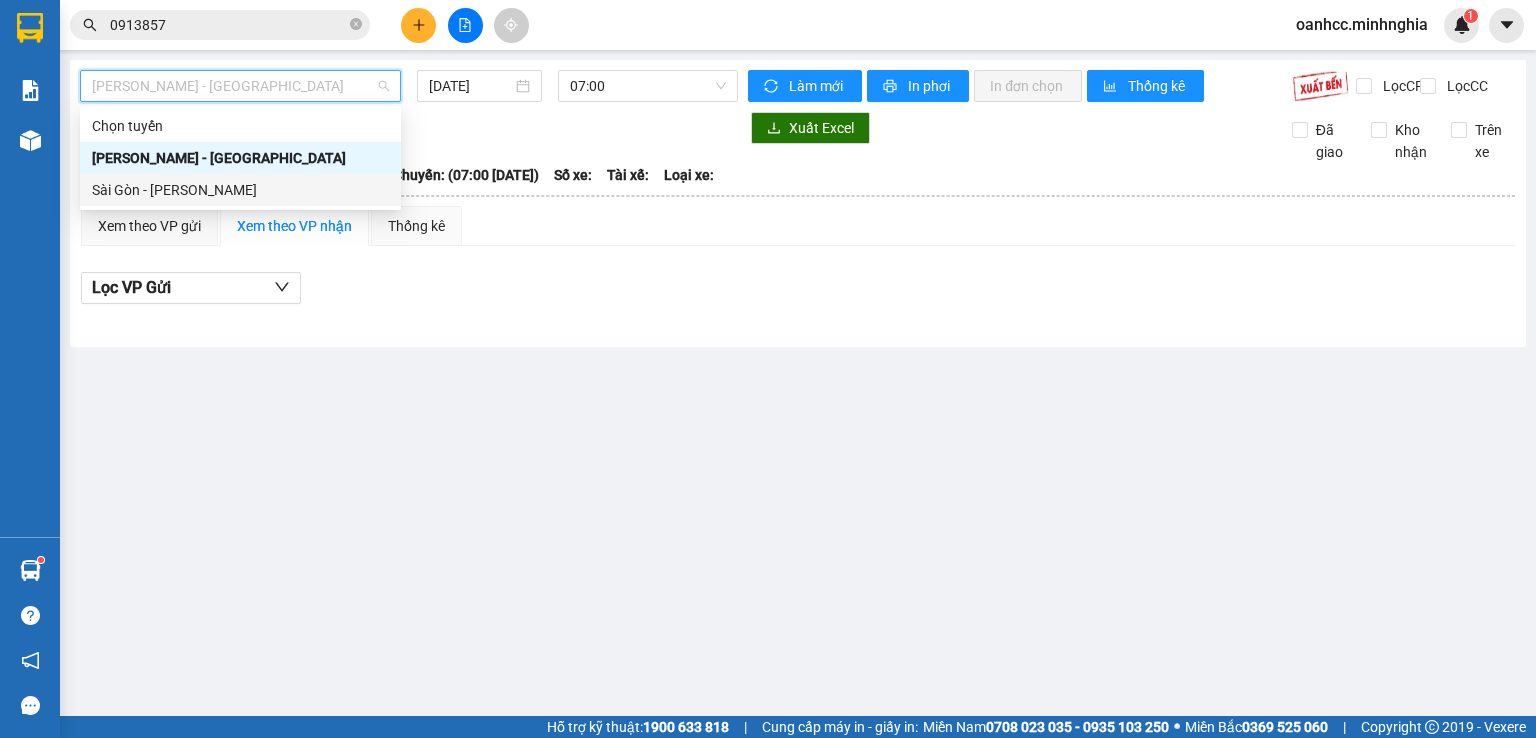 click on "Sài Gòn - [PERSON_NAME]" at bounding box center (240, 190) 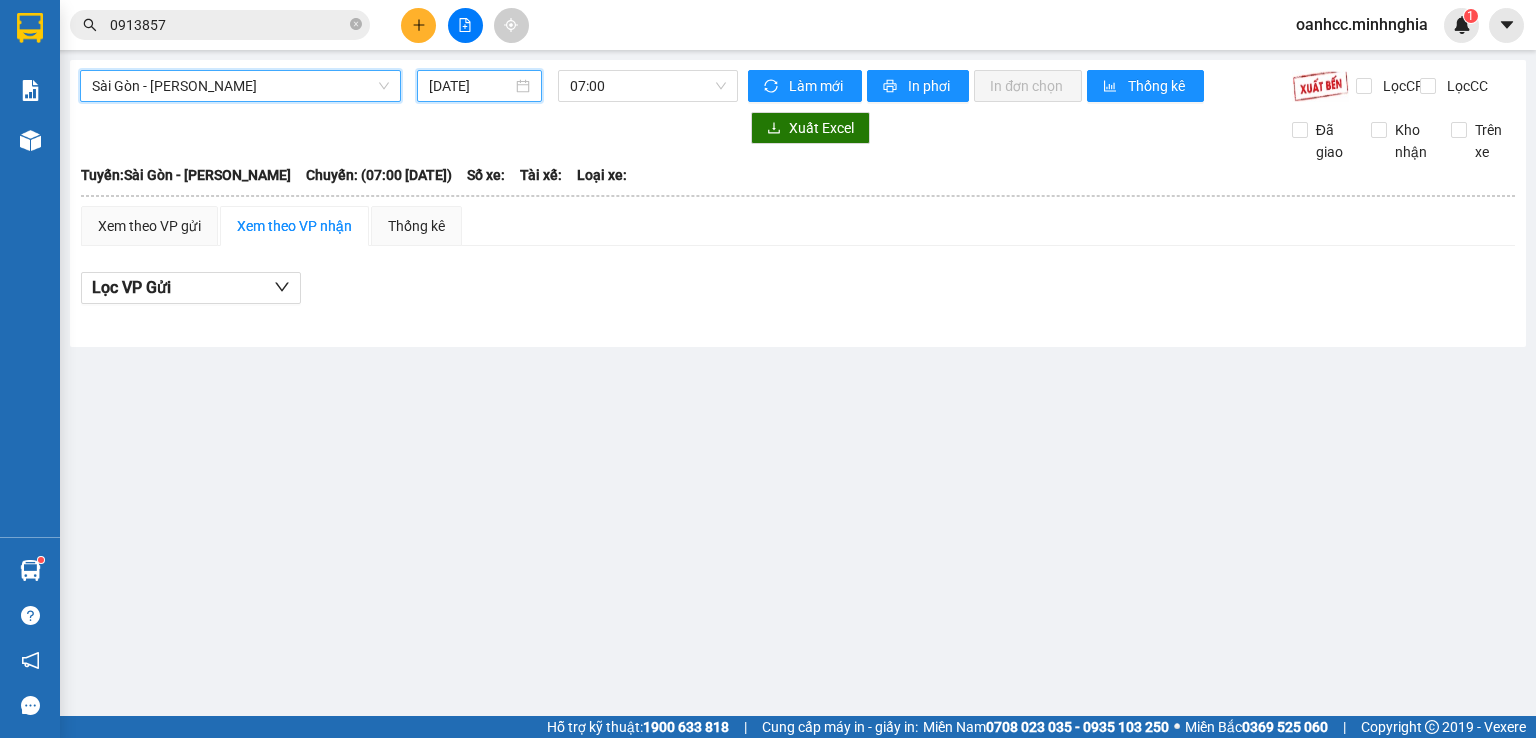 click on "[DATE]" at bounding box center (470, 86) 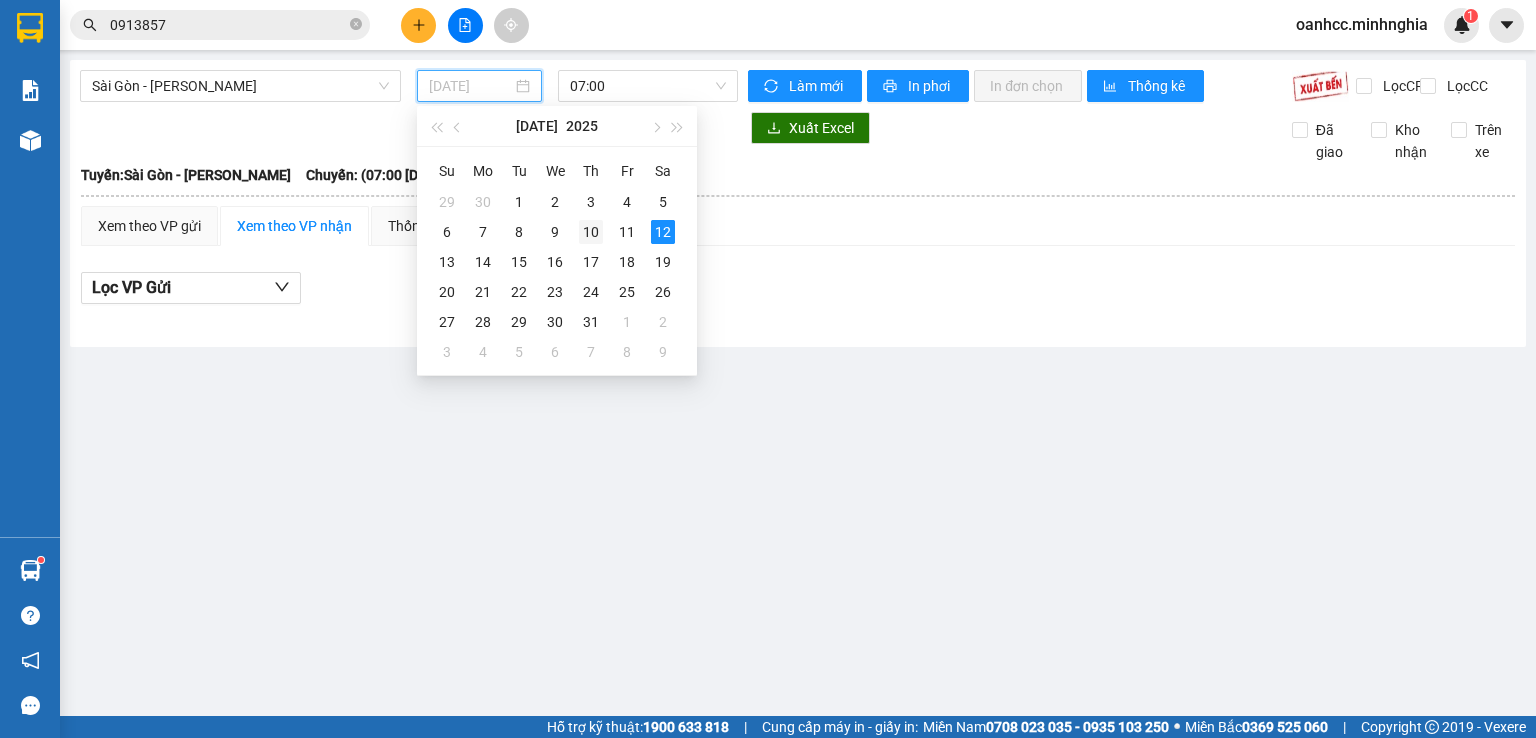 click on "10" at bounding box center [591, 232] 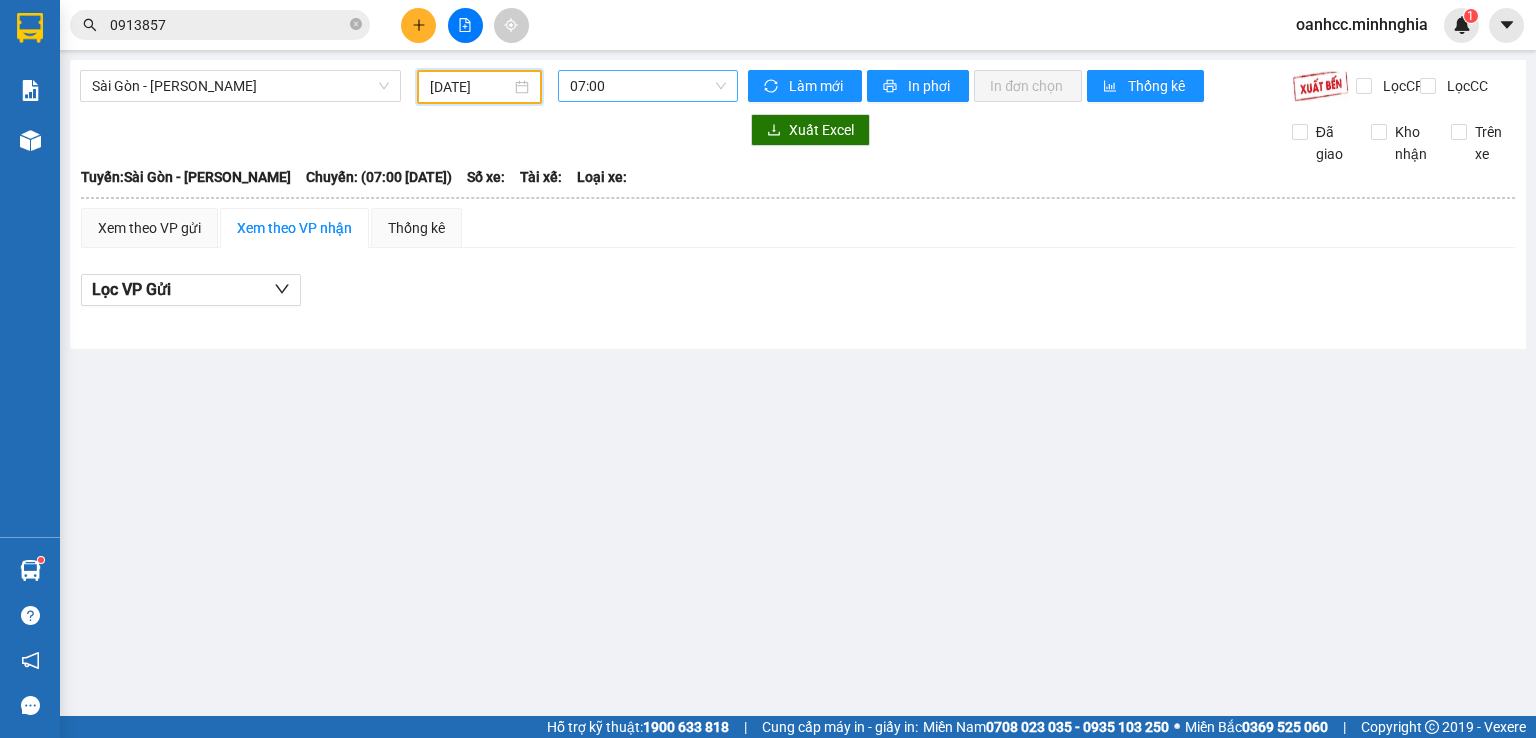 click on "07:00" at bounding box center [648, 86] 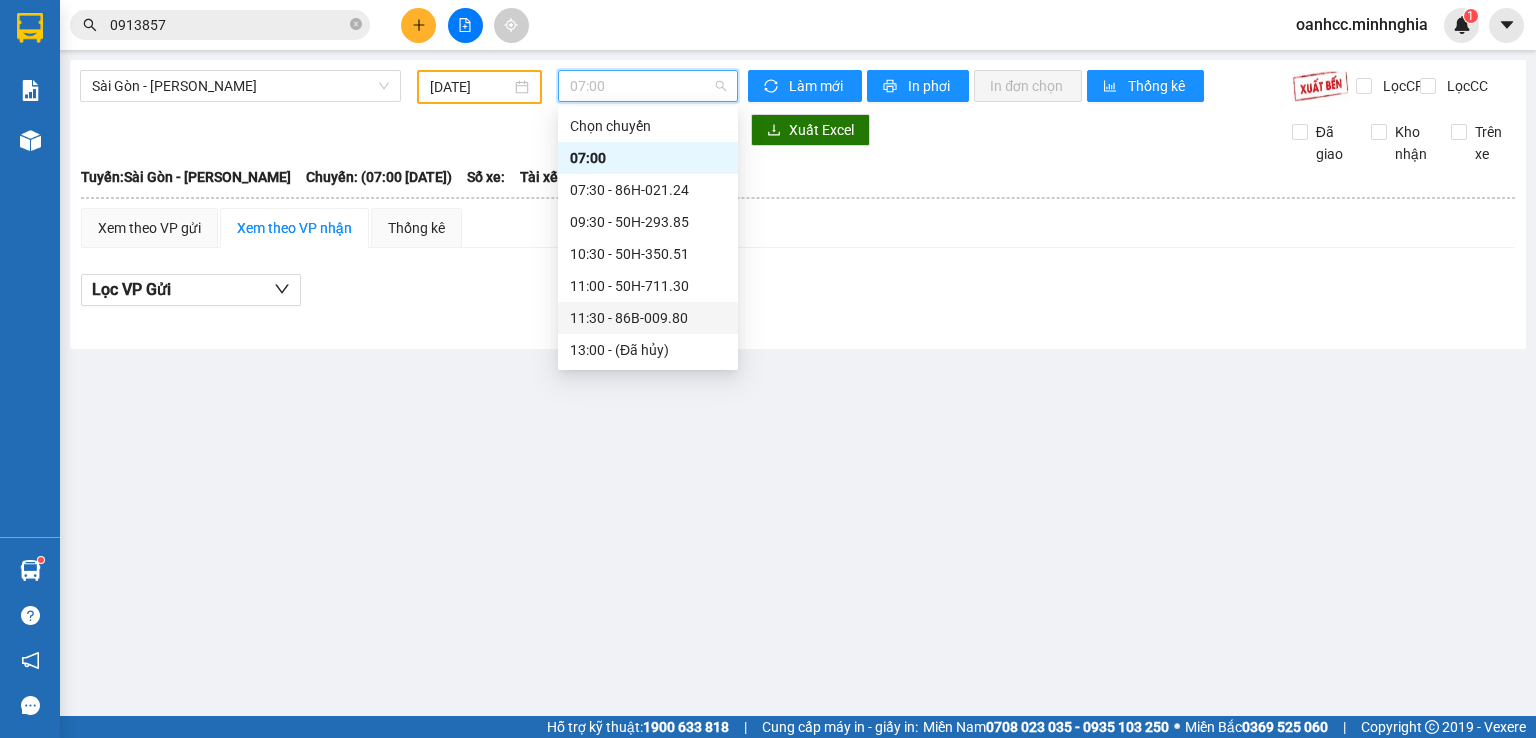 scroll, scrollTop: 224, scrollLeft: 0, axis: vertical 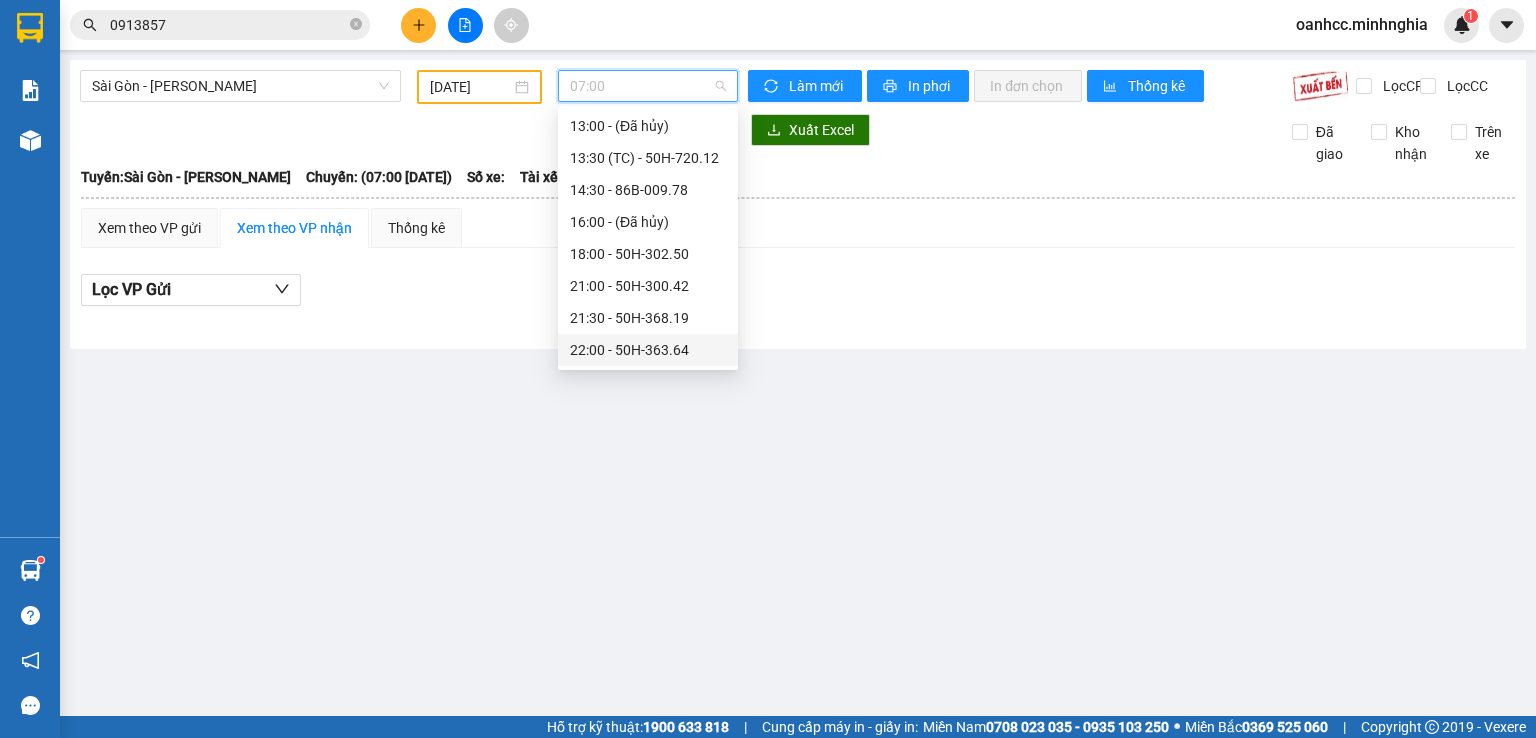 click on "22:00     - 50H-363.64" at bounding box center [648, 350] 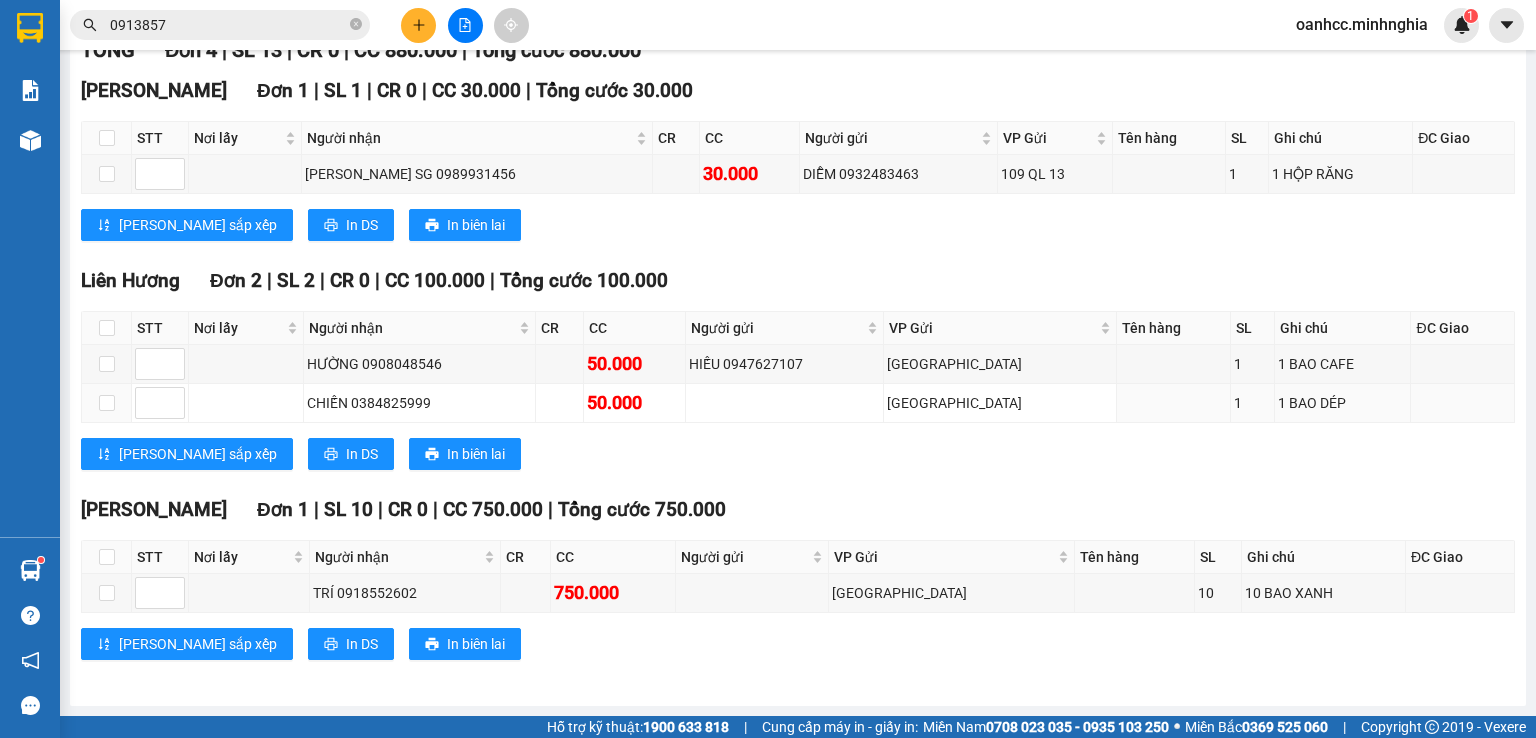 scroll, scrollTop: 0, scrollLeft: 0, axis: both 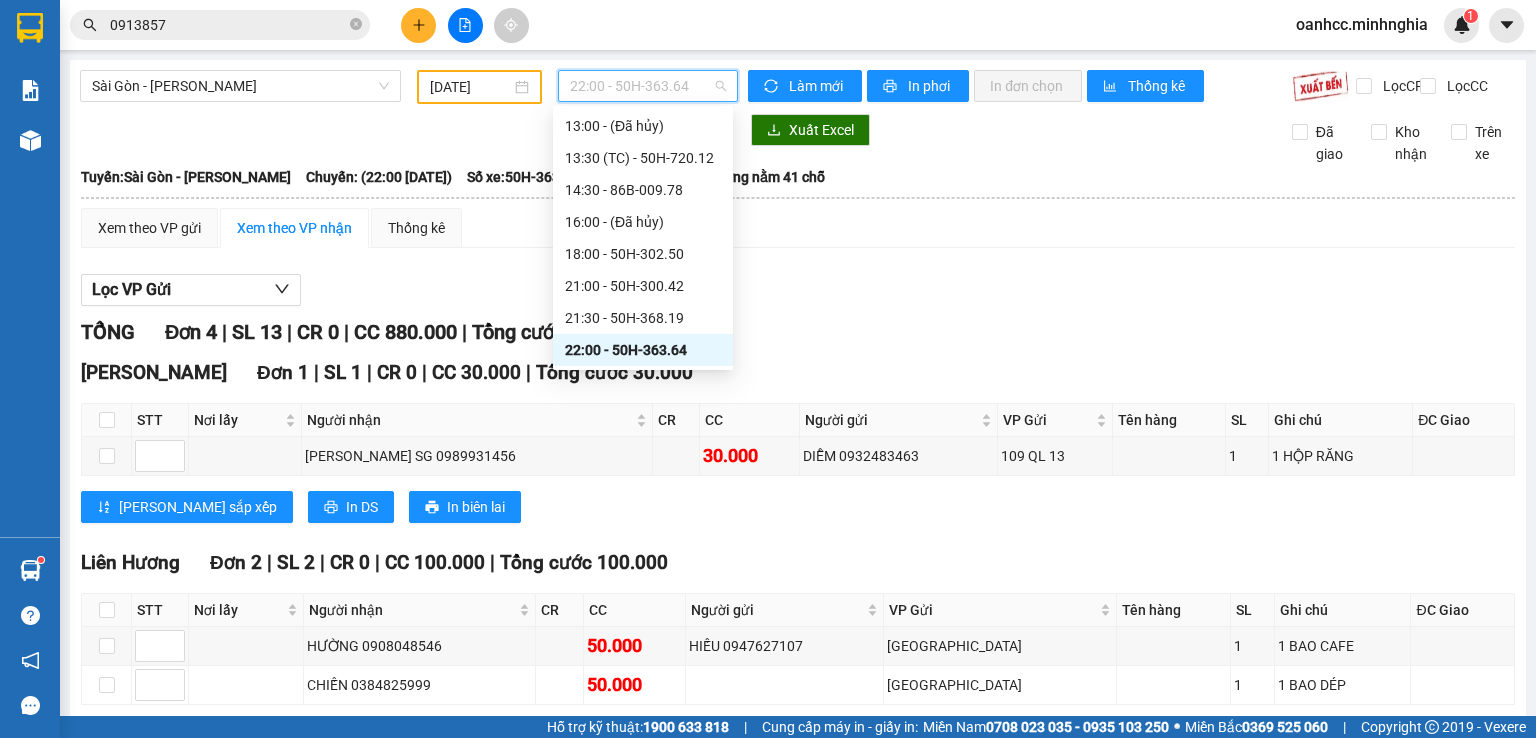 click on "22:00     - 50H-363.64" at bounding box center [648, 86] 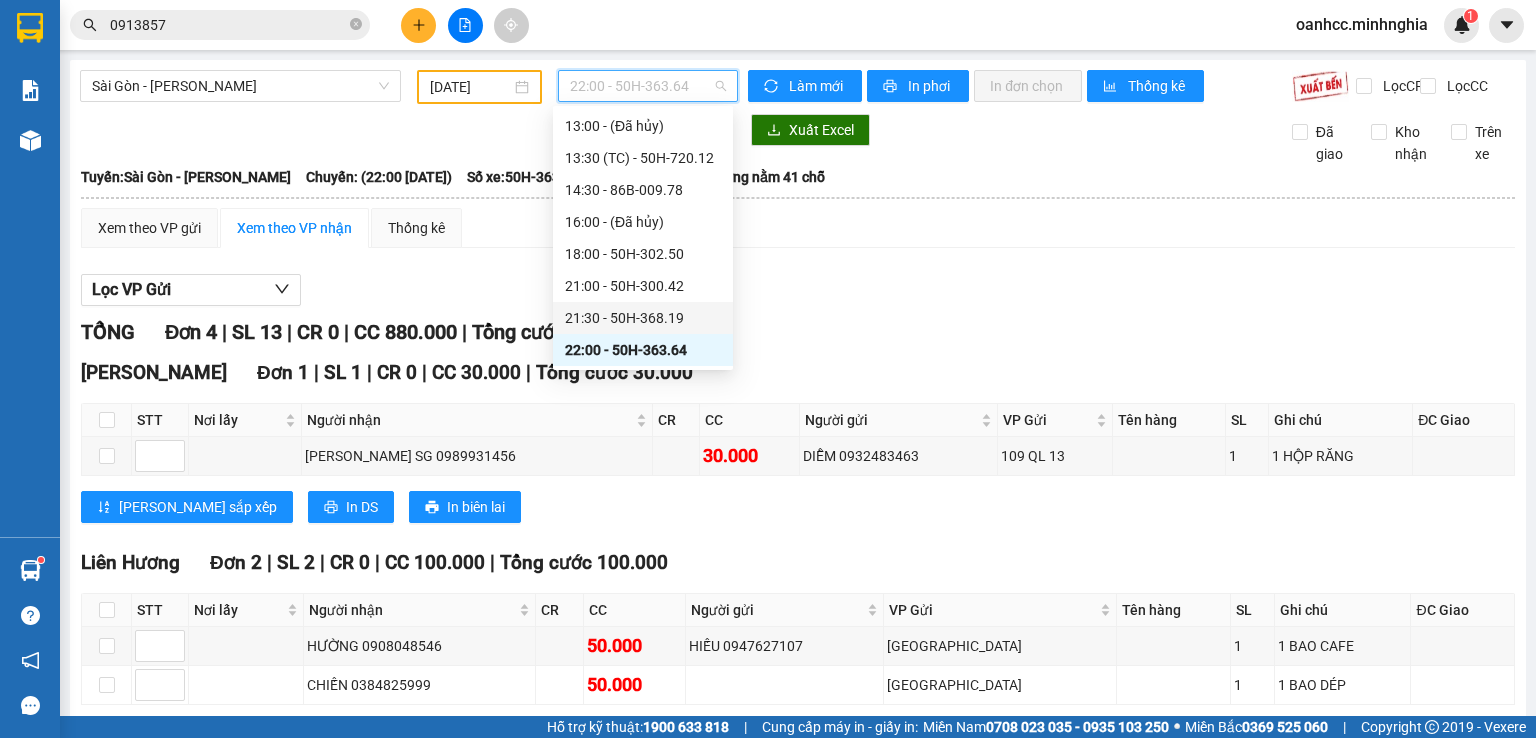 click on "21:30     - 50H-368.19" at bounding box center [643, 318] 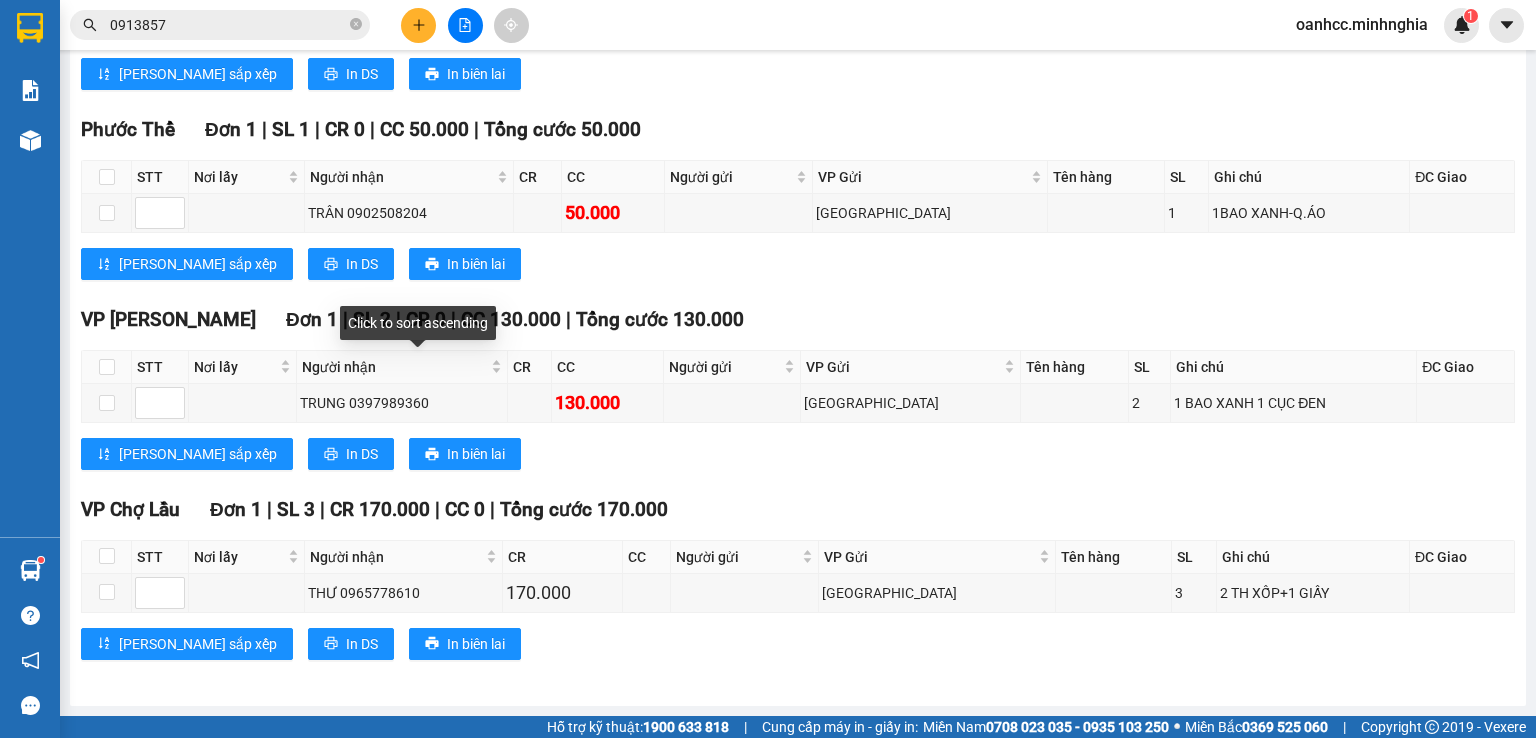 scroll, scrollTop: 100, scrollLeft: 0, axis: vertical 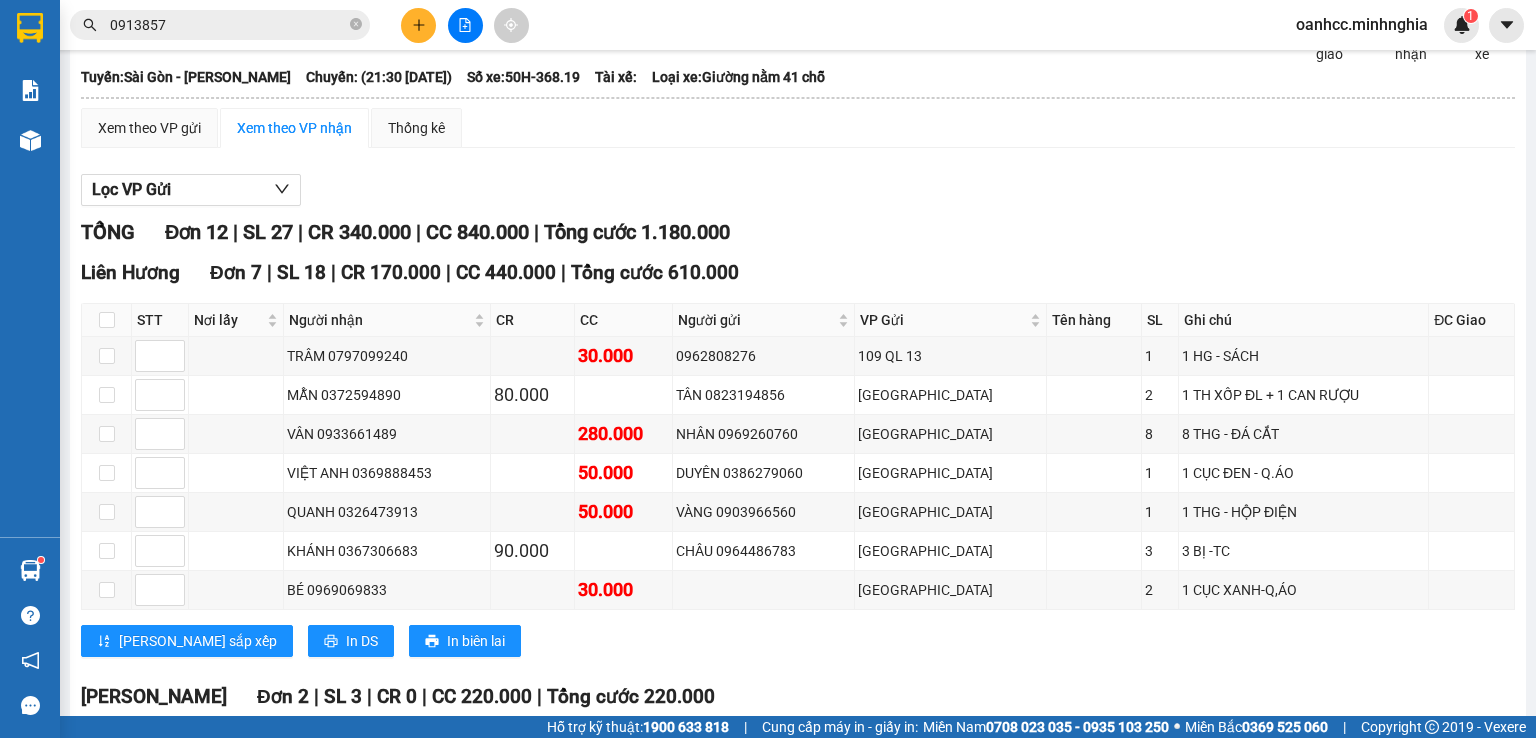 click on "0913857" at bounding box center [228, 25] 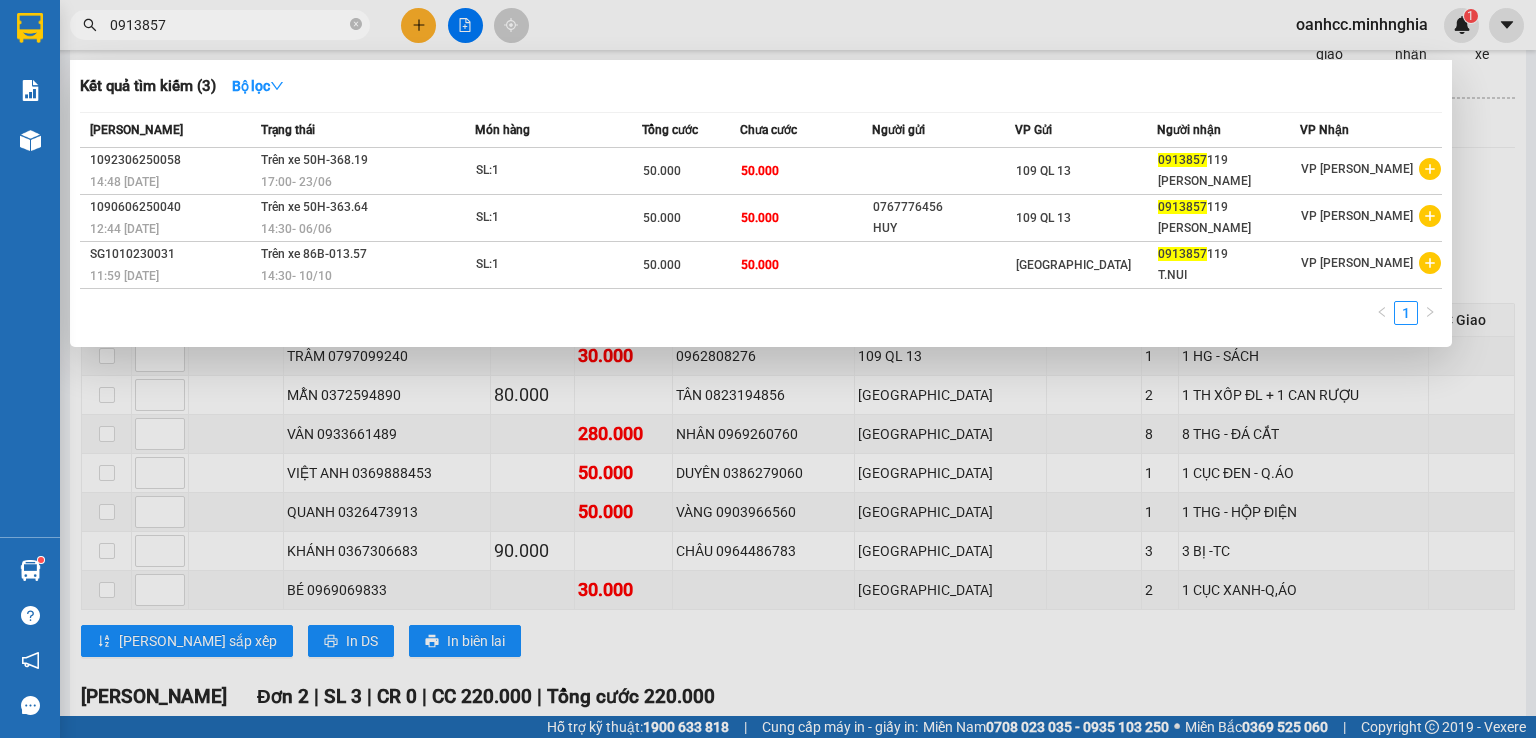click at bounding box center [768, 369] 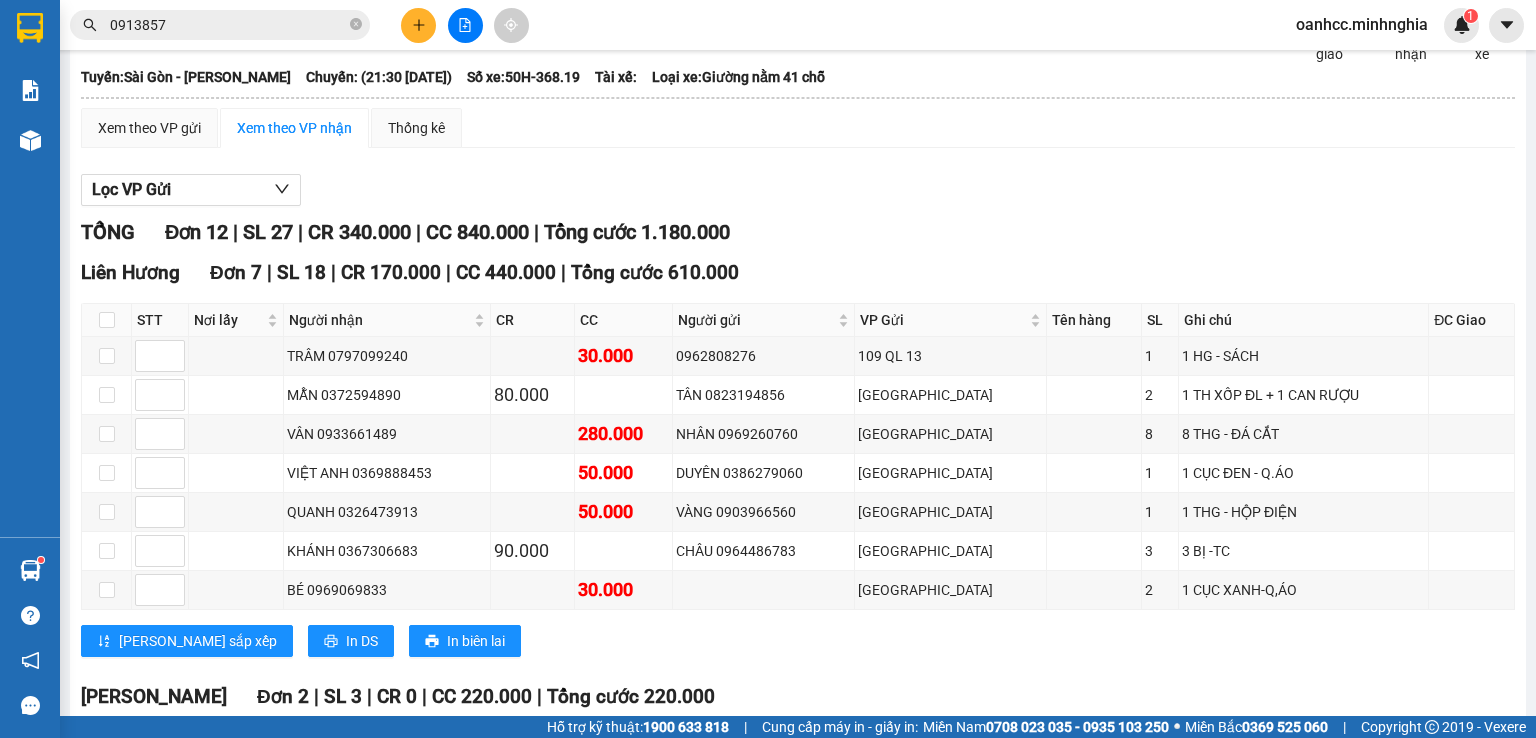 click on "0913857" at bounding box center [228, 25] 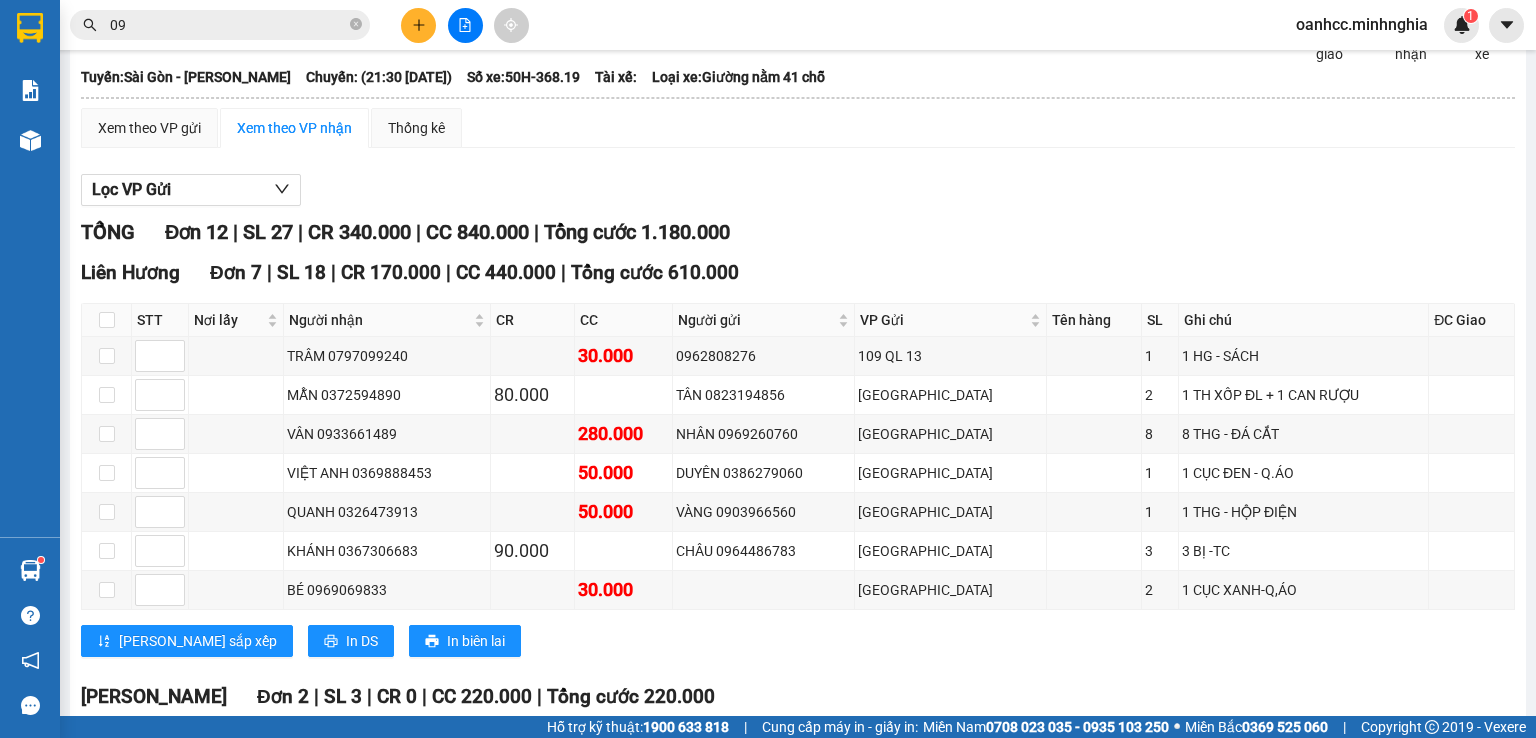 type on "0" 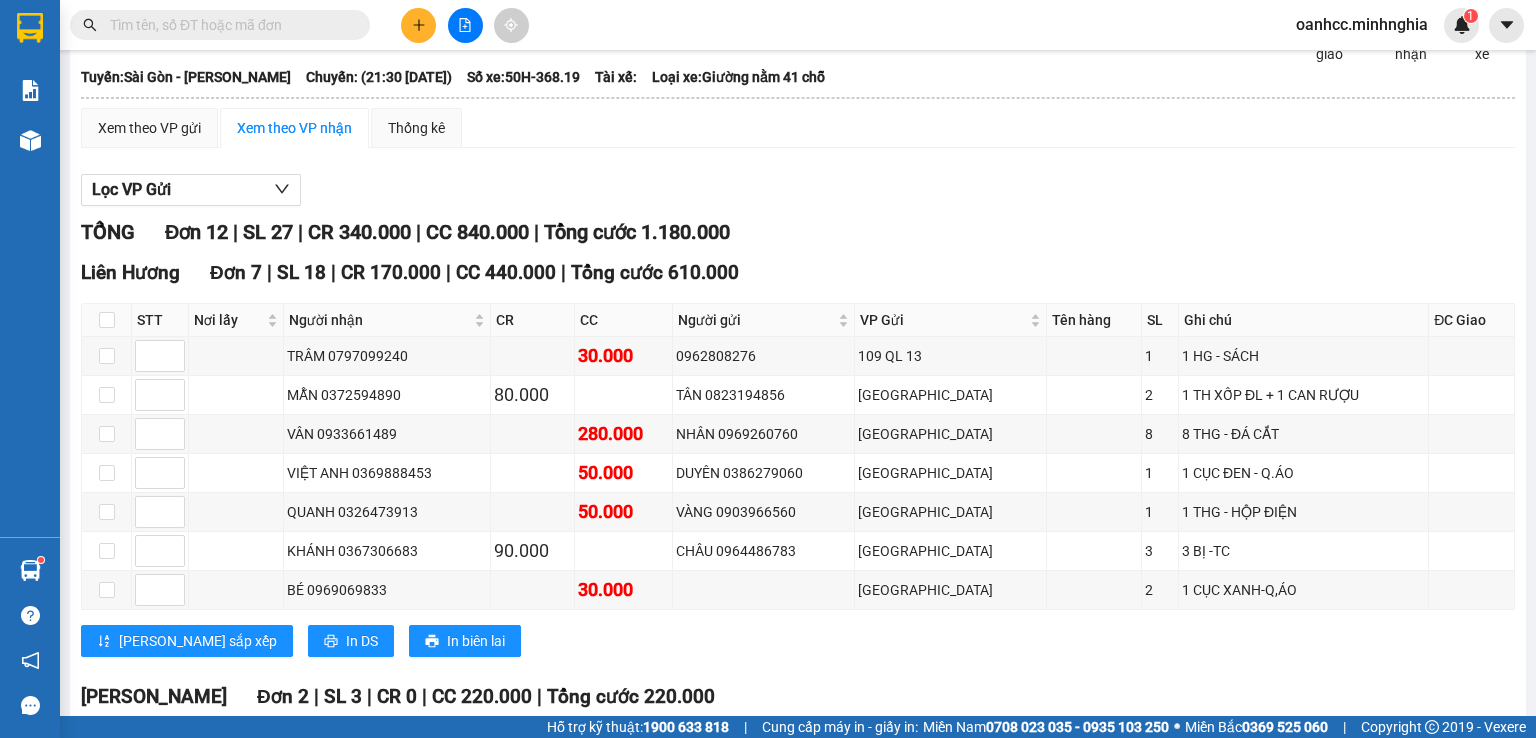 scroll, scrollTop: 0, scrollLeft: 0, axis: both 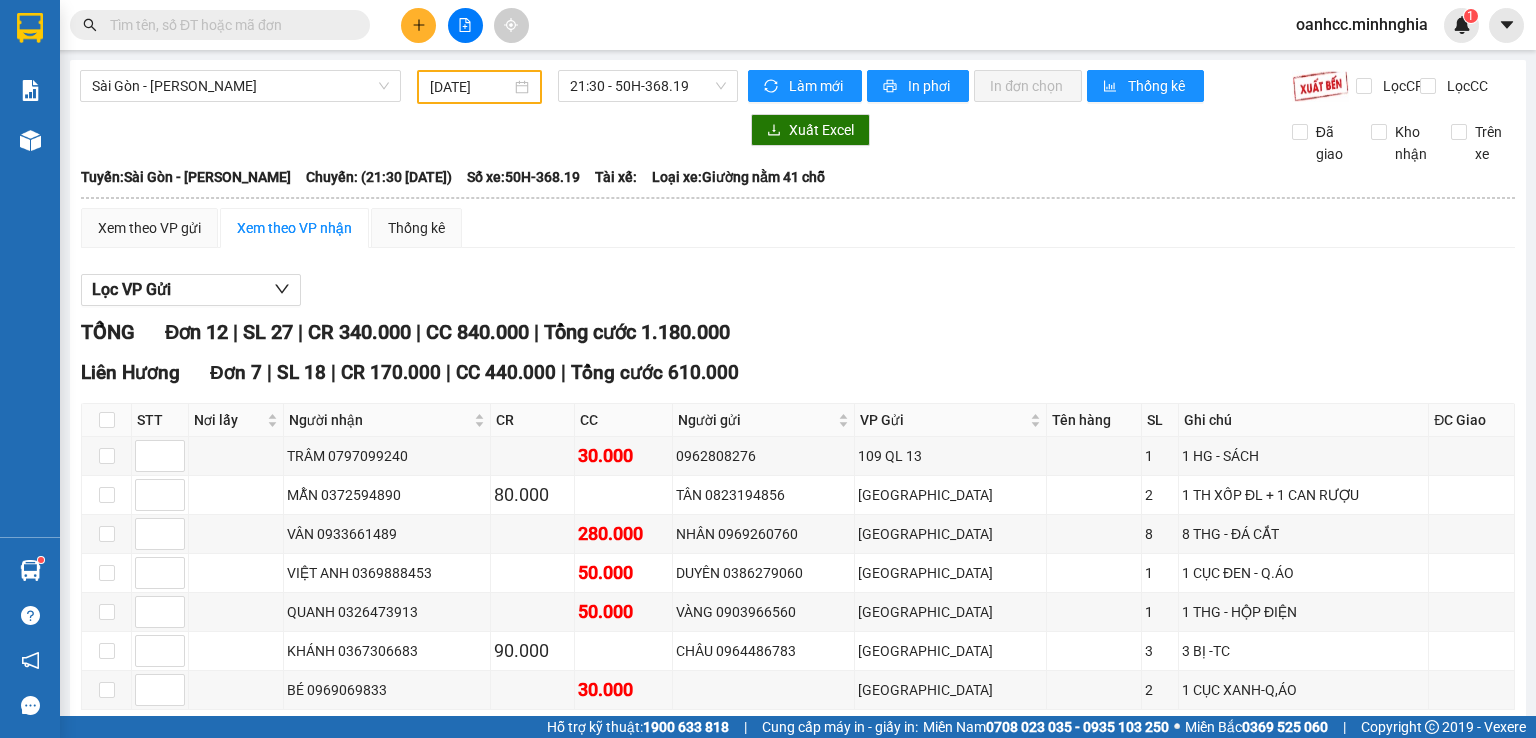 type 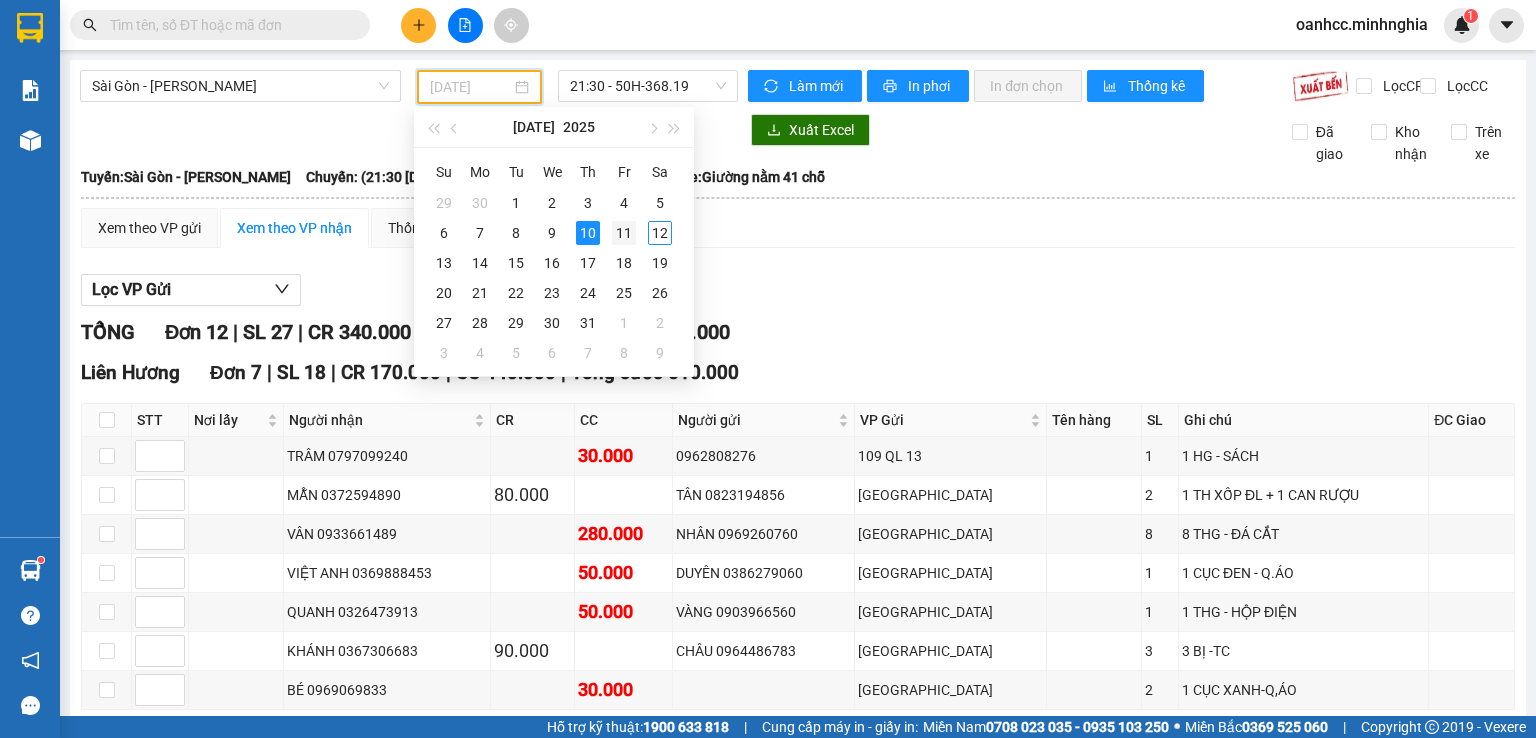 click on "11" at bounding box center (624, 233) 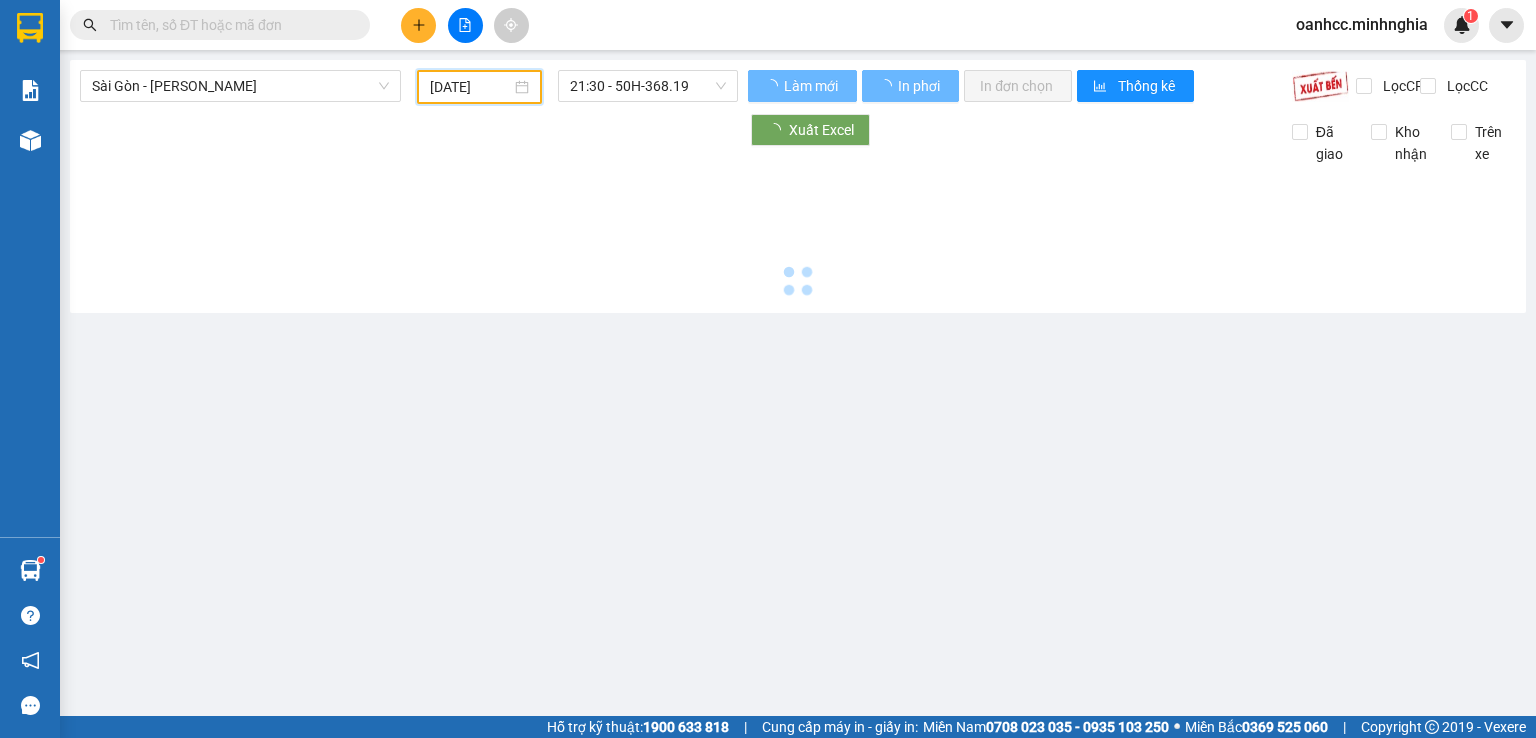 type on "[DATE]" 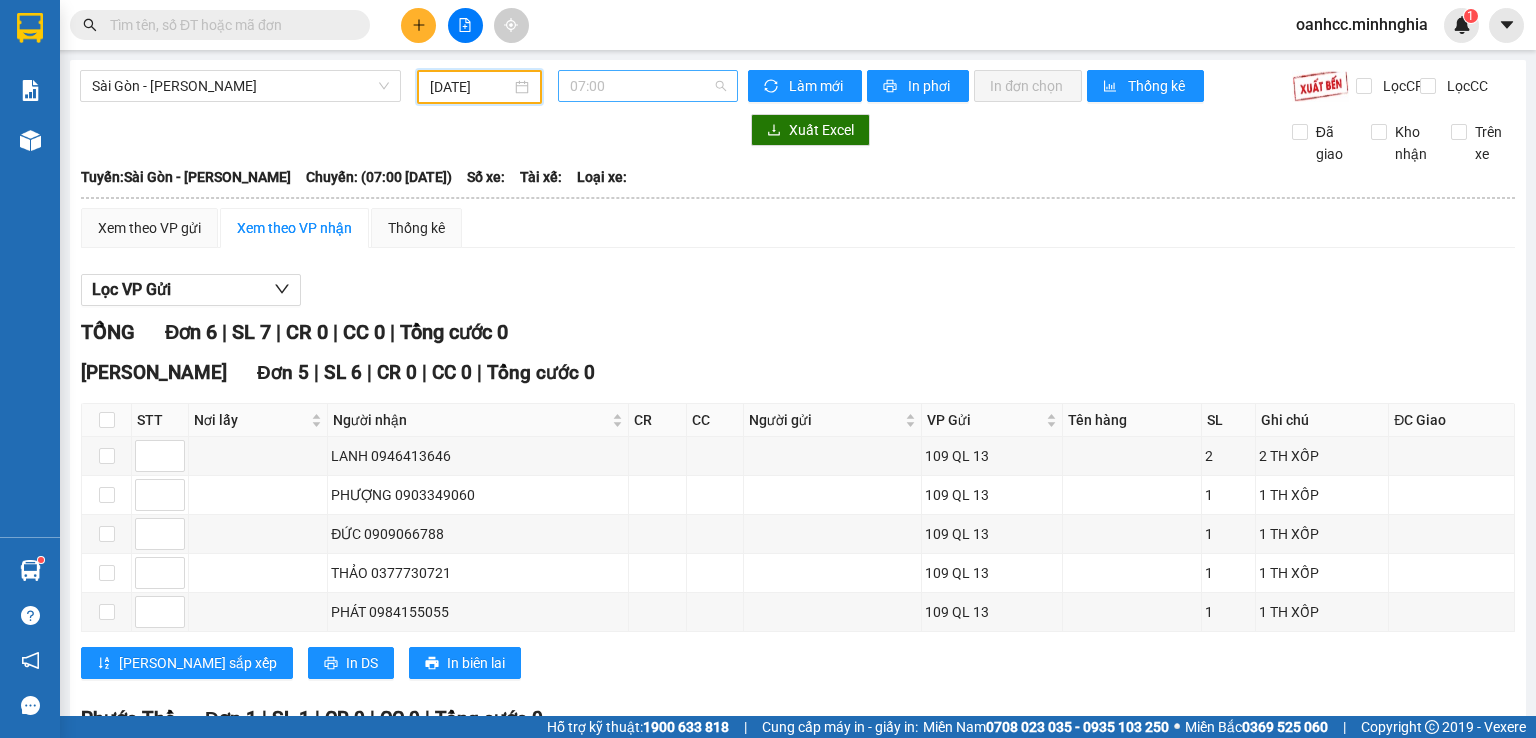 click on "07:00" at bounding box center [648, 86] 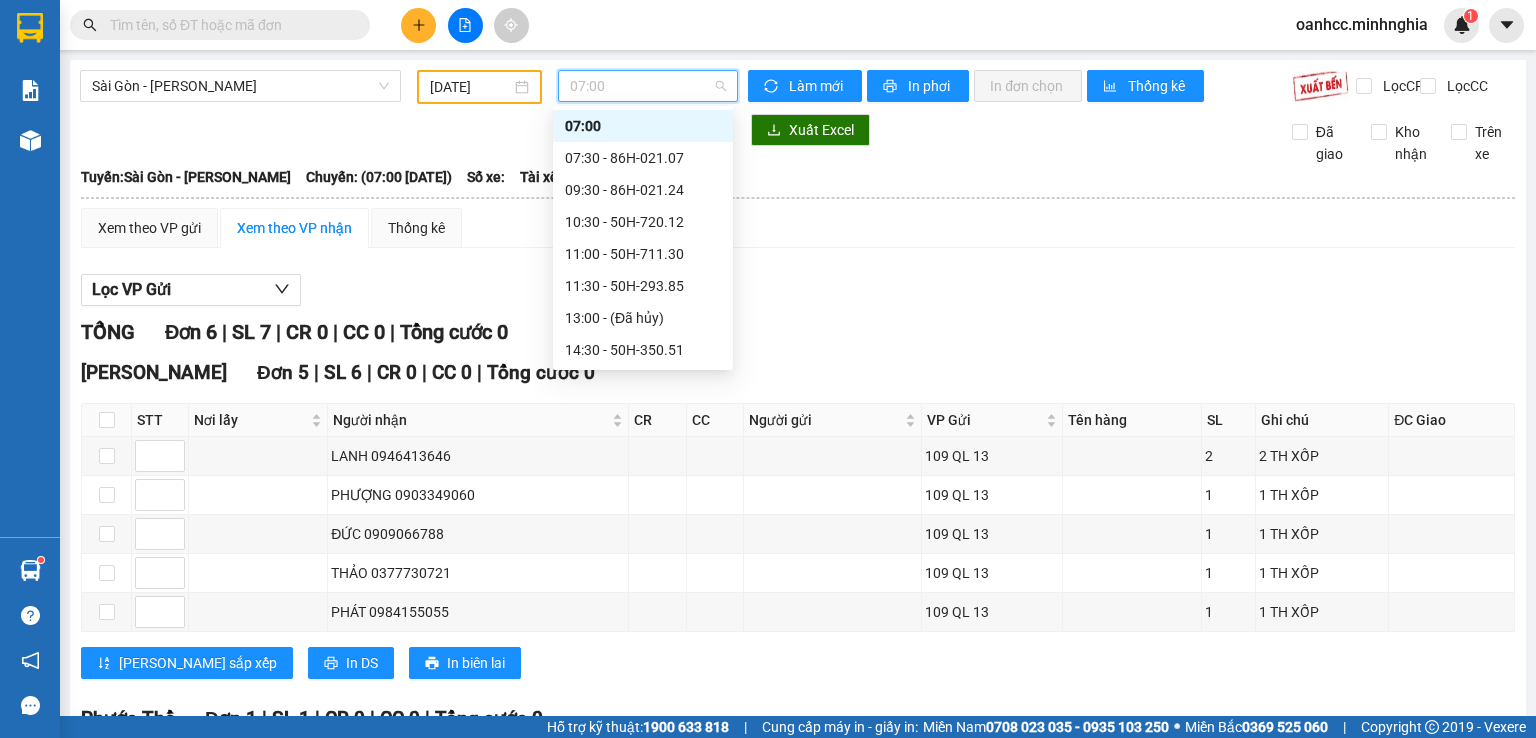 scroll, scrollTop: 256, scrollLeft: 0, axis: vertical 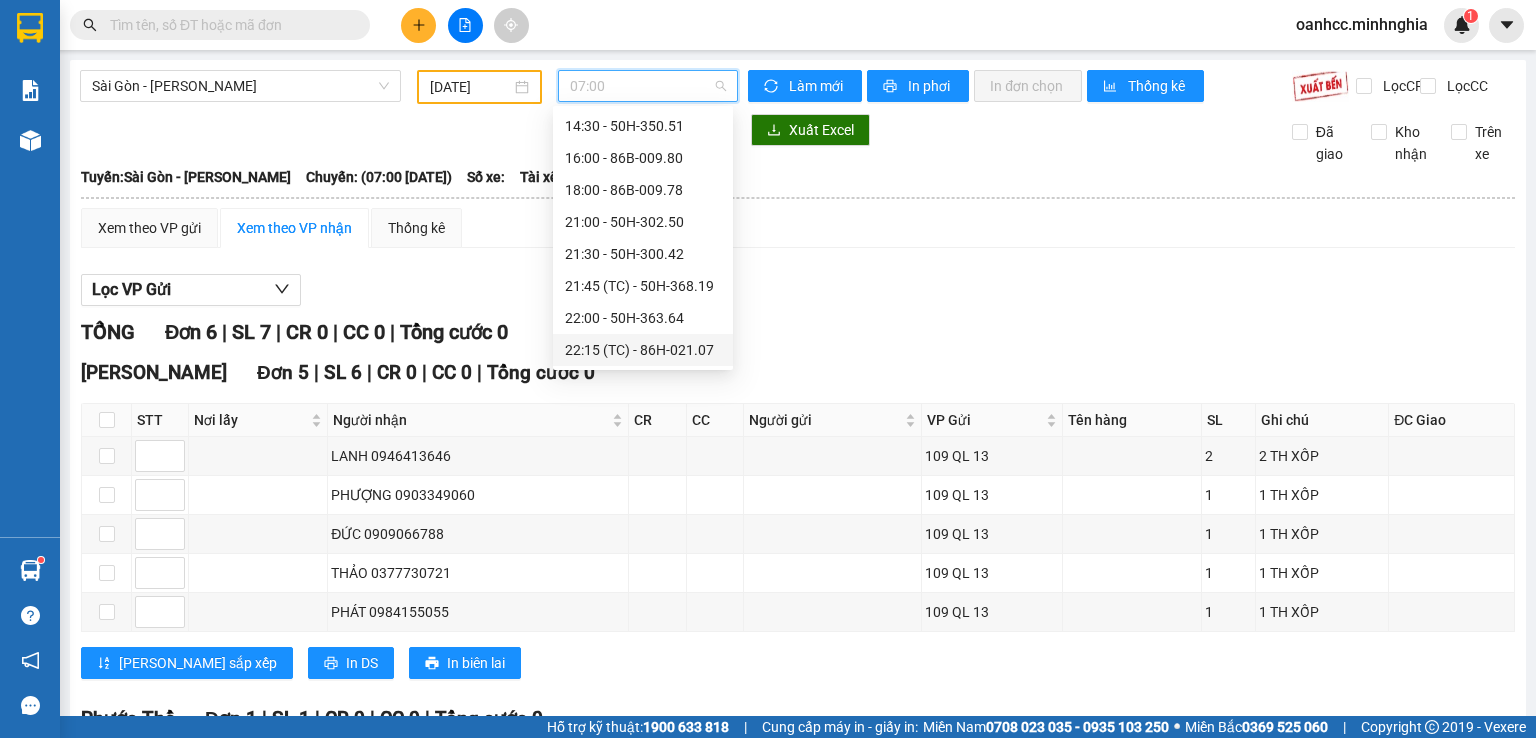 click on "22:15   (TC)   - 86H-021.07" at bounding box center [643, 350] 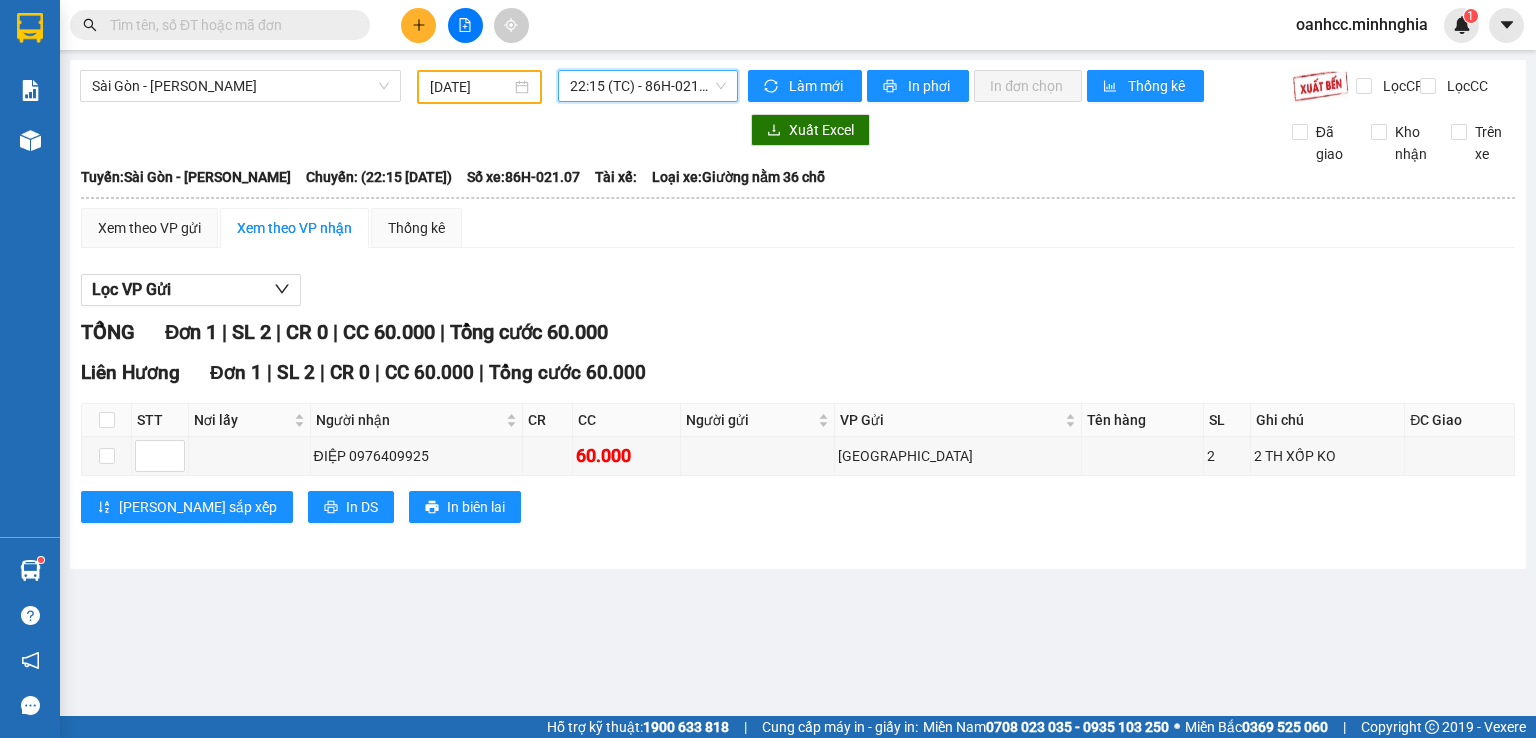 click on "22:15   (TC)   - 86H-021.07" at bounding box center (648, 86) 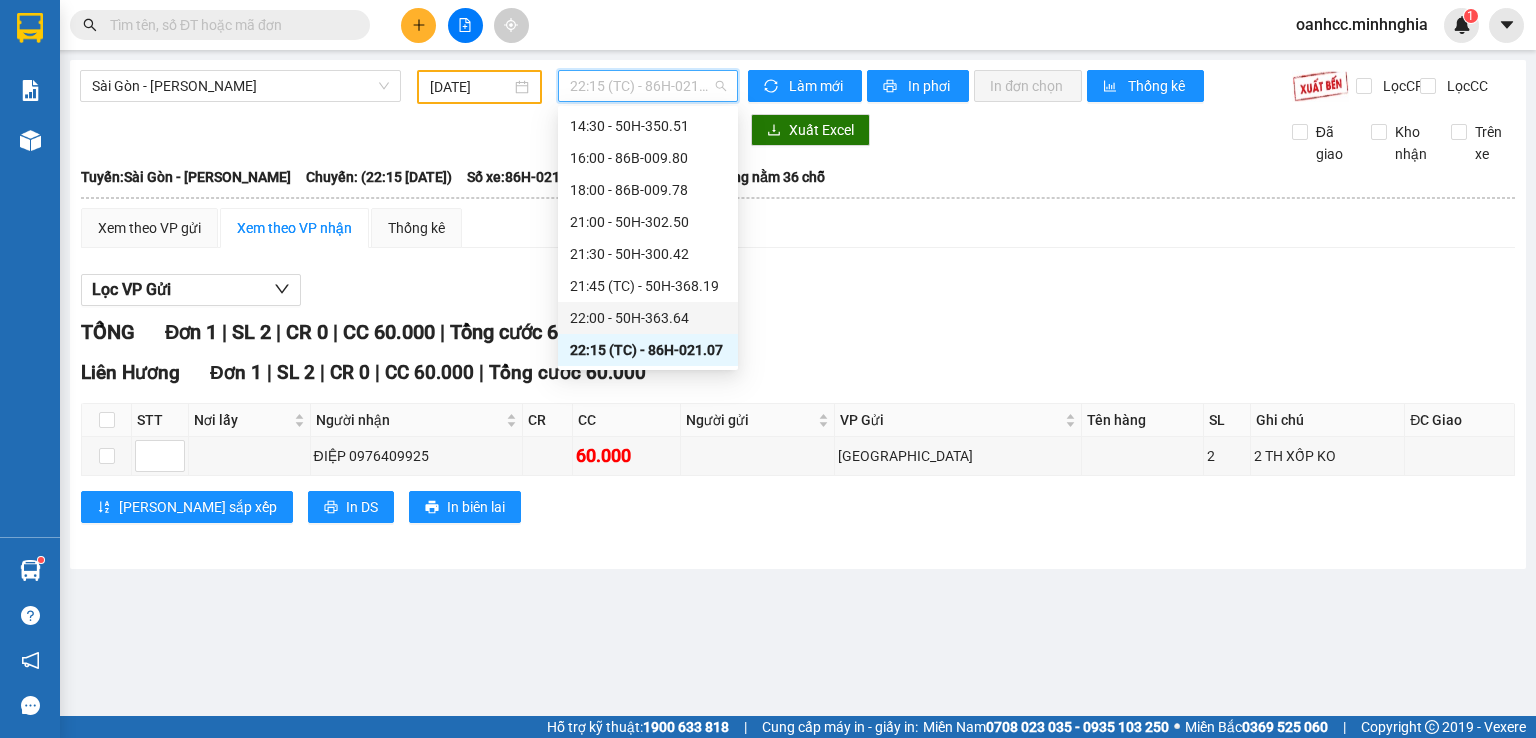 click on "22:00     - 50H-363.64" at bounding box center (648, 318) 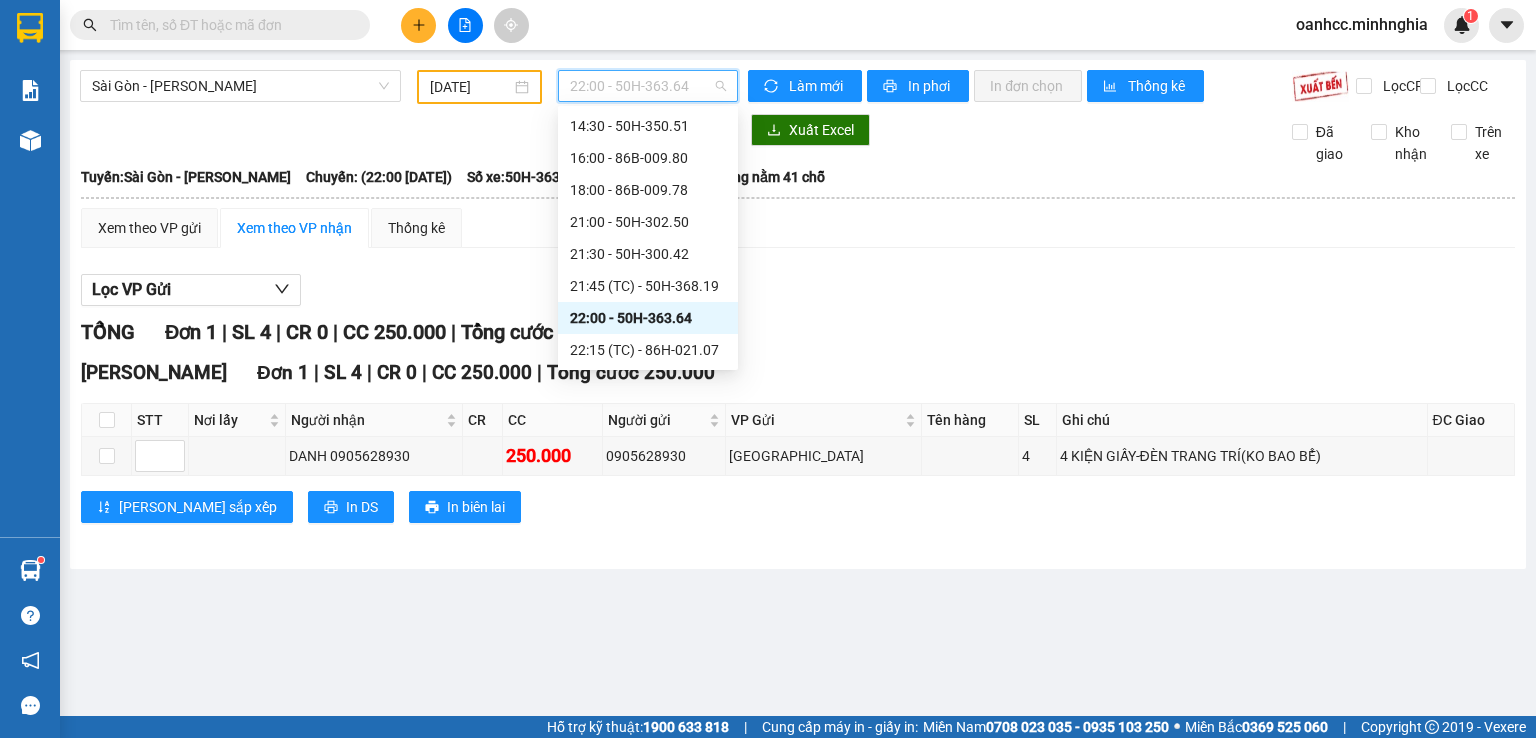 click on "22:00     - 50H-363.64" at bounding box center (648, 86) 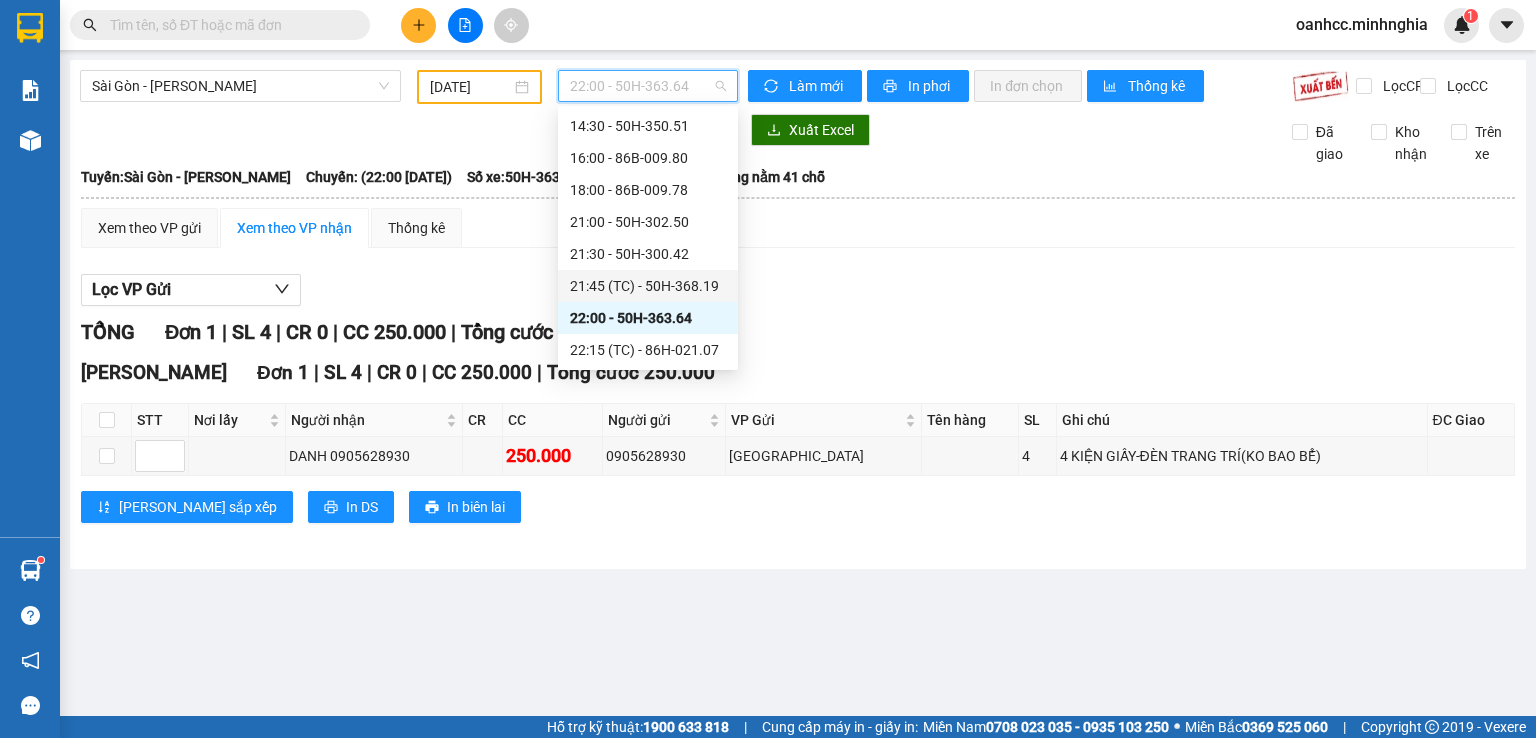 click on "21:45   (TC)   - 50H-368.19" at bounding box center (648, 286) 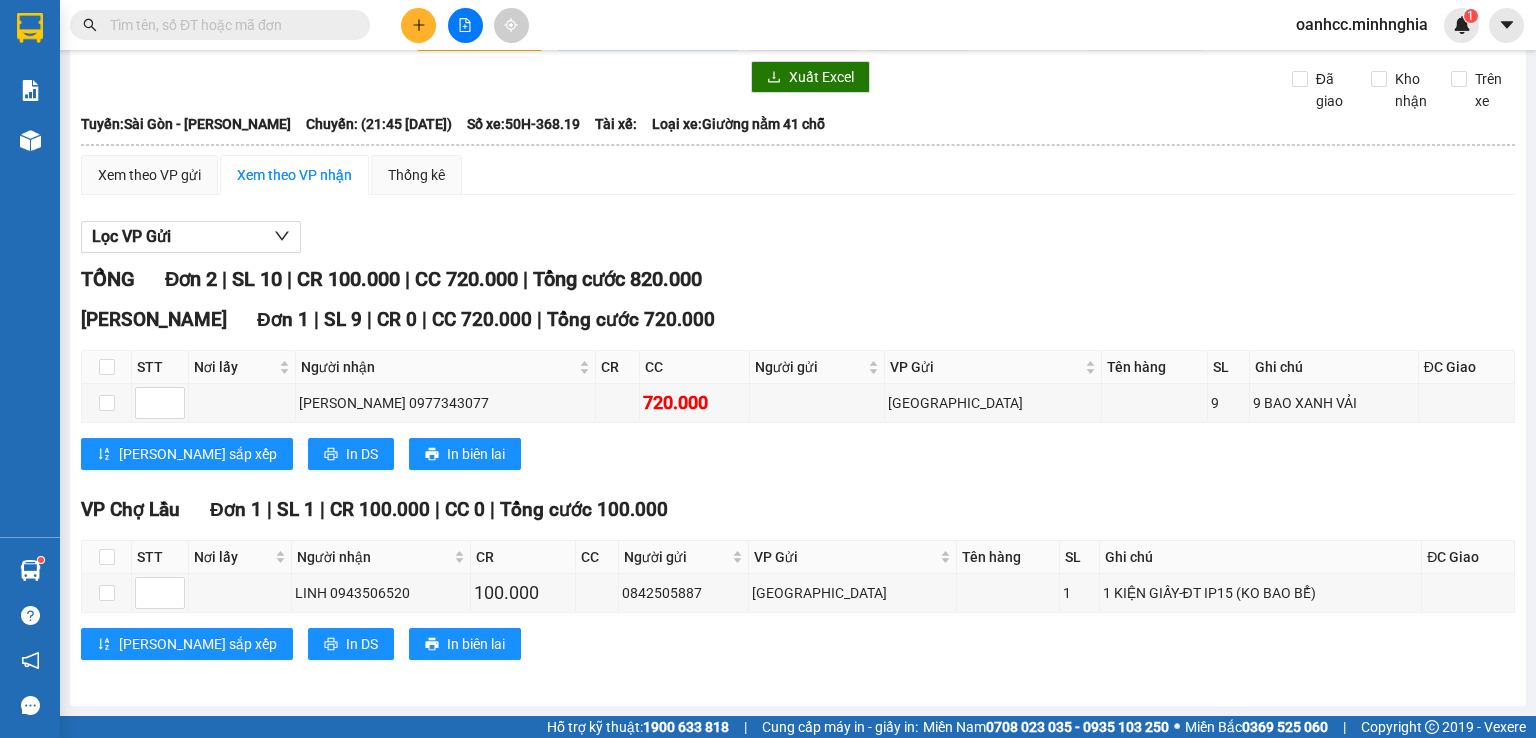scroll, scrollTop: 0, scrollLeft: 0, axis: both 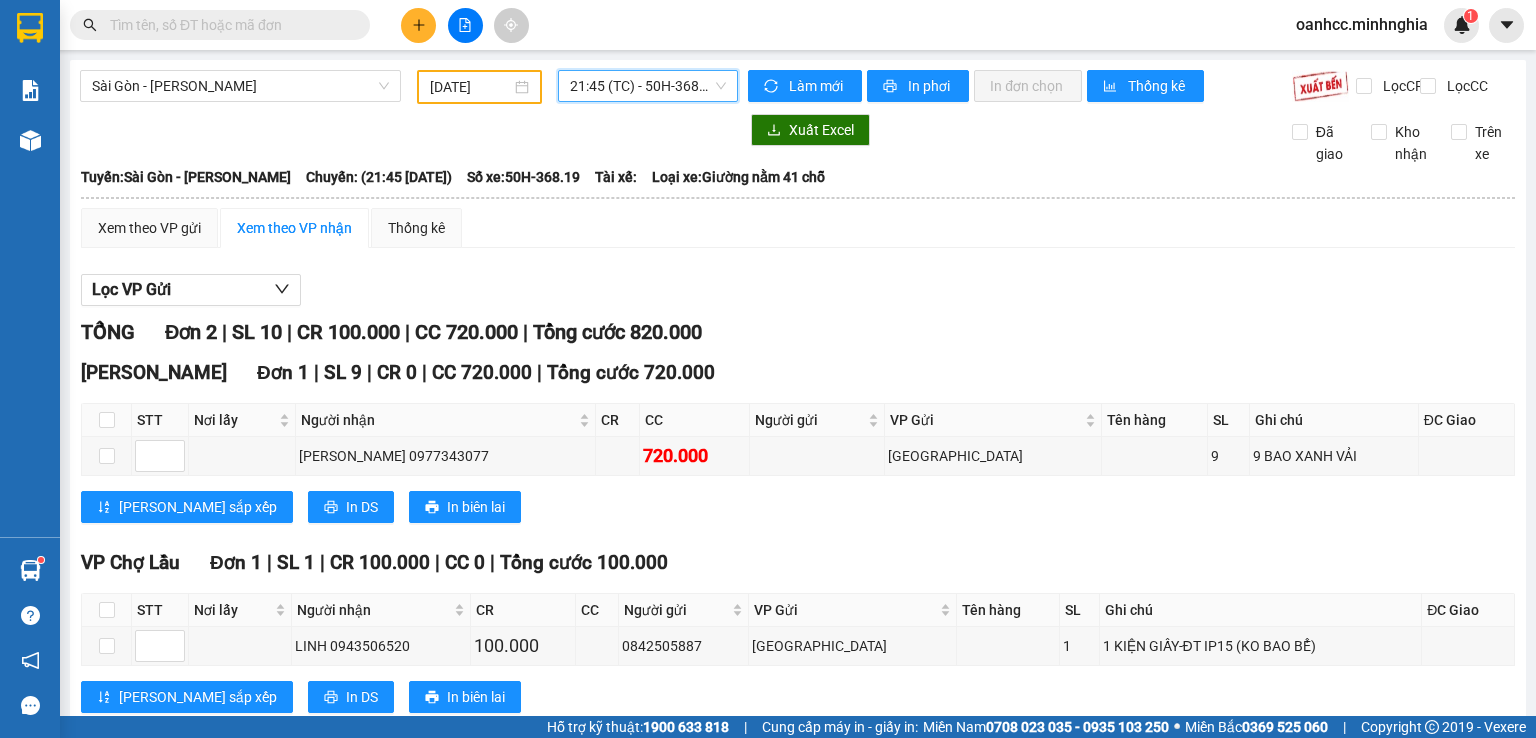 click on "21:45   (TC)   - 50H-368.19" at bounding box center [648, 86] 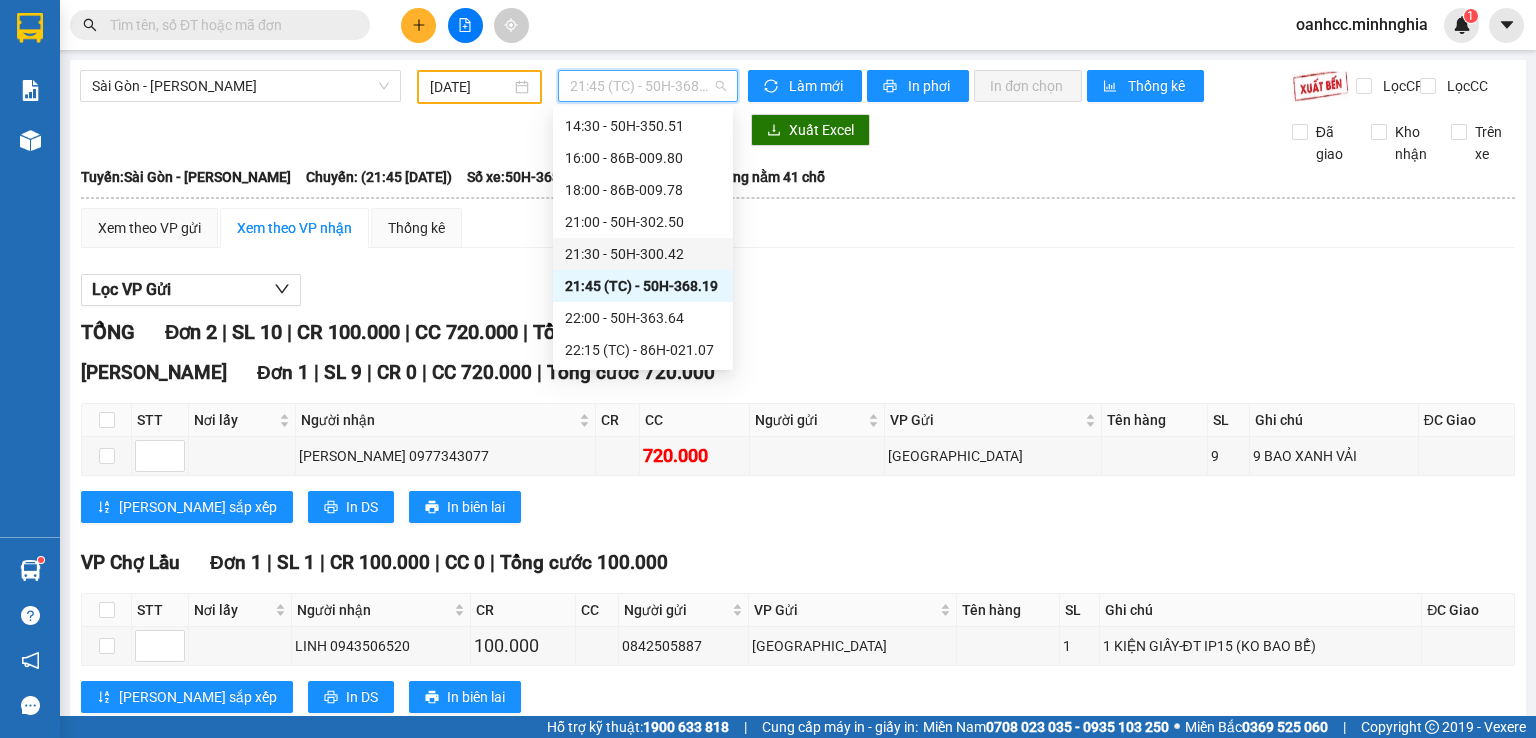 click on "21:30     - 50H-300.42" at bounding box center [643, 254] 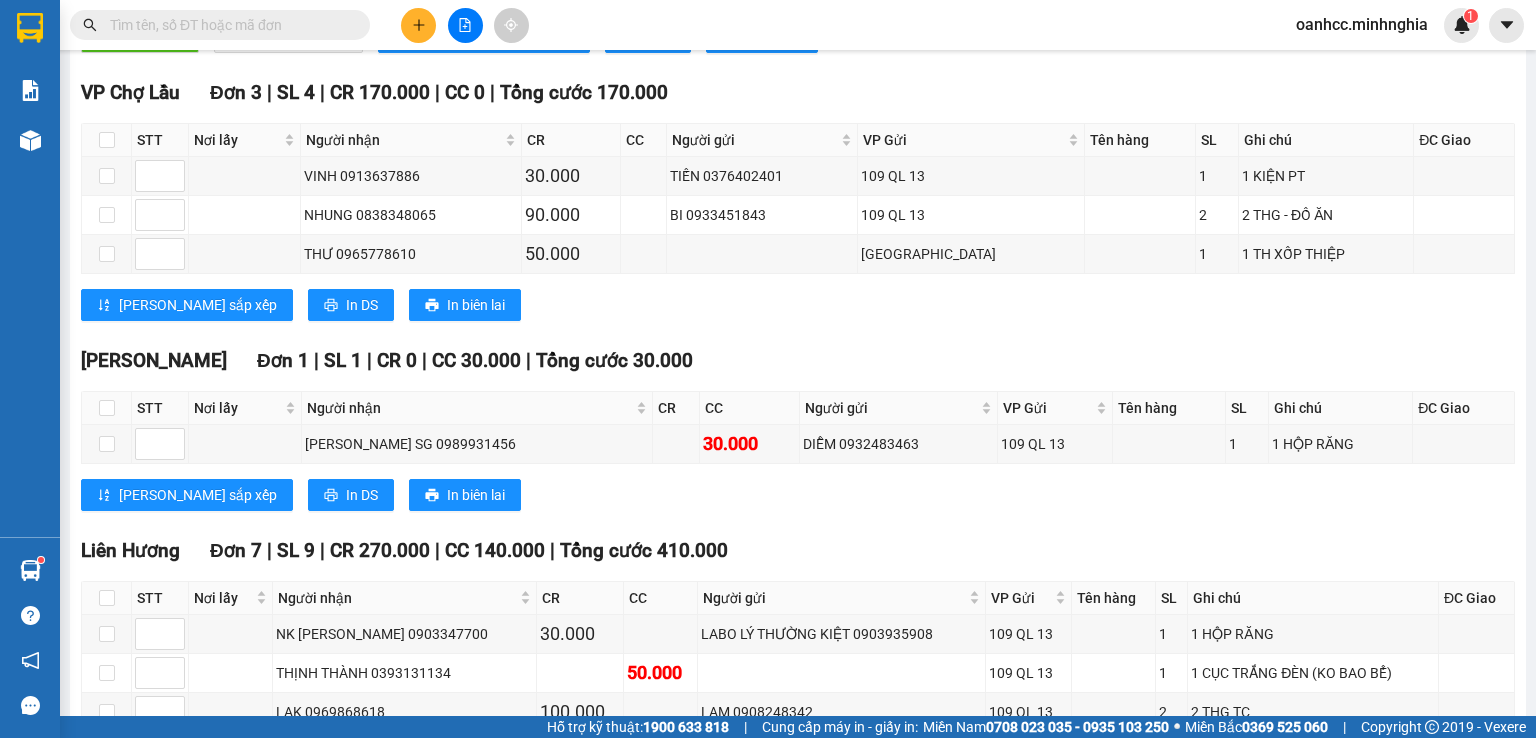 scroll, scrollTop: 0, scrollLeft: 0, axis: both 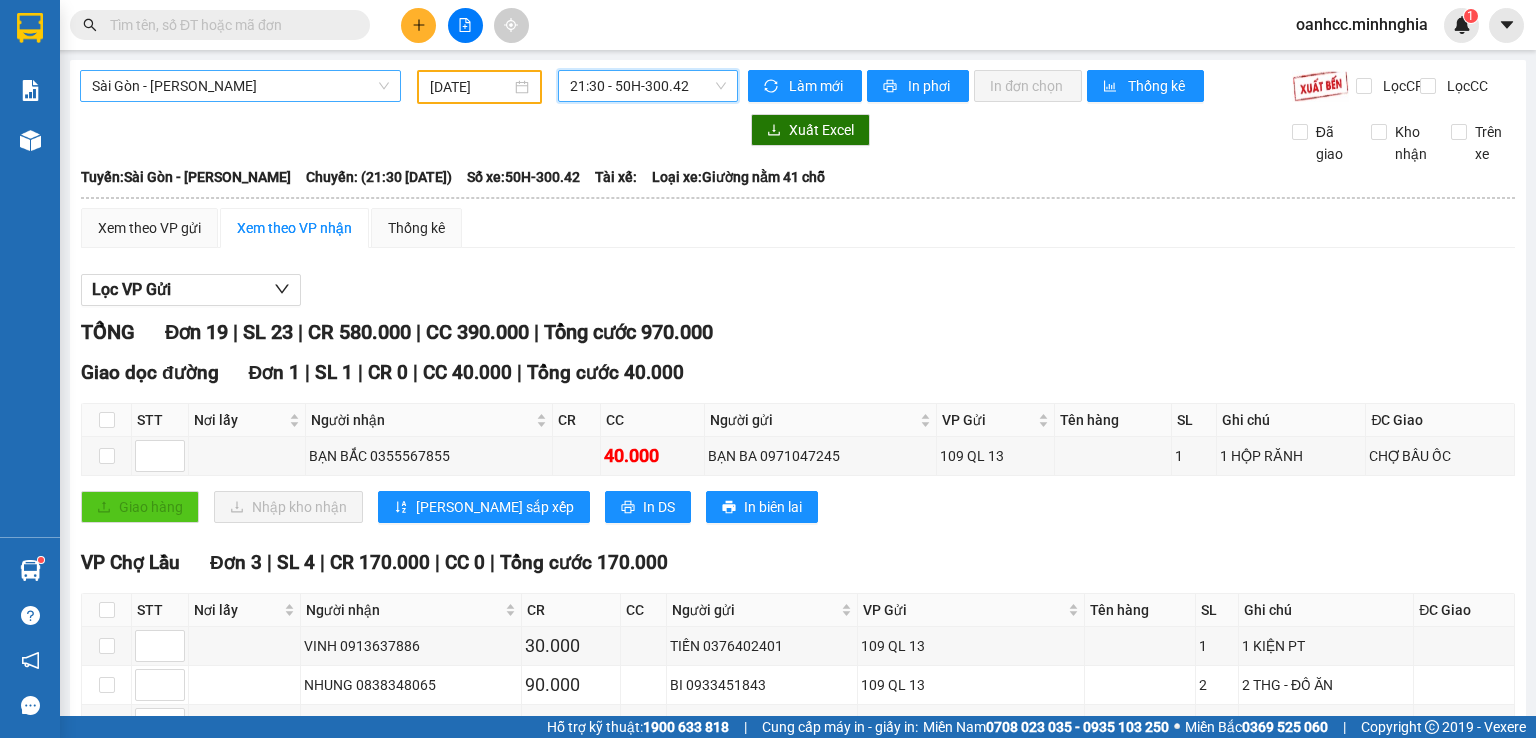 click on "Sài Gòn - [PERSON_NAME]" at bounding box center (240, 86) 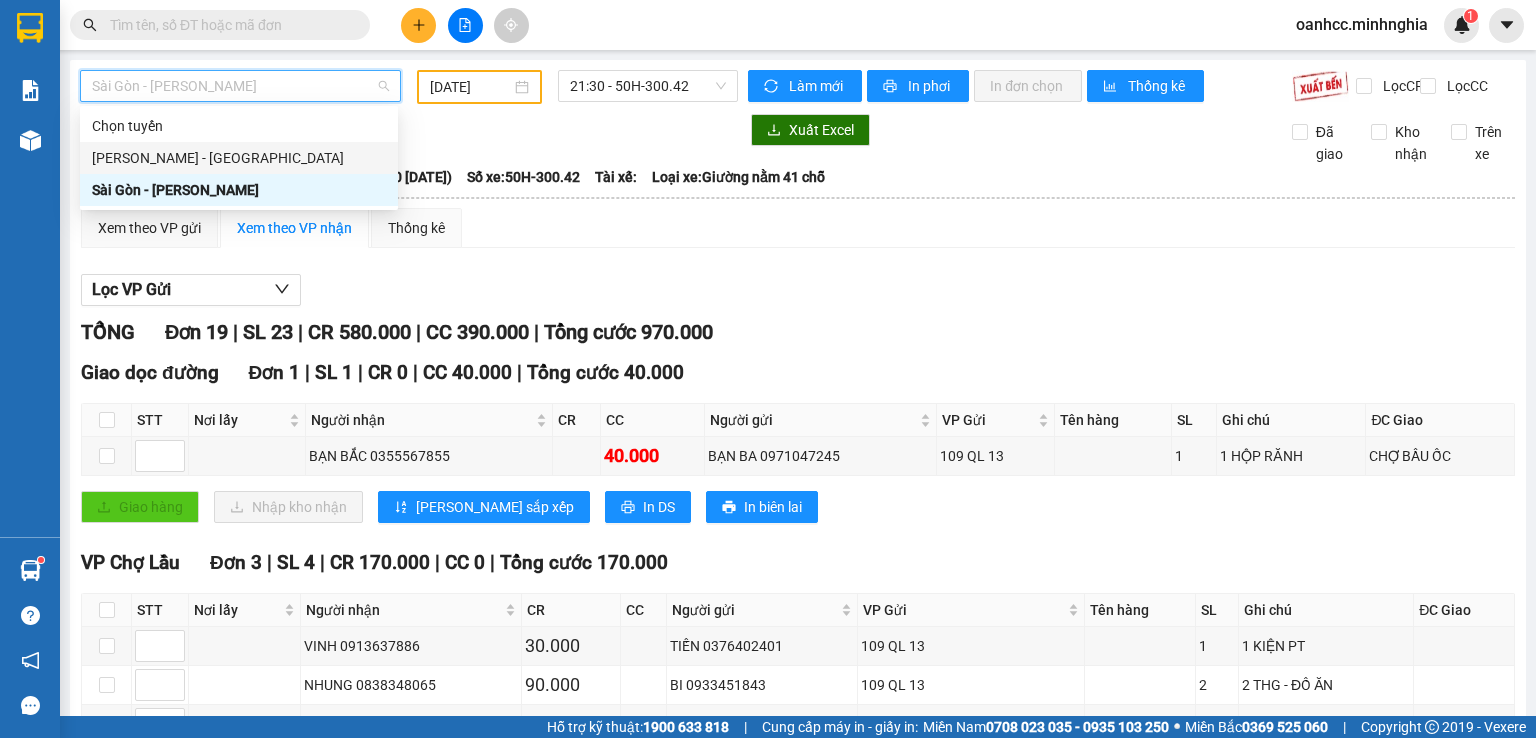 click on "[PERSON_NAME] - [GEOGRAPHIC_DATA]" at bounding box center (239, 158) 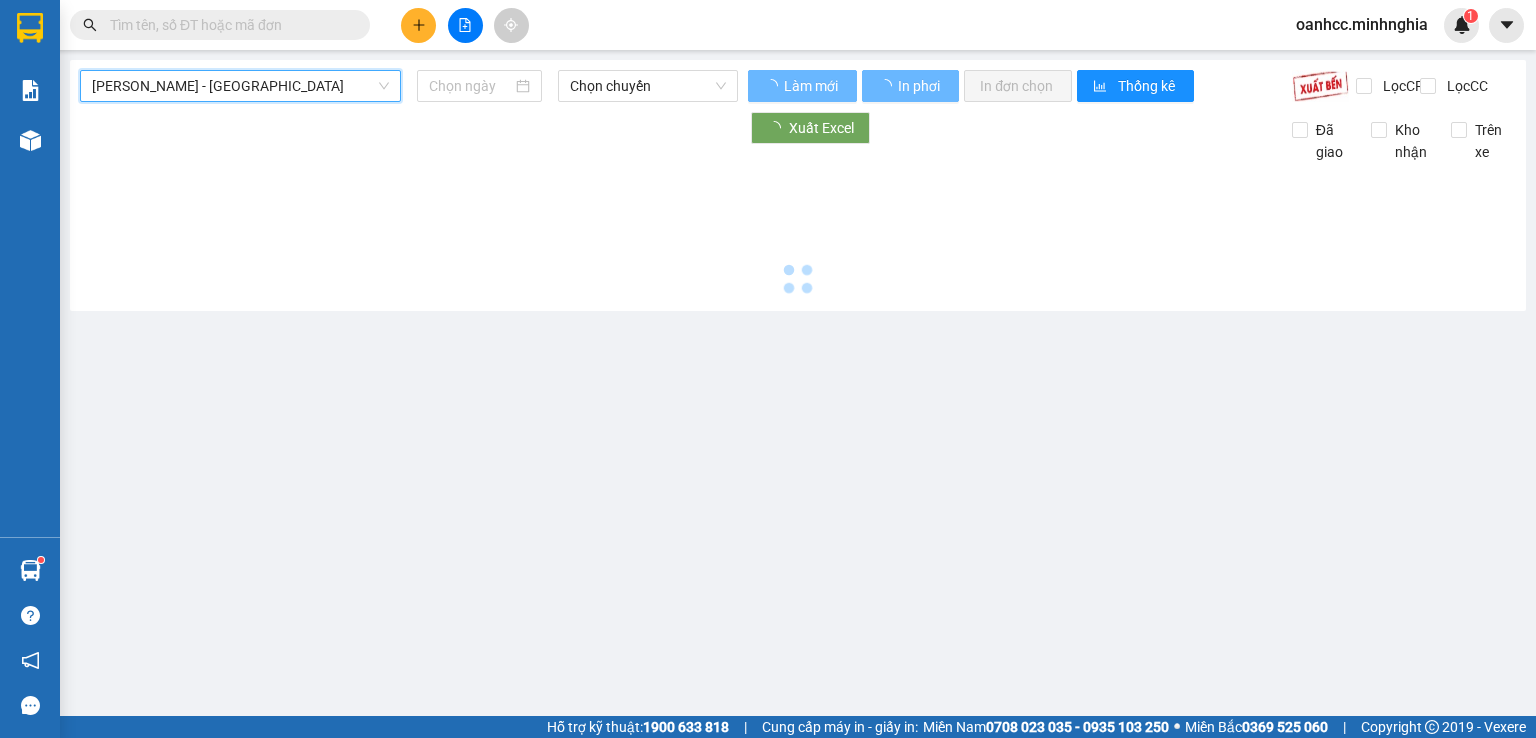 type on "[DATE]" 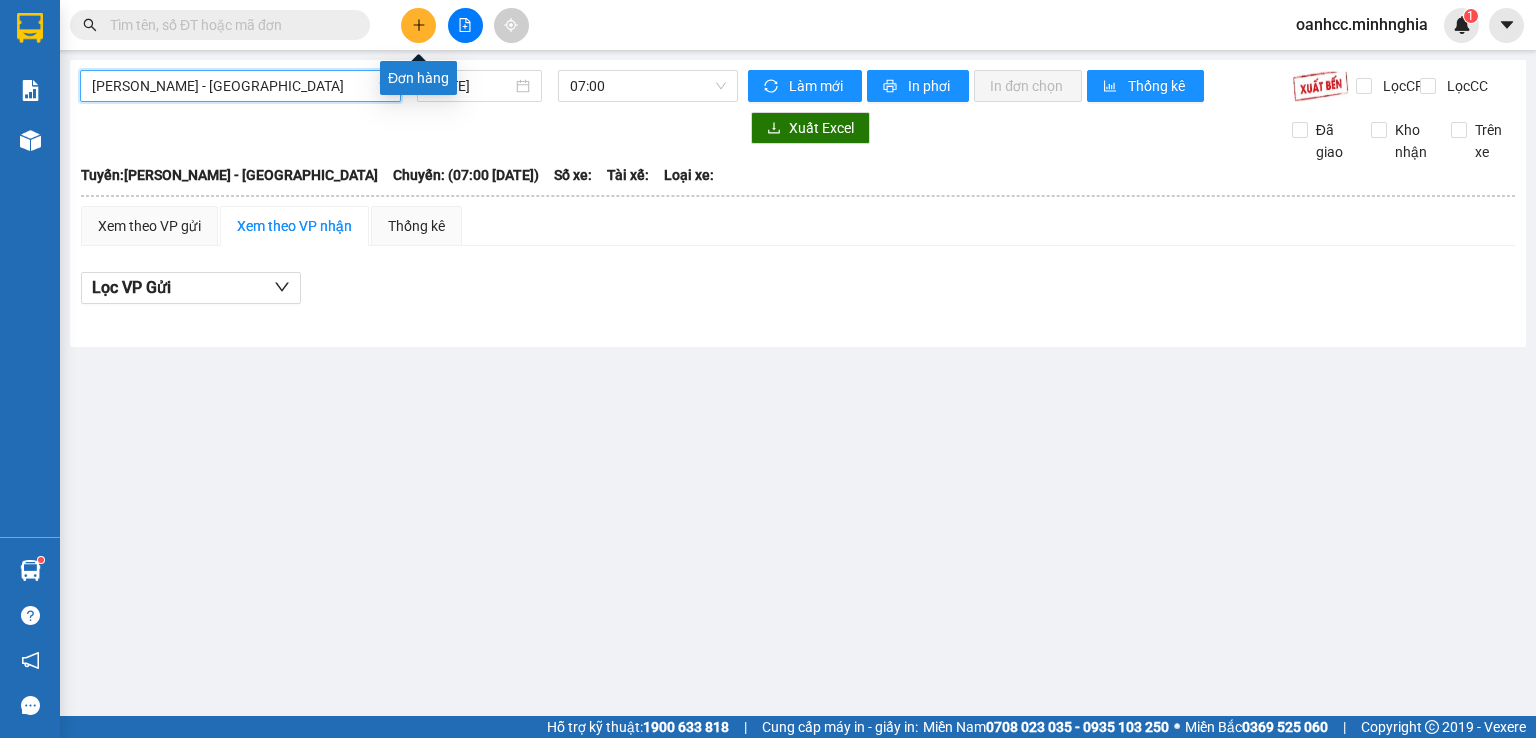 click 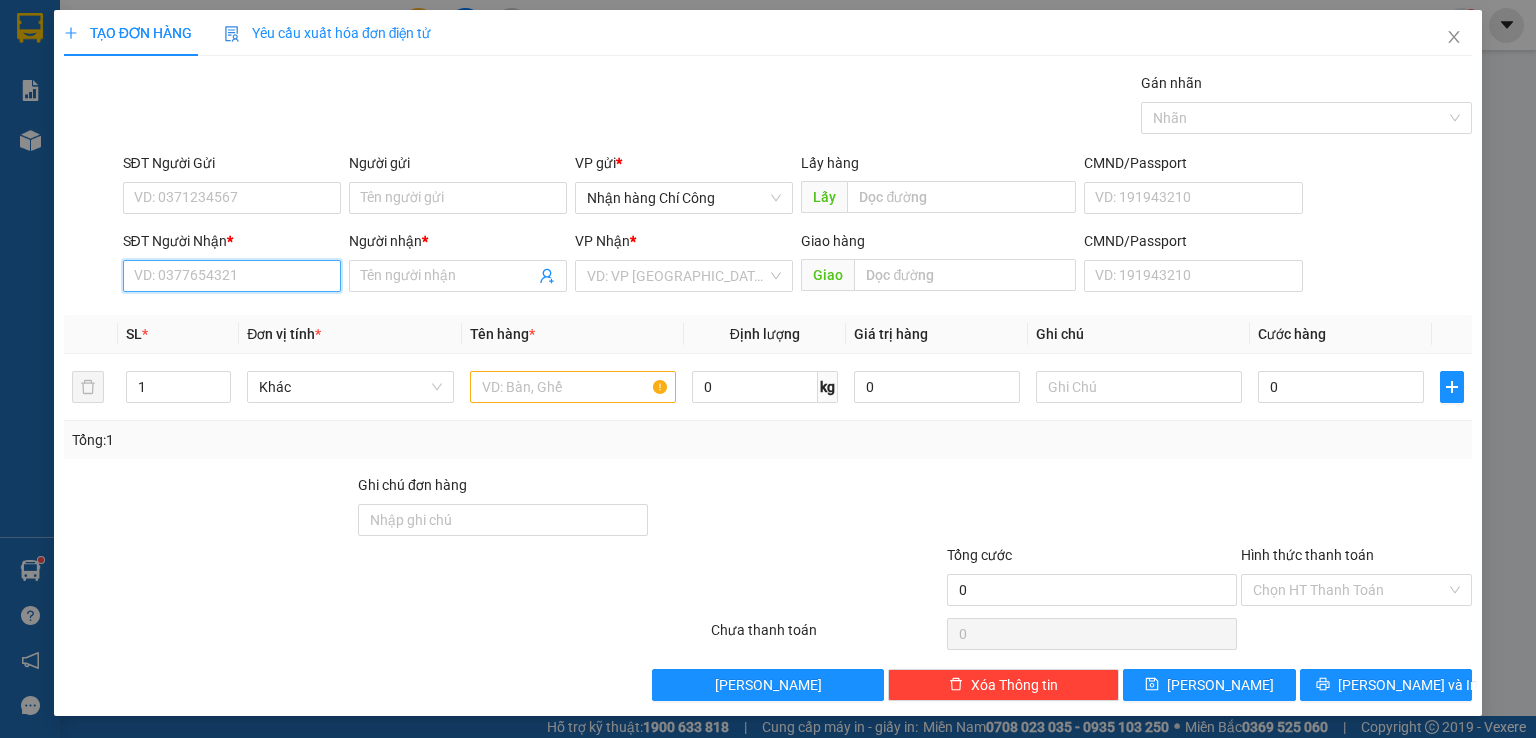 click on "SĐT Người Nhận  *" at bounding box center [232, 276] 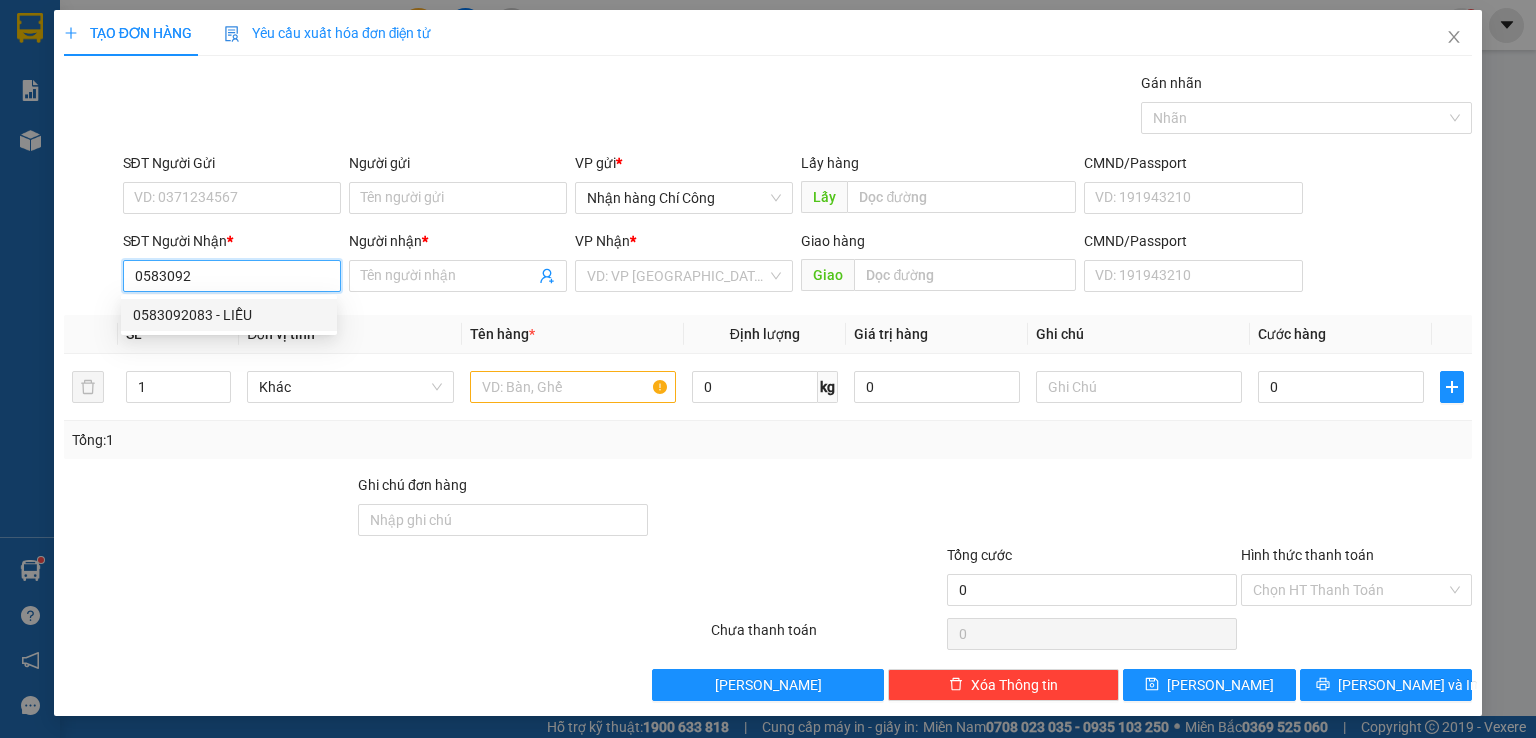 click on "0583092083 - LIỄU" at bounding box center (229, 315) 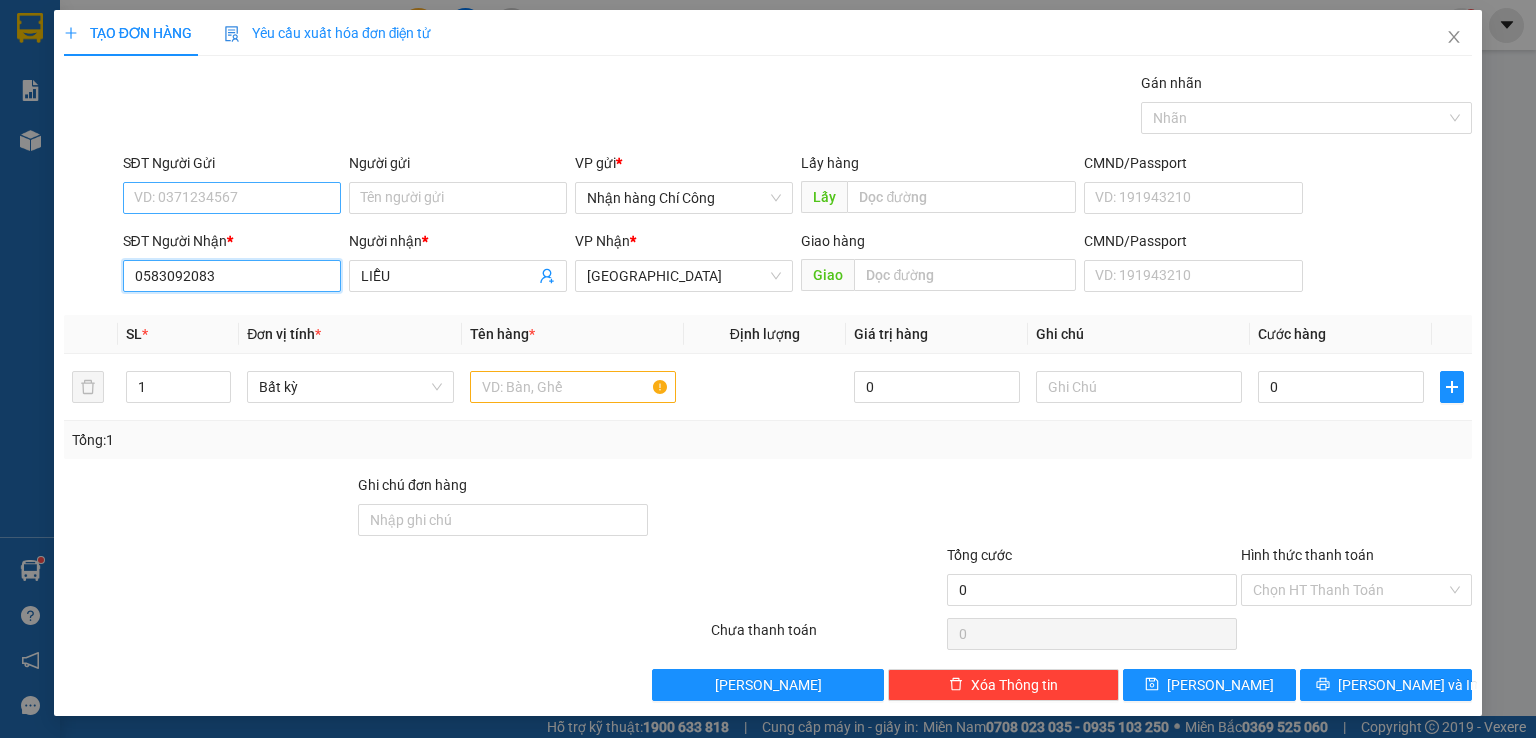 type on "0583092083" 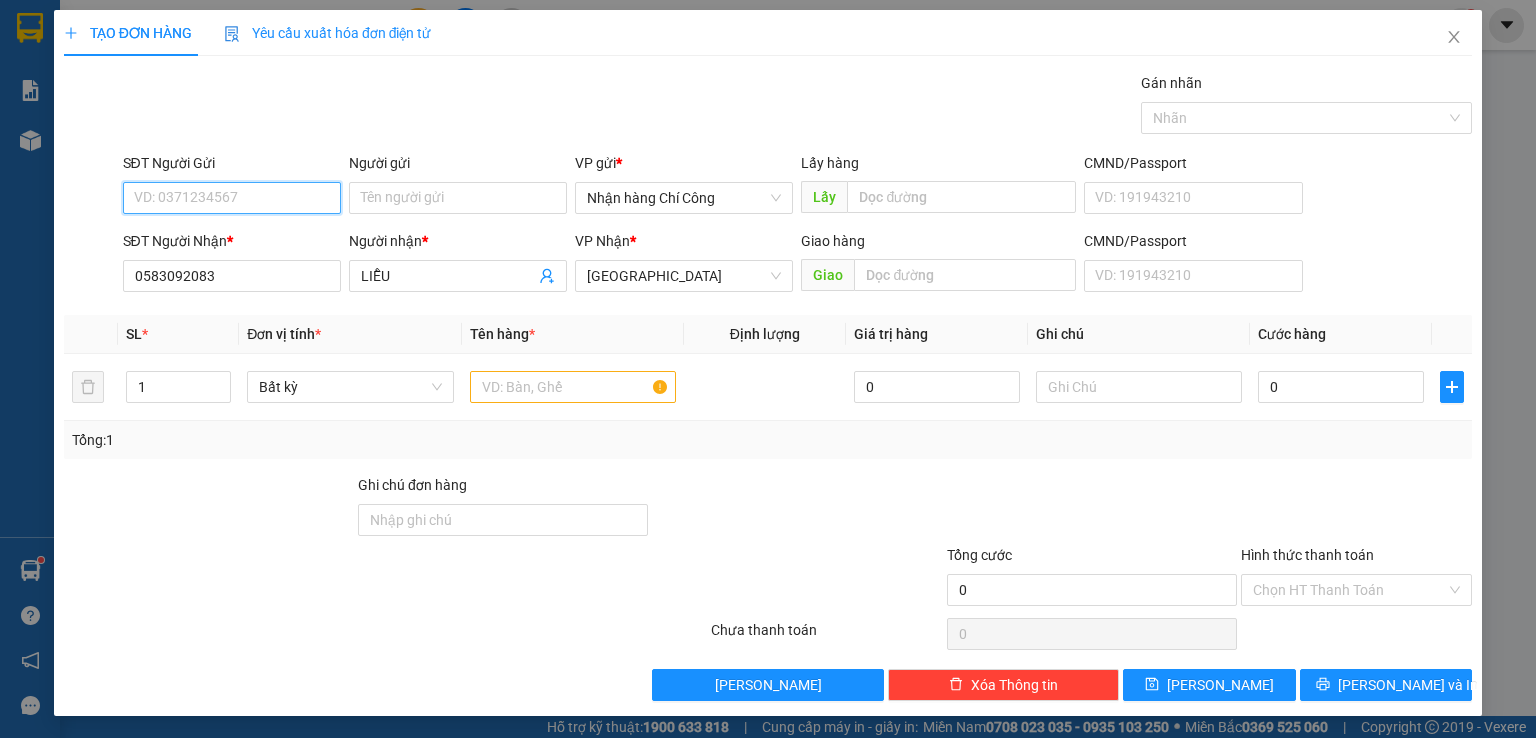 click on "SĐT Người Gửi" at bounding box center [232, 198] 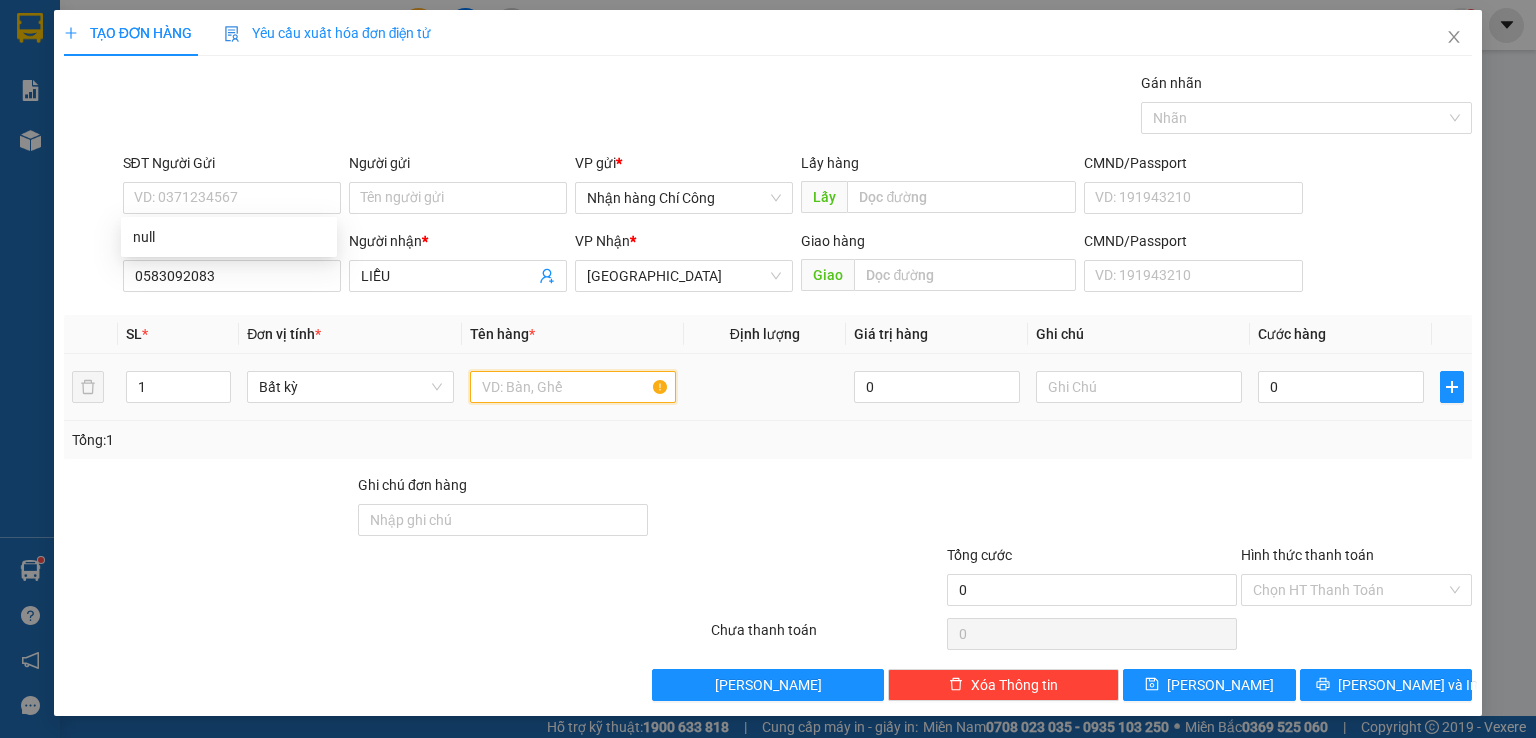 click at bounding box center (573, 387) 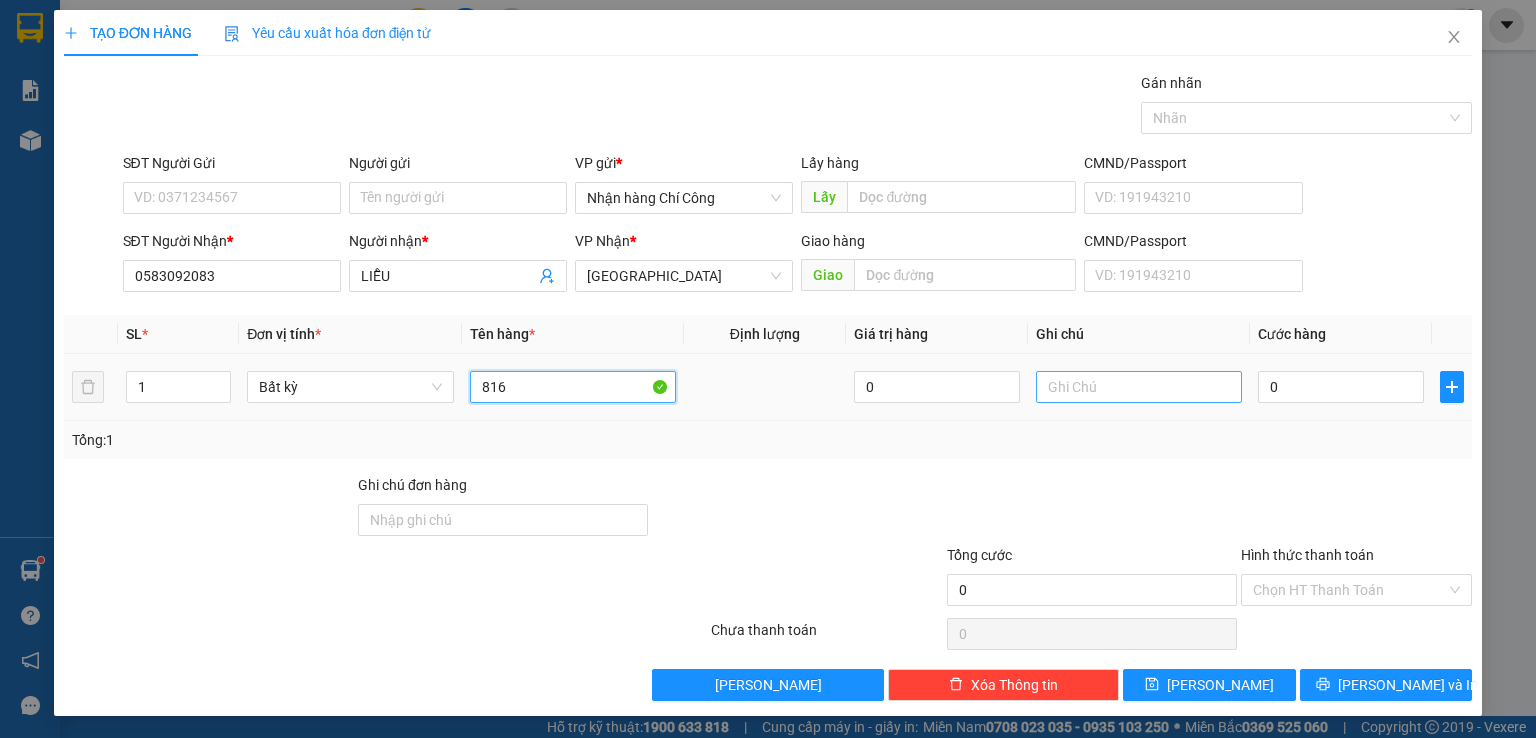 type on "816" 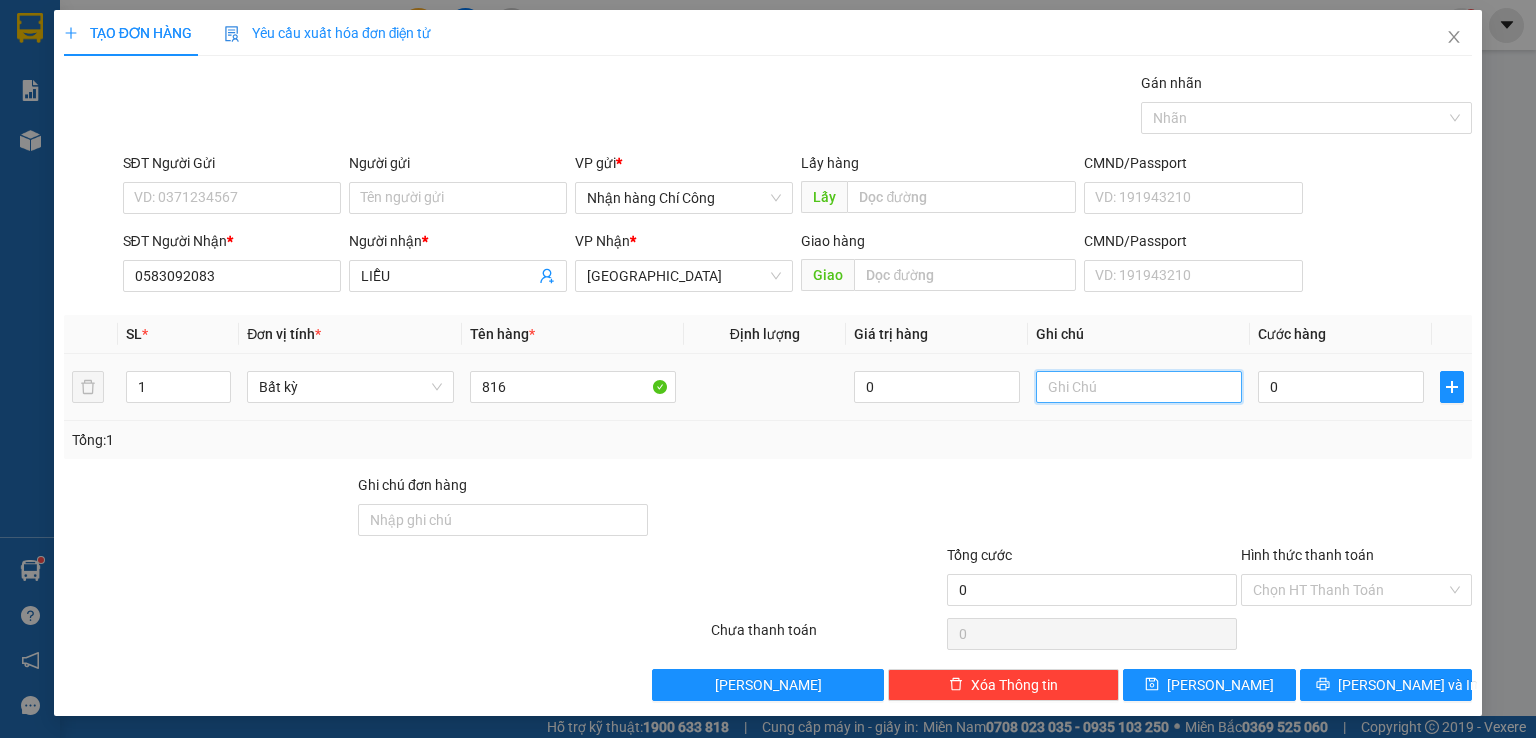 click at bounding box center [1139, 387] 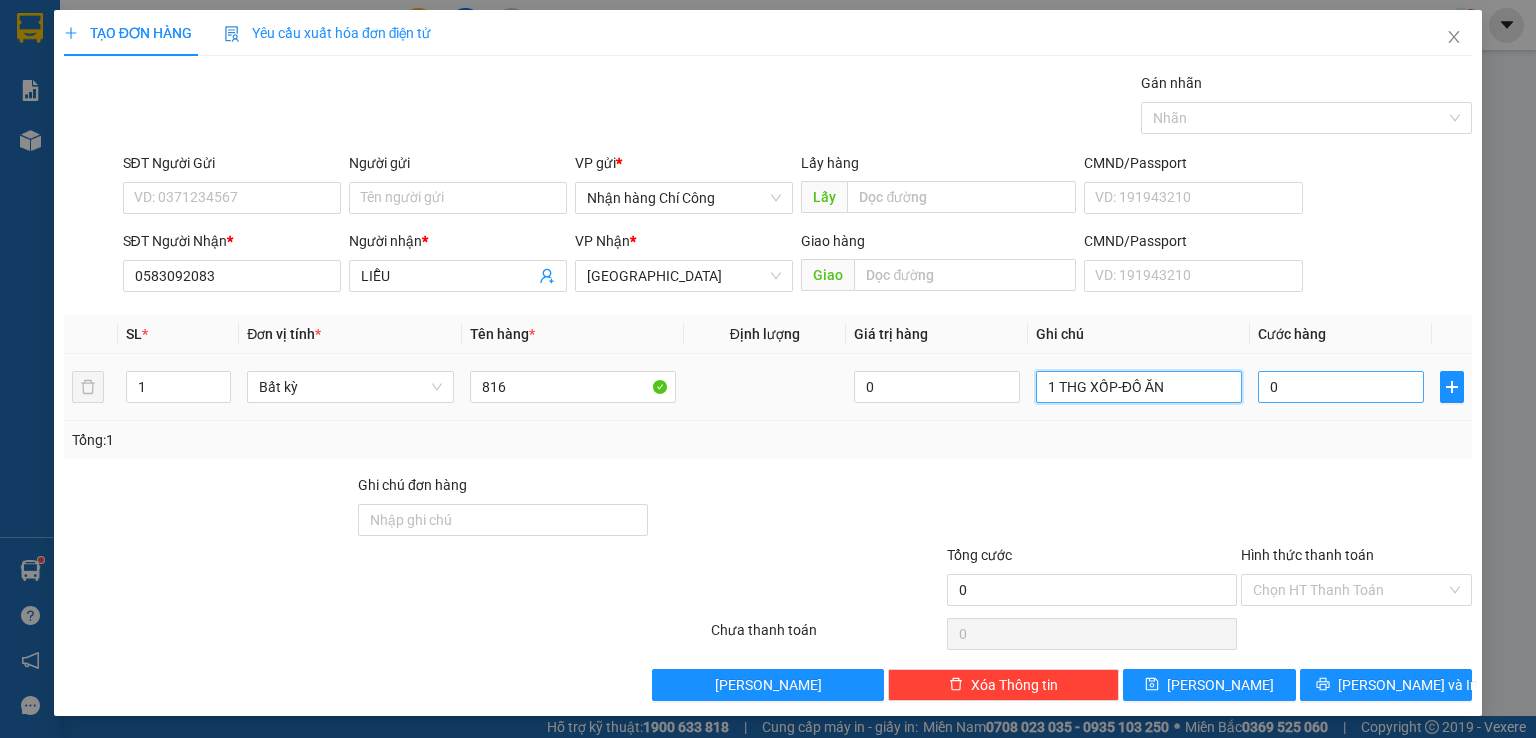 type on "1 THG XỐP-ĐỒ ĂN" 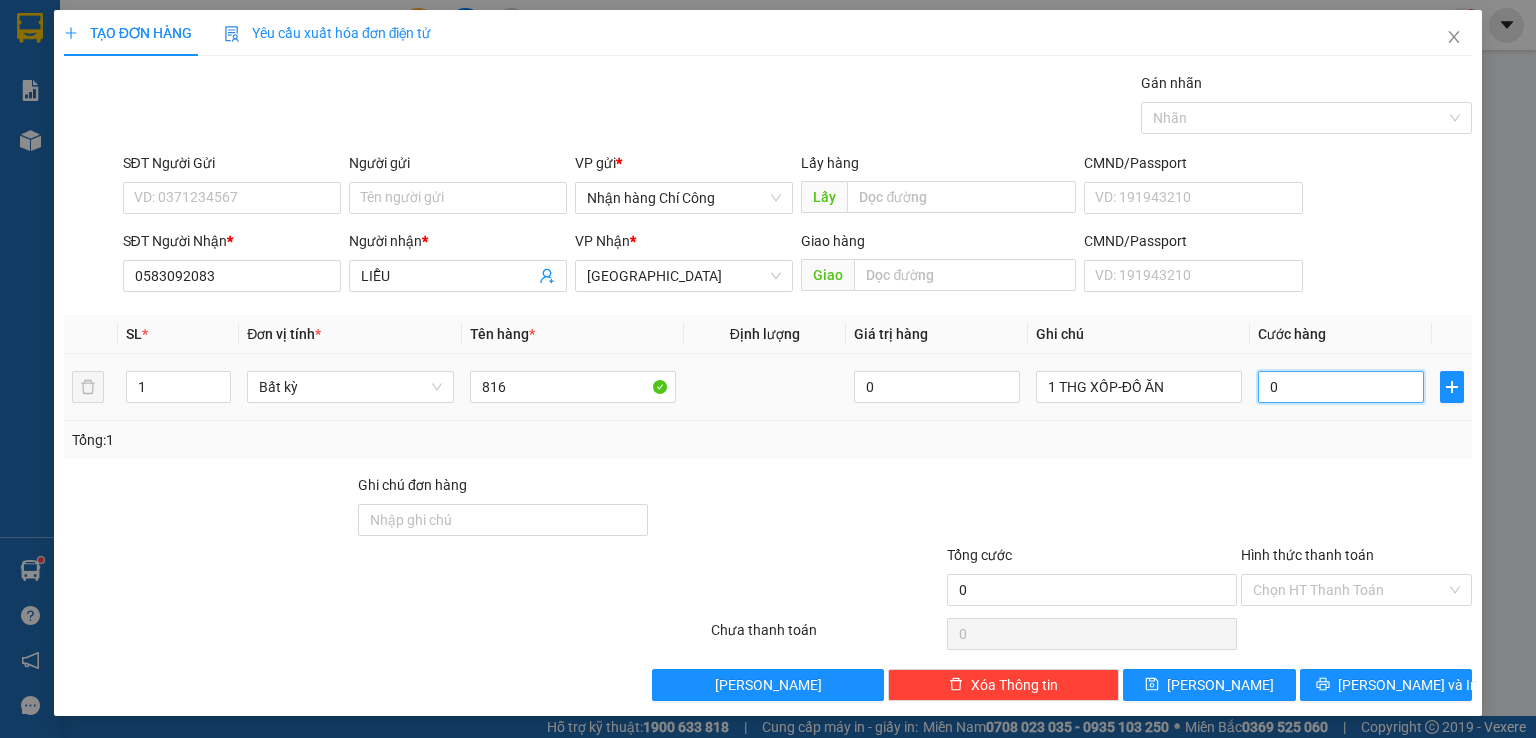 click on "0" at bounding box center [1341, 387] 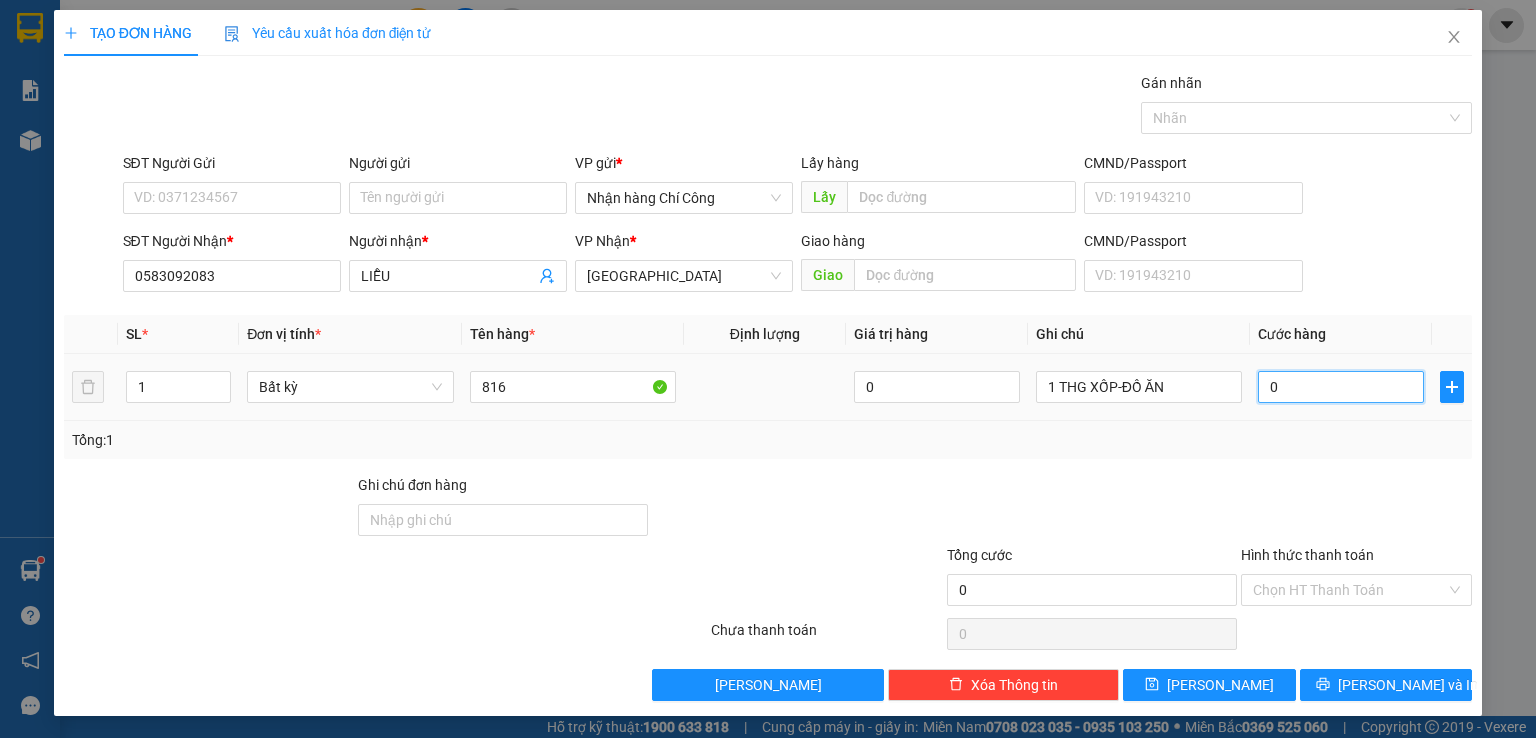 type on "4" 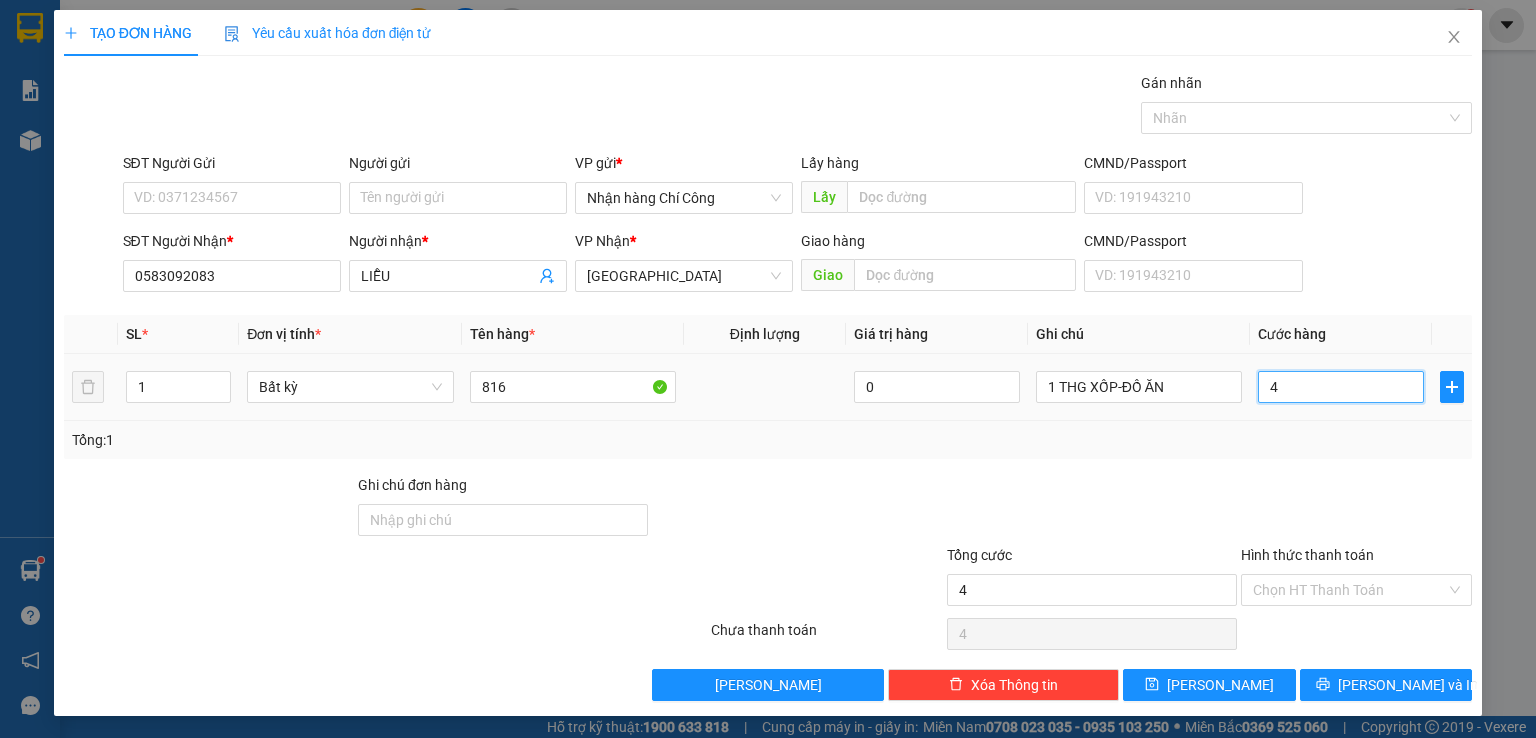 type on "40" 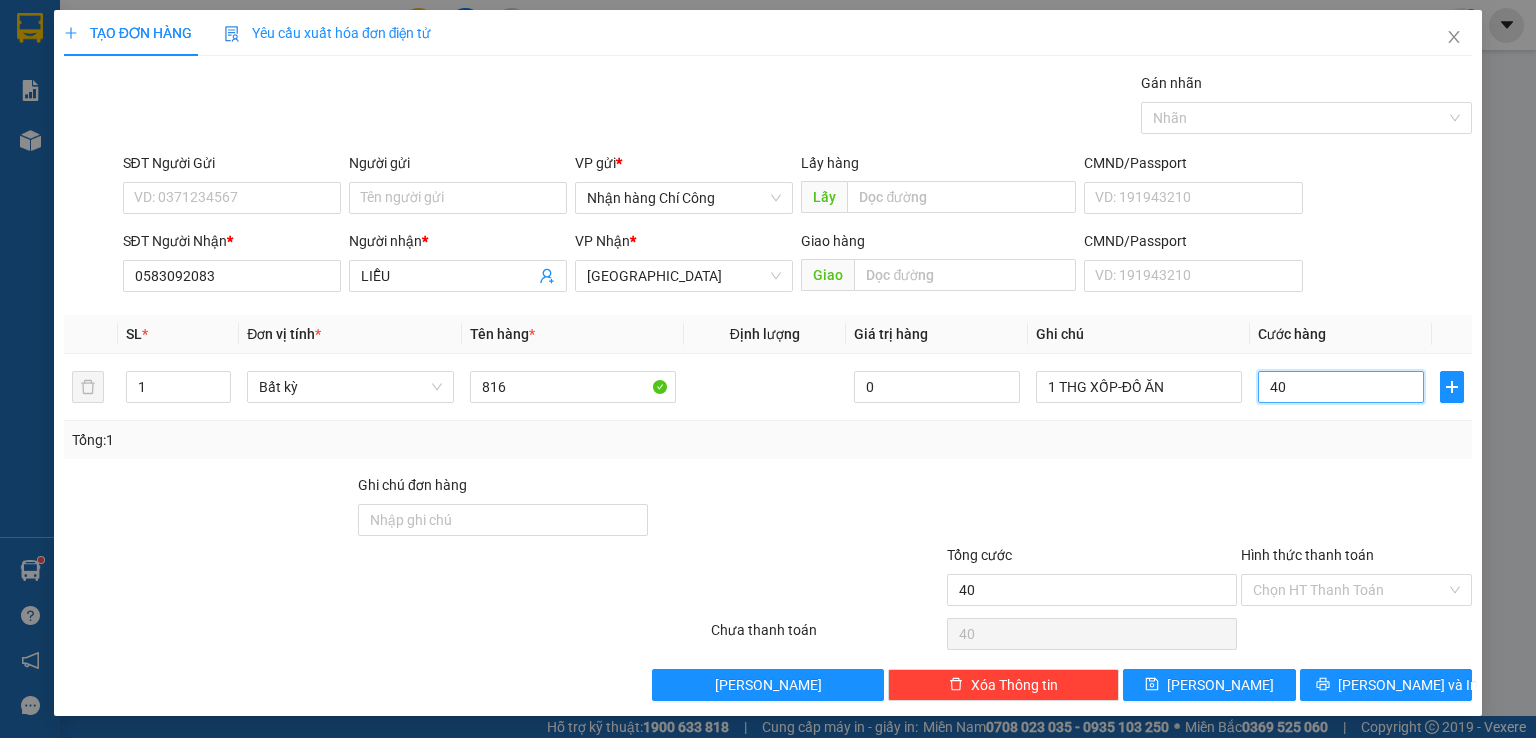 scroll, scrollTop: 0, scrollLeft: 0, axis: both 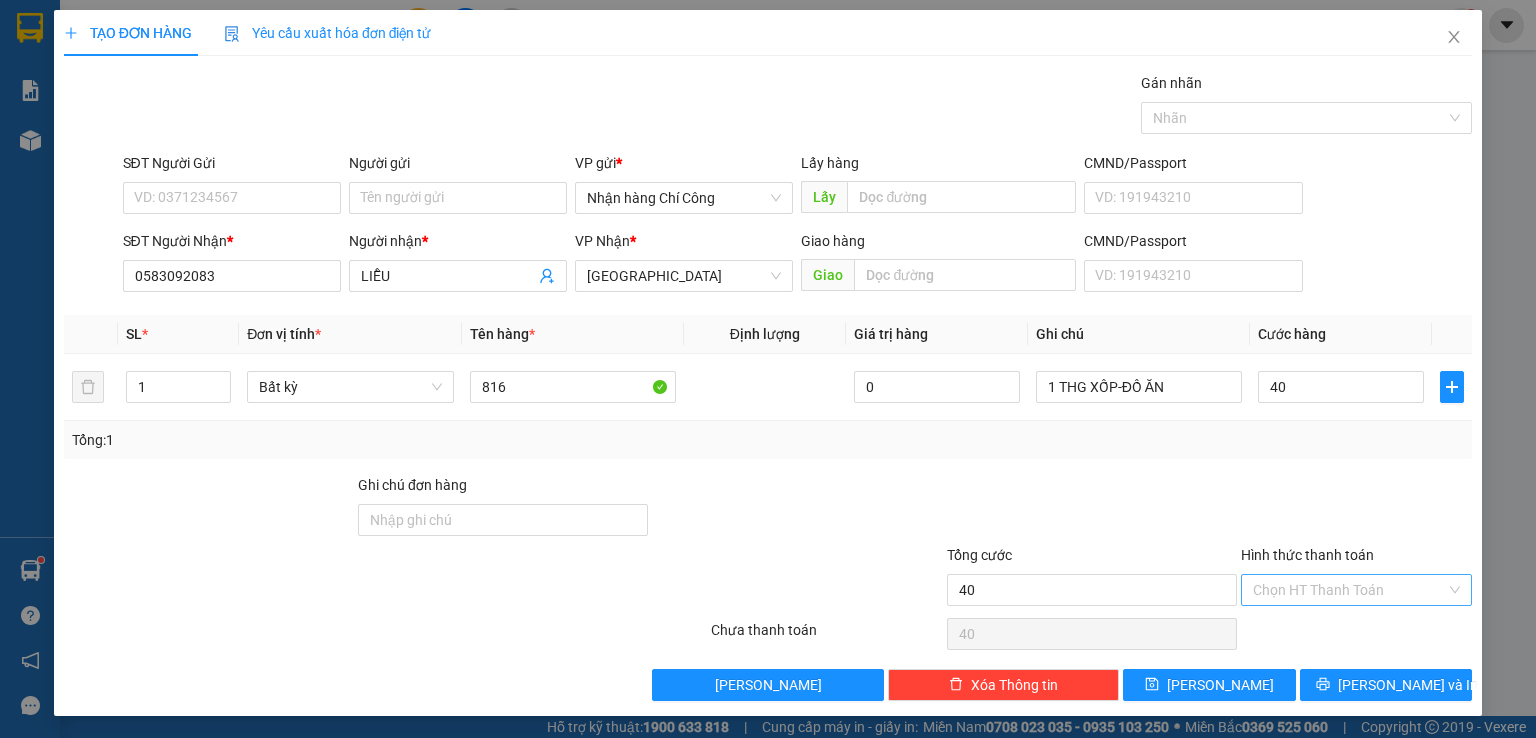 type on "40.000" 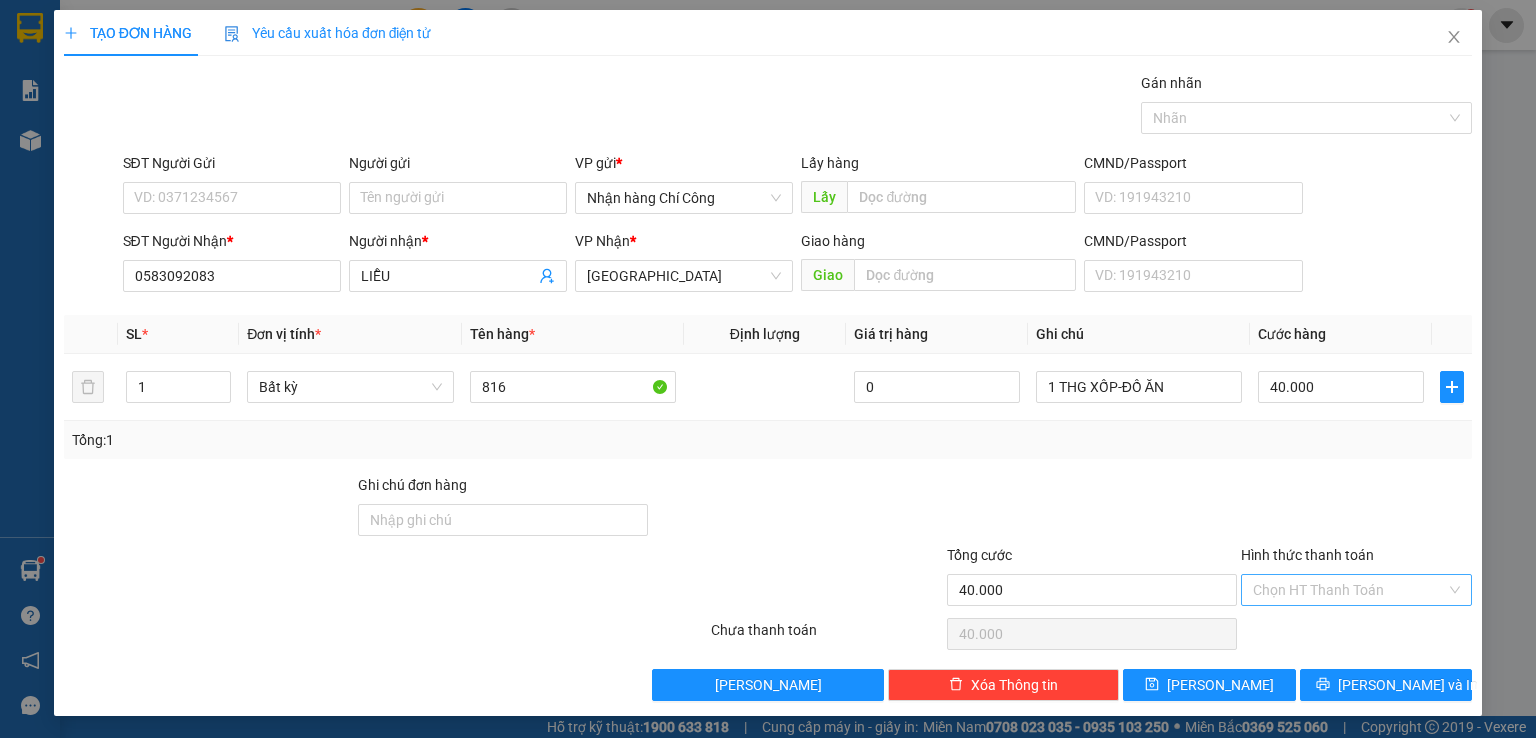 click on "Hình thức thanh toán" at bounding box center [1349, 590] 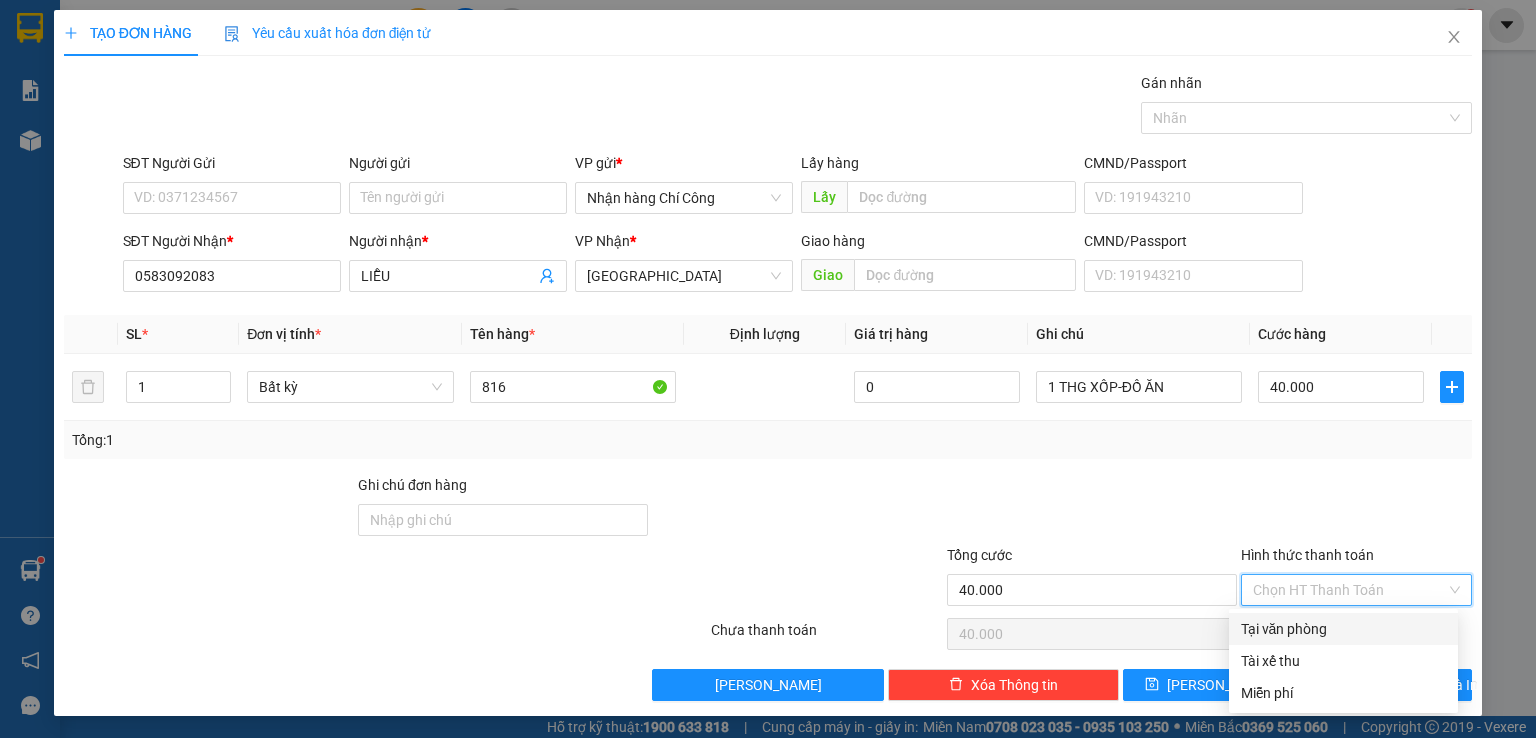 click on "Tại văn phòng" at bounding box center [1343, 629] 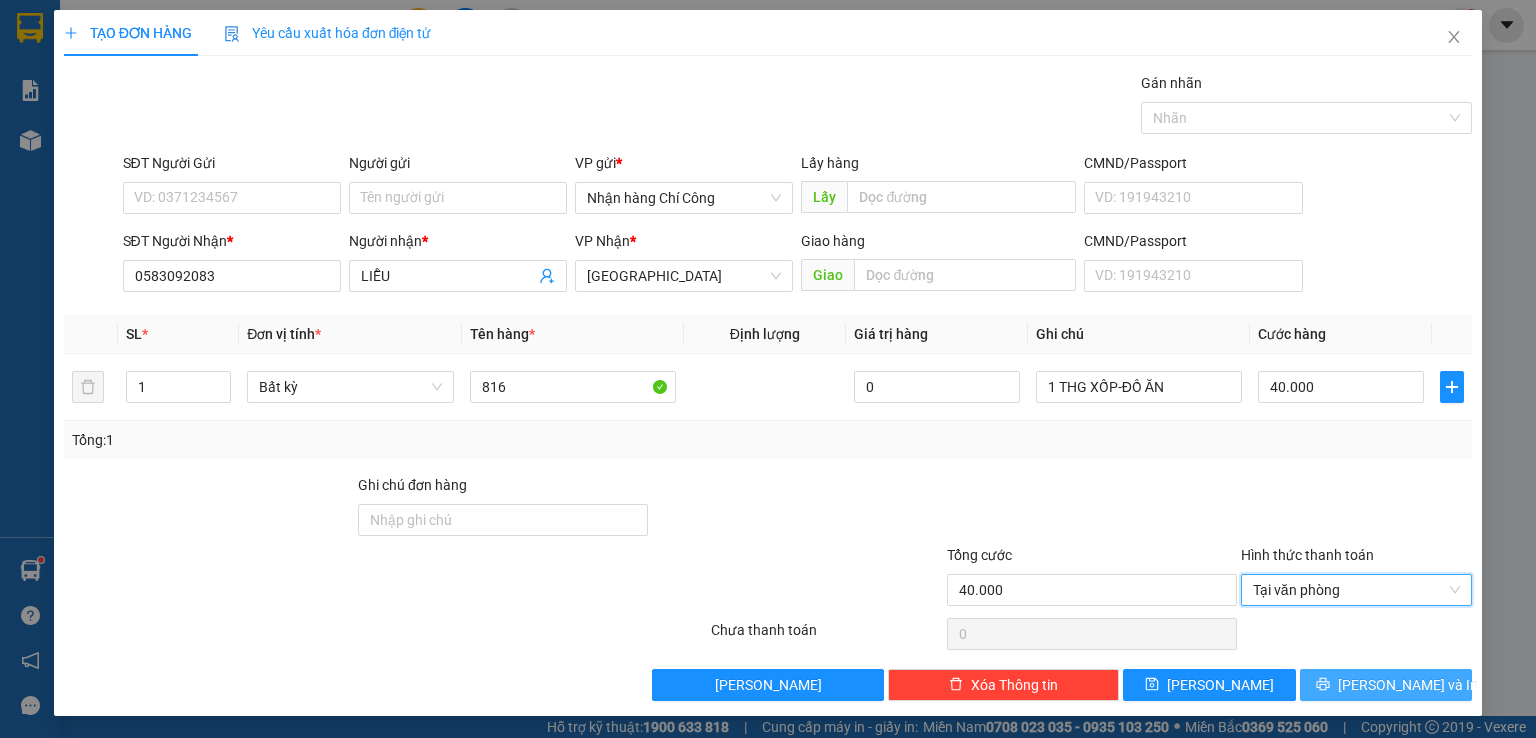 click on "[PERSON_NAME] và In" at bounding box center (1386, 685) 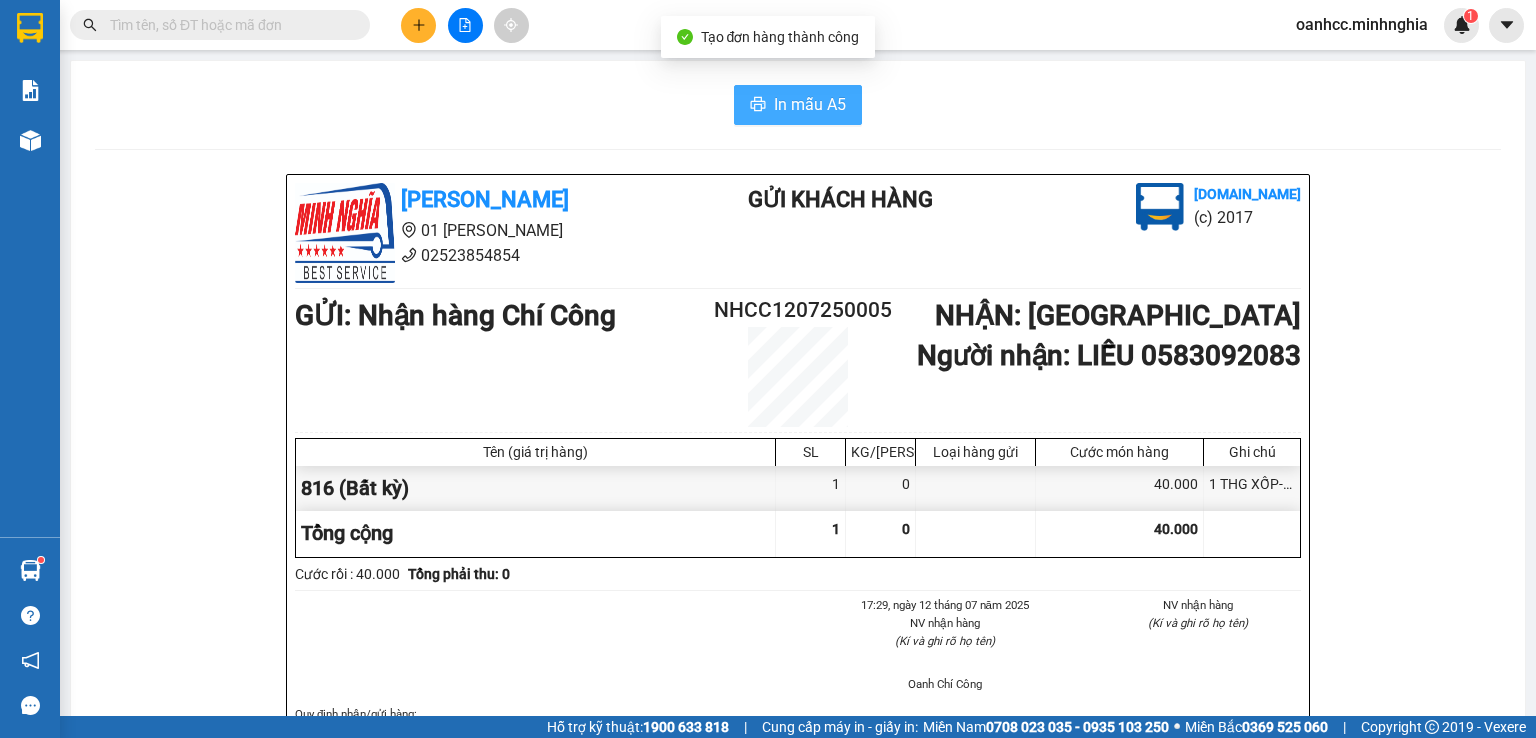 click on "In mẫu A5" at bounding box center (810, 104) 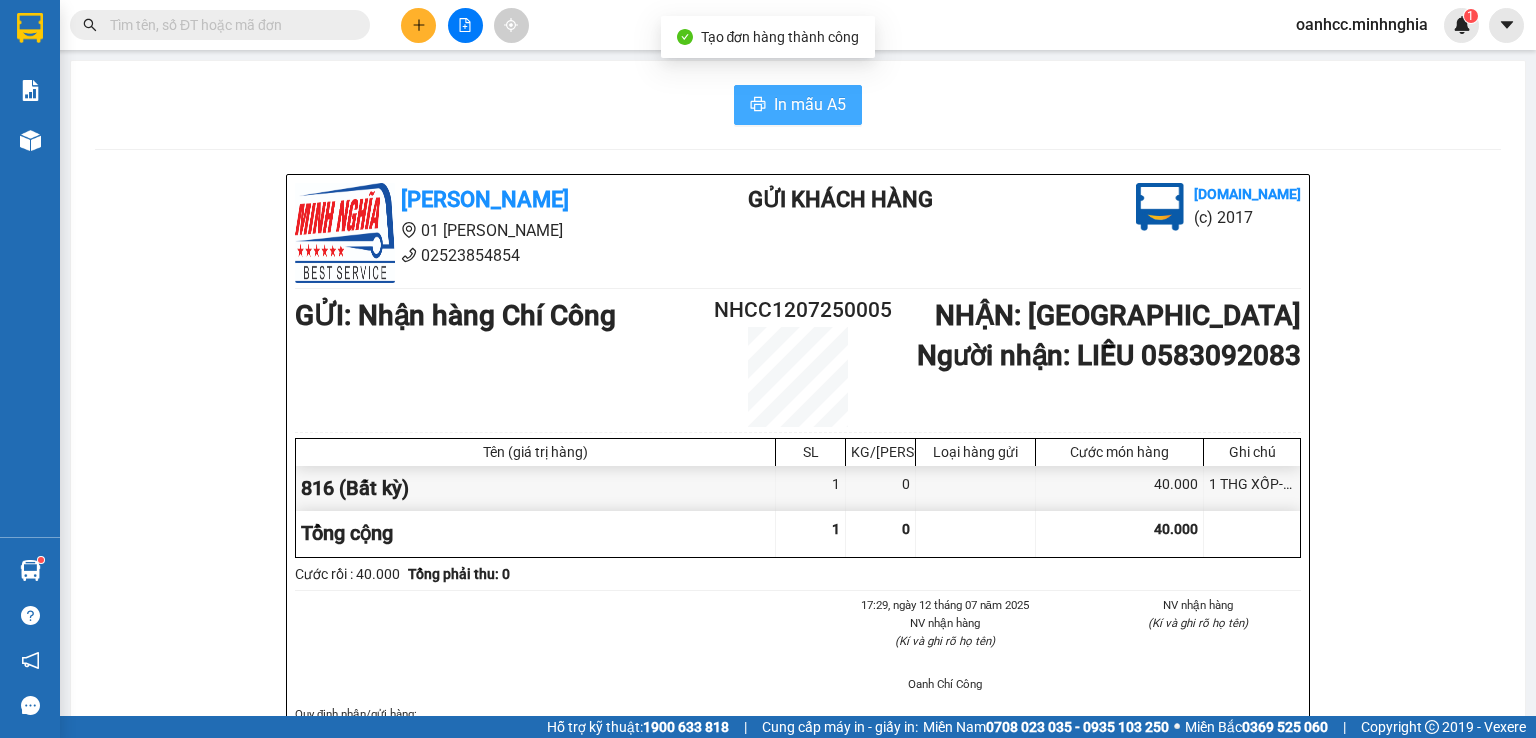scroll, scrollTop: 0, scrollLeft: 0, axis: both 